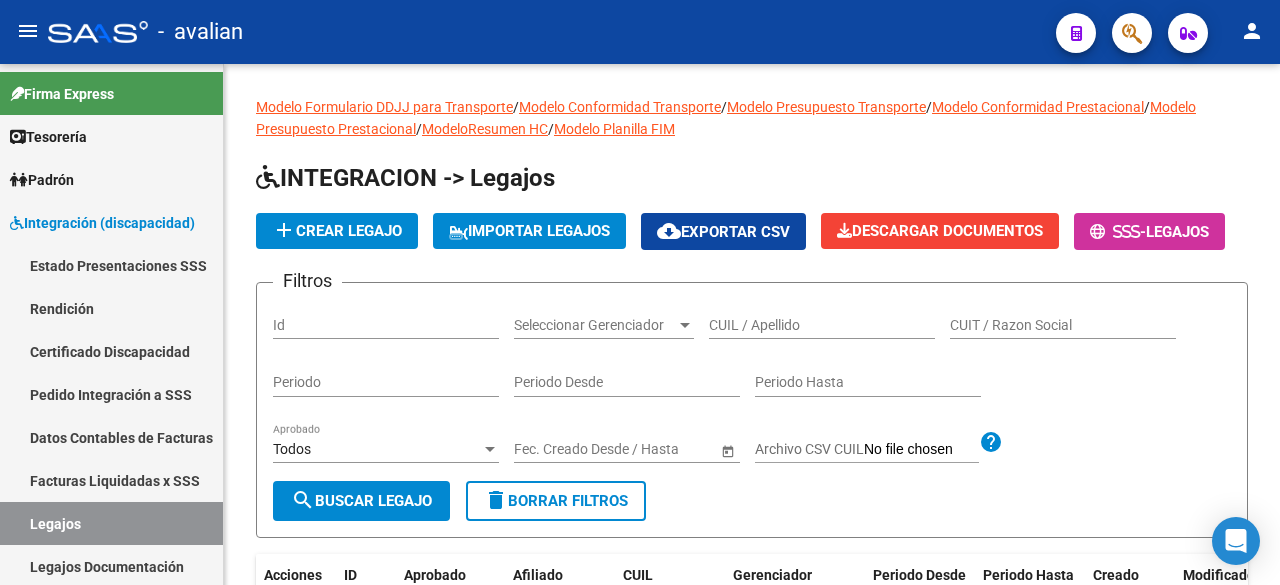 scroll, scrollTop: 0, scrollLeft: 0, axis: both 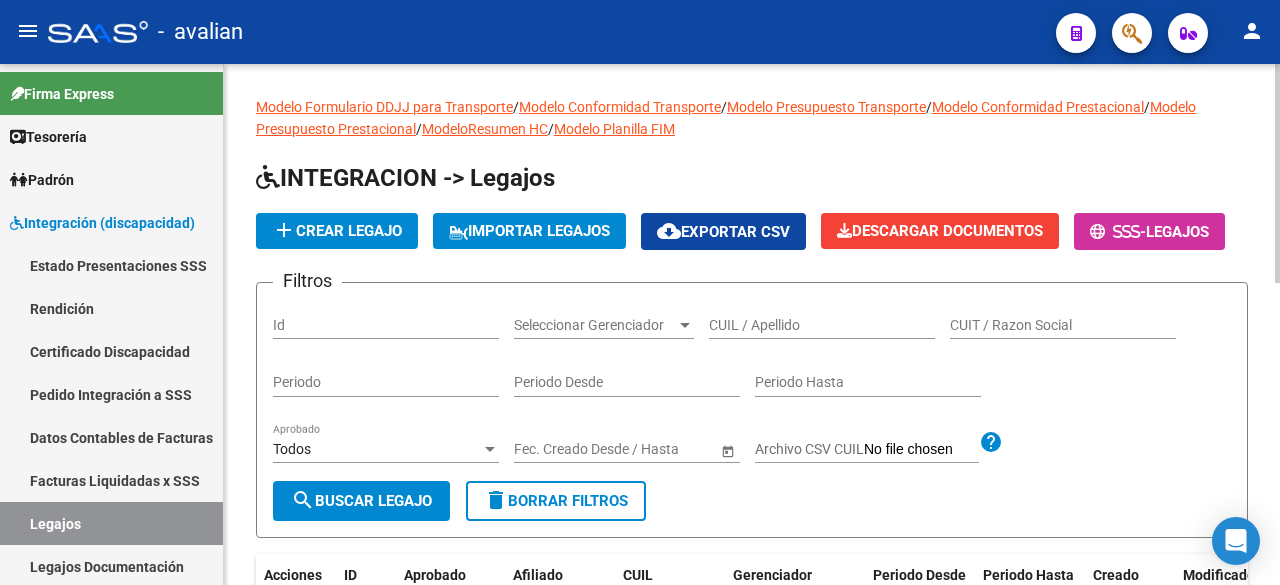 click on "CUIL / Apellido" at bounding box center (822, 325) 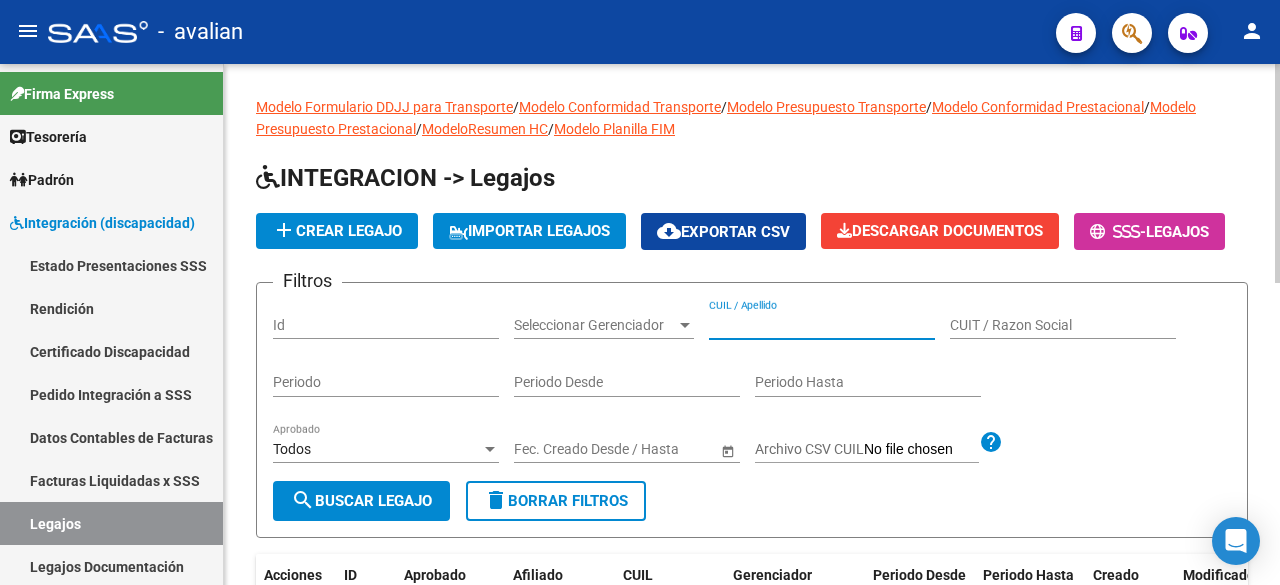 paste on "[PHONE]" 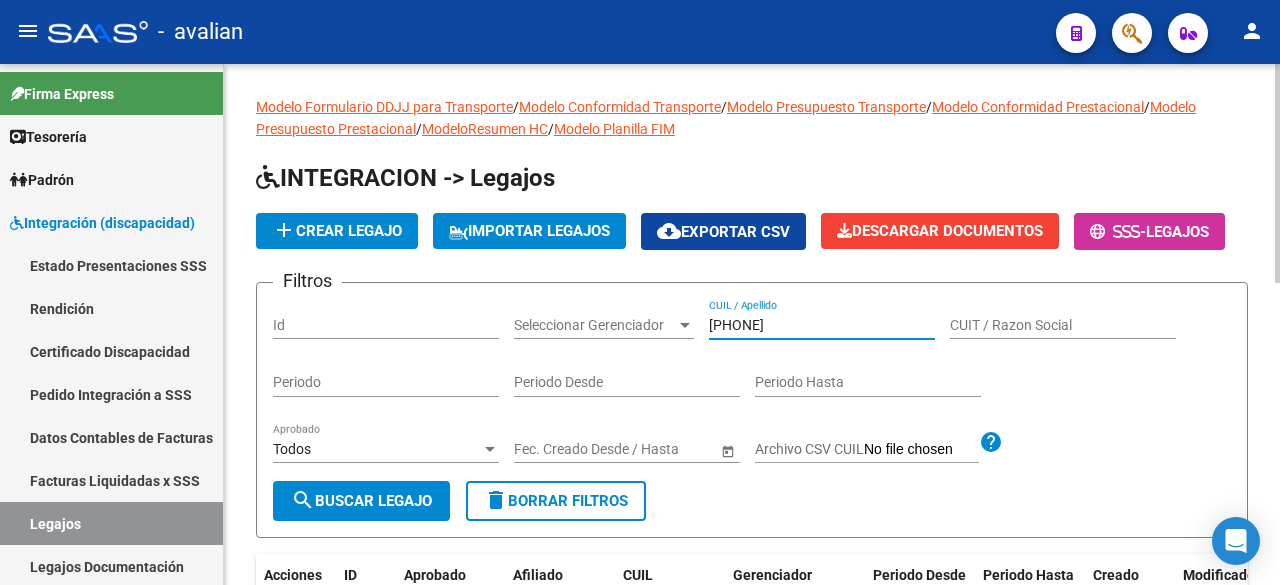 type on "[PHONE]" 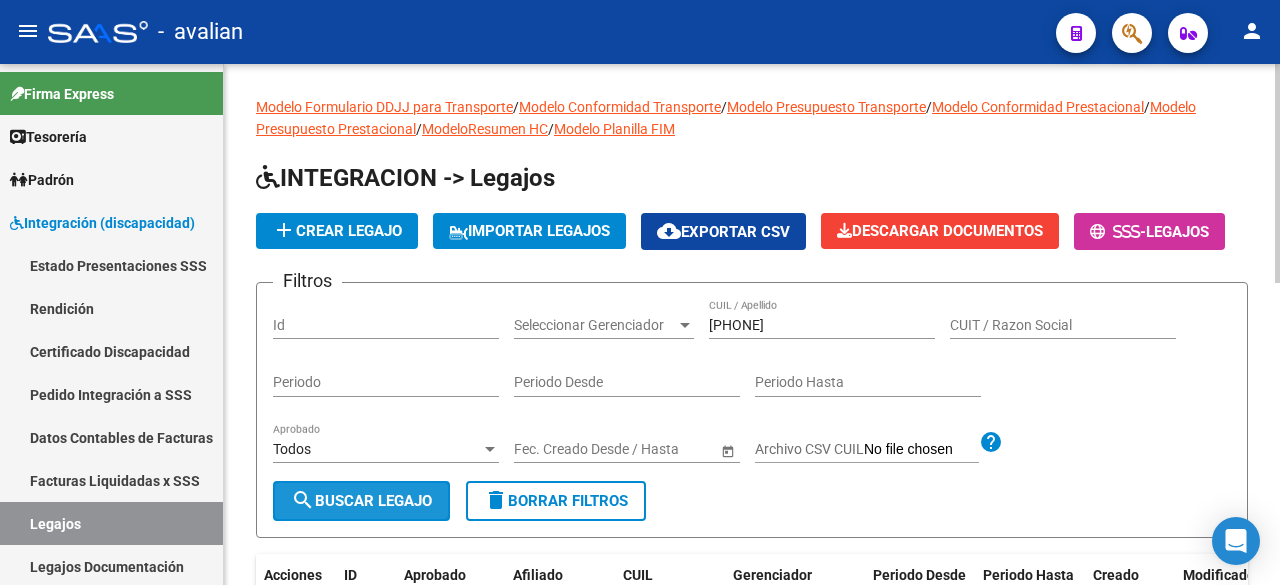 click on "search  Buscar Legajo" 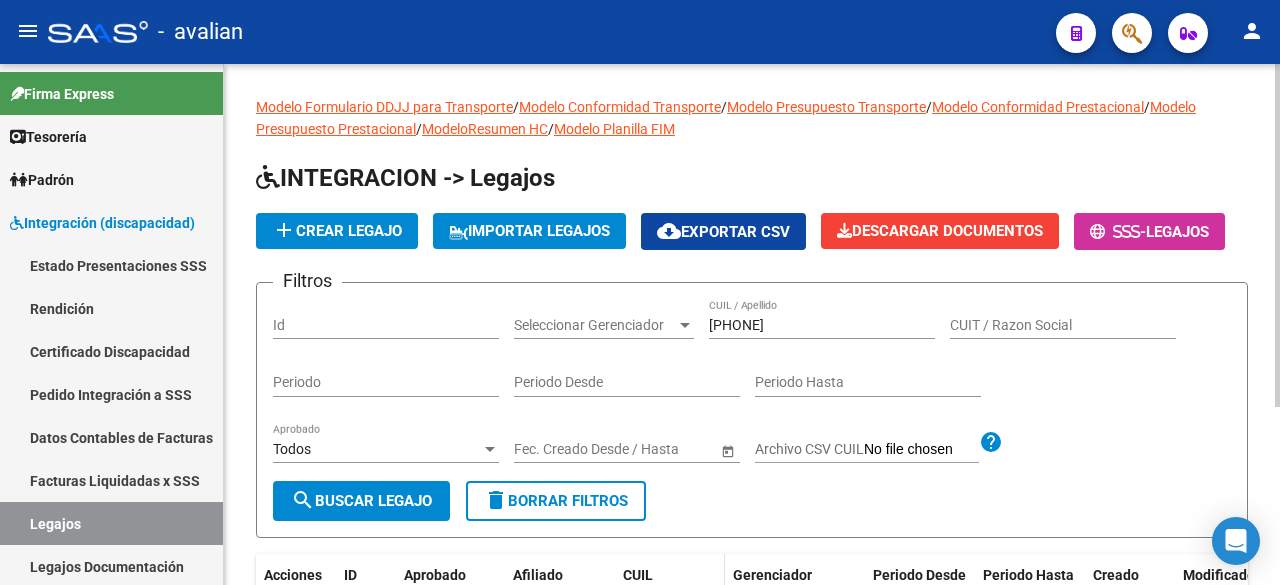 scroll, scrollTop: 270, scrollLeft: 0, axis: vertical 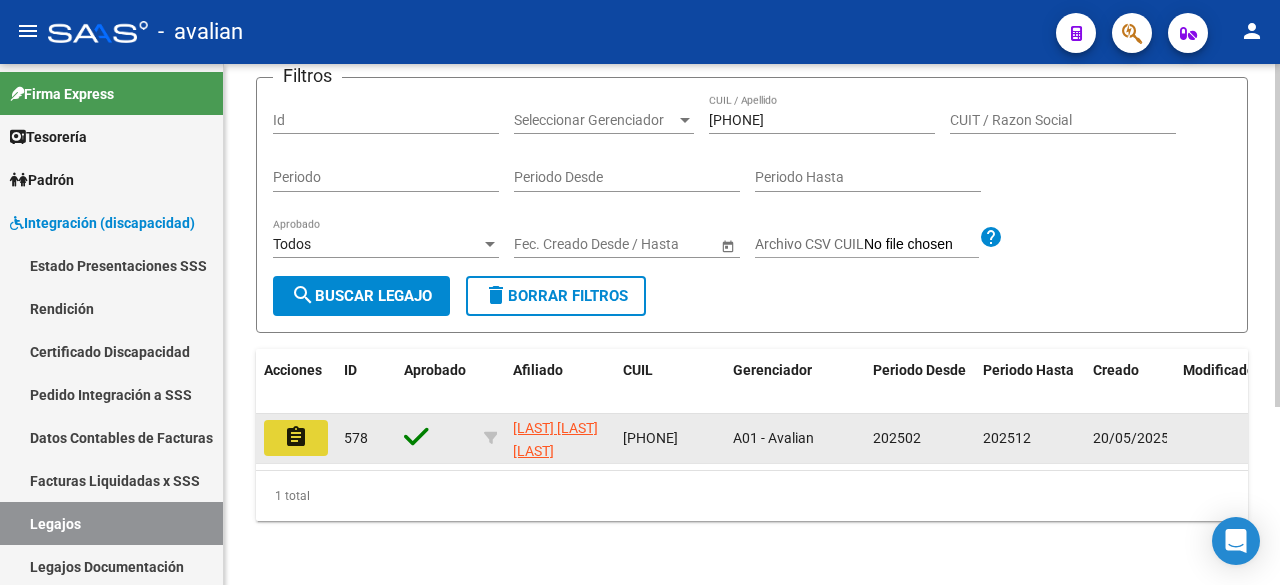 click on "assignment" 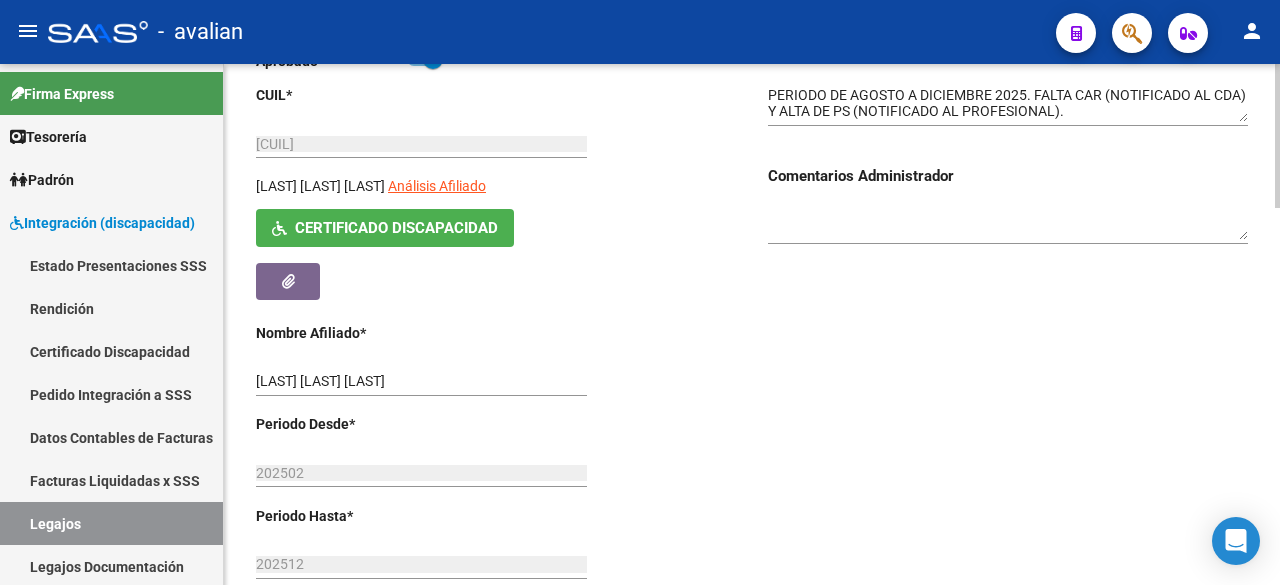 scroll, scrollTop: 900, scrollLeft: 0, axis: vertical 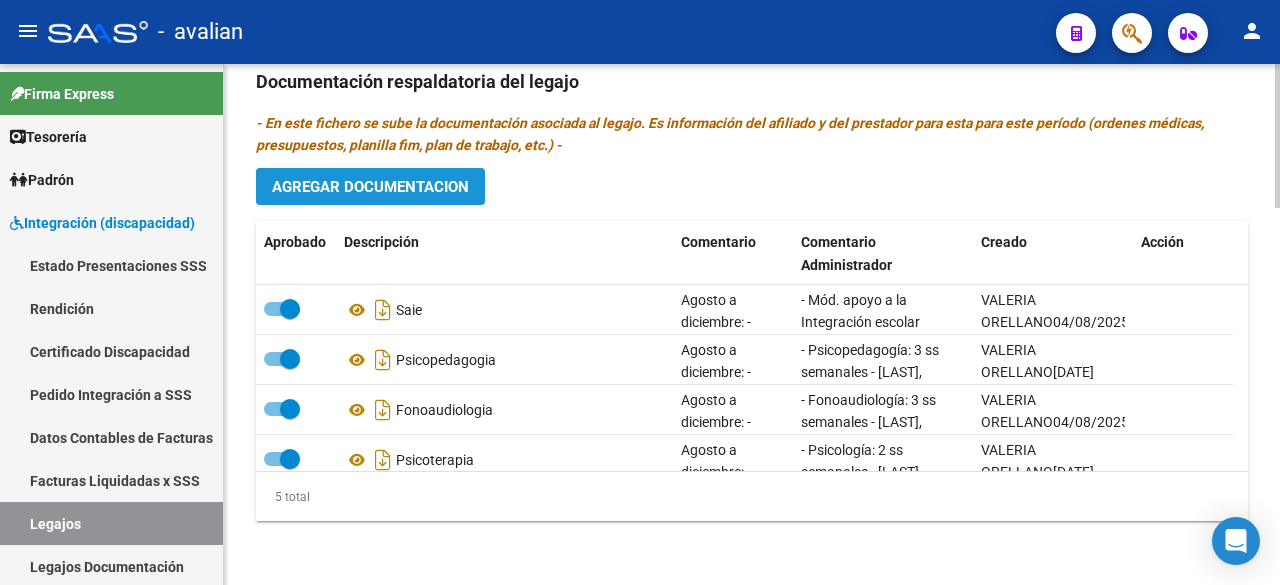 click on "Agregar Documentacion" 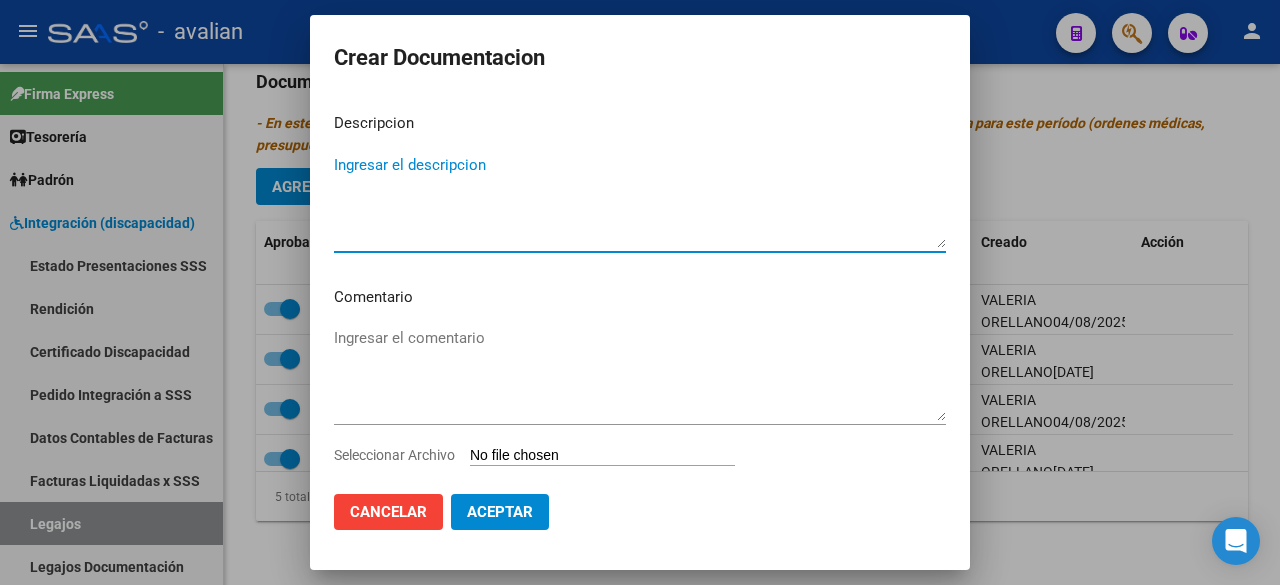 click on "Ingresar el descripcion" at bounding box center [640, 201] 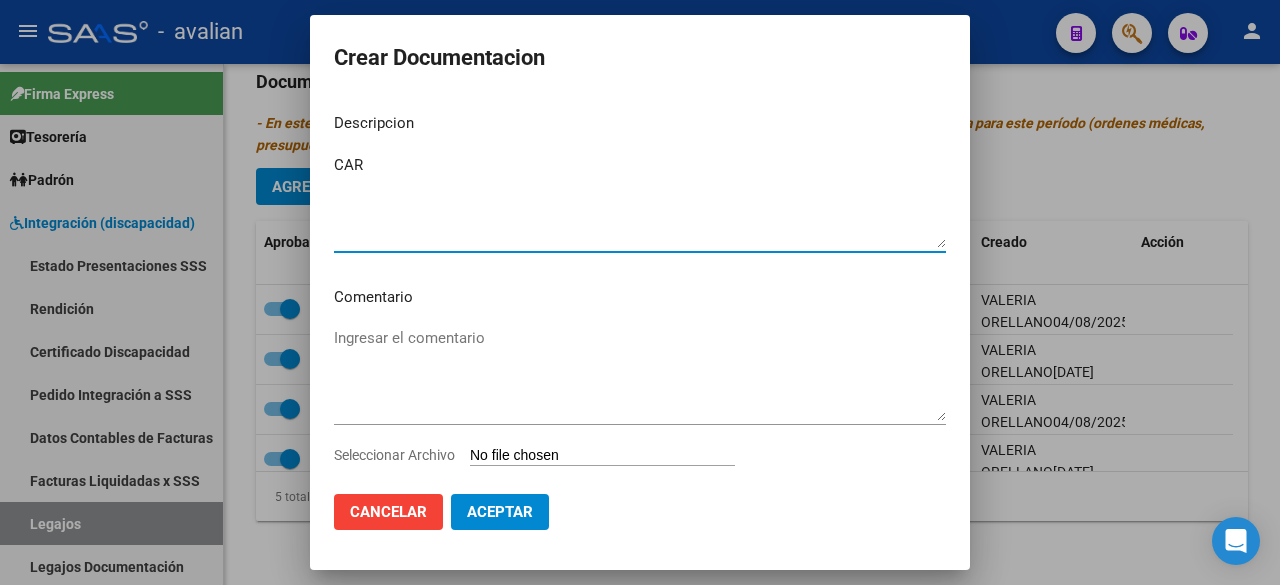 type on "CAR" 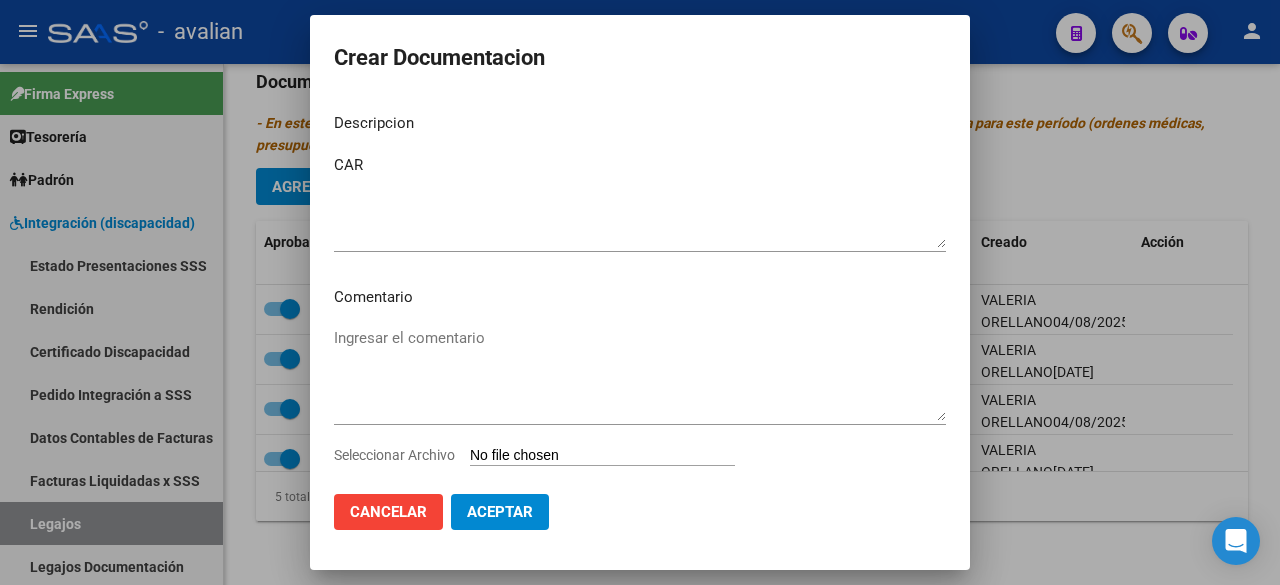 type on "C:\fakepath\CAR .png" 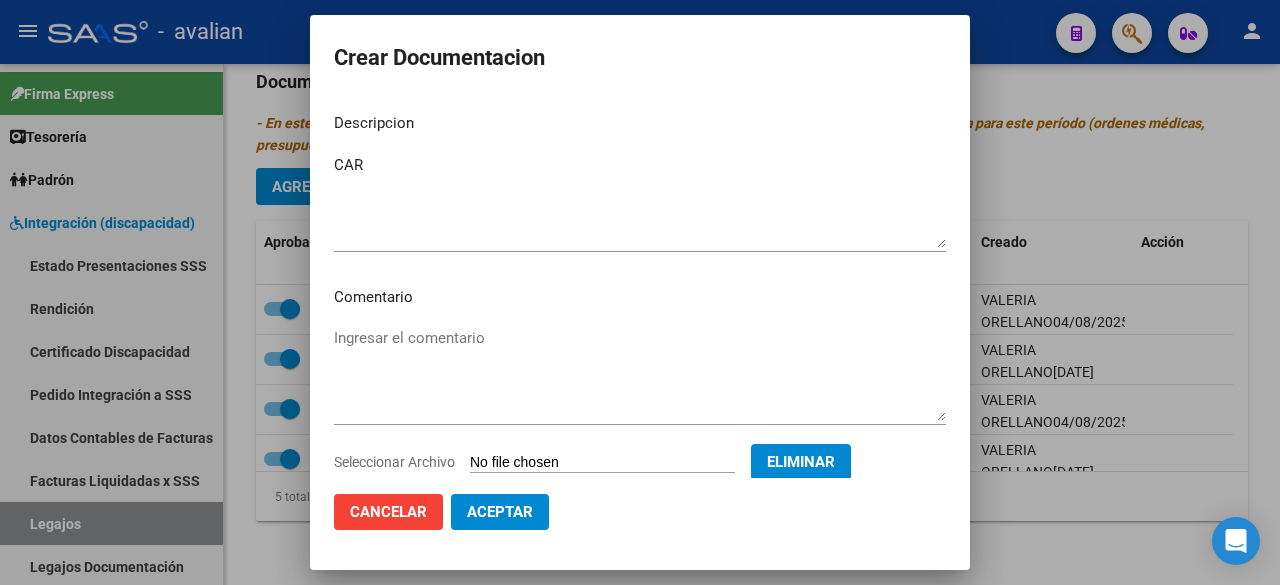 click on "Aceptar" 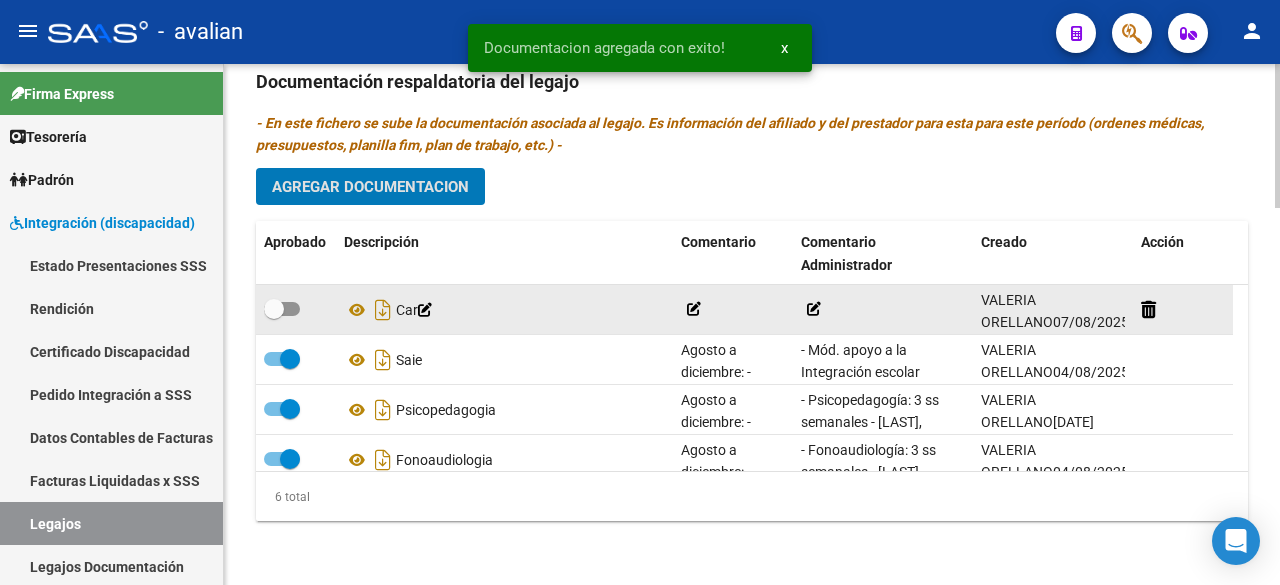 click at bounding box center (282, 309) 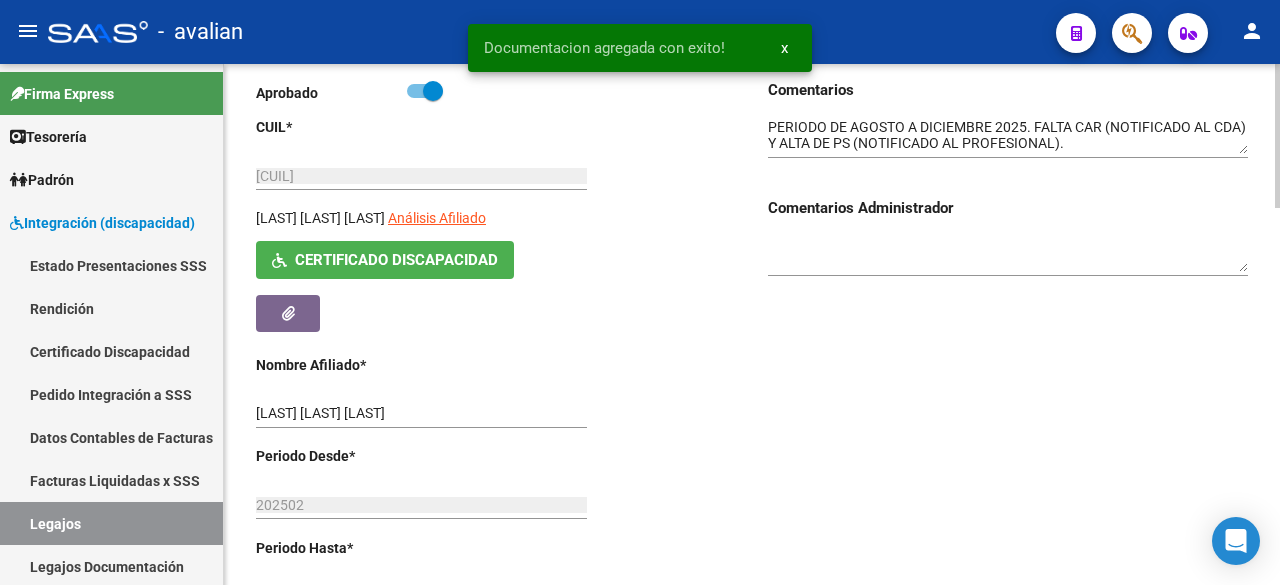 scroll, scrollTop: 0, scrollLeft: 0, axis: both 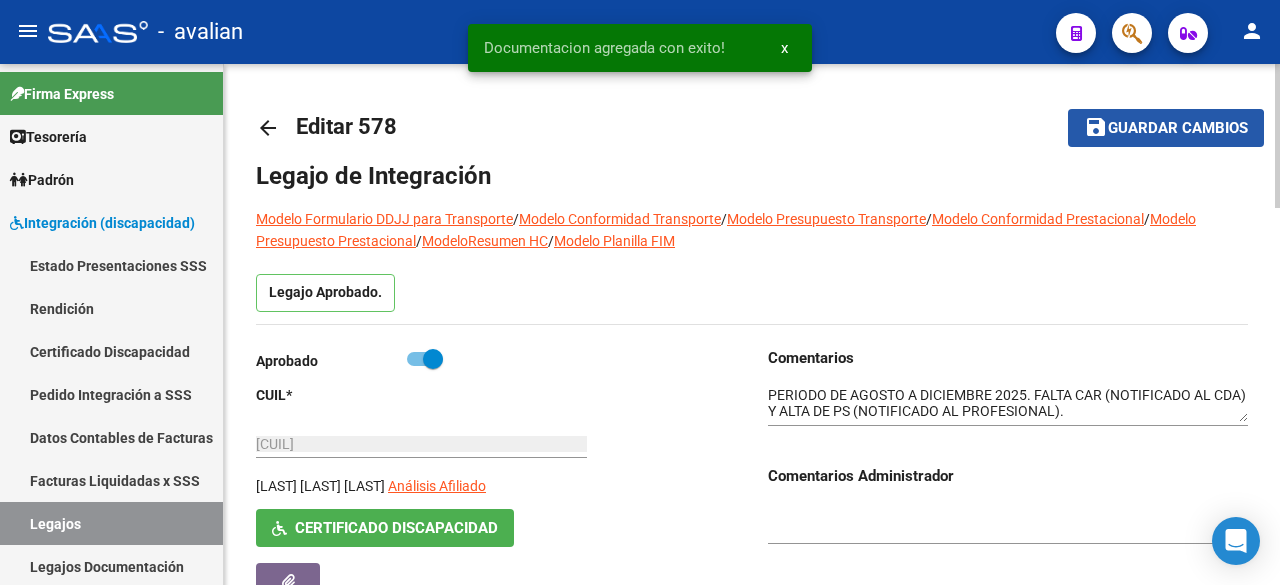 click on "save Guardar cambios" 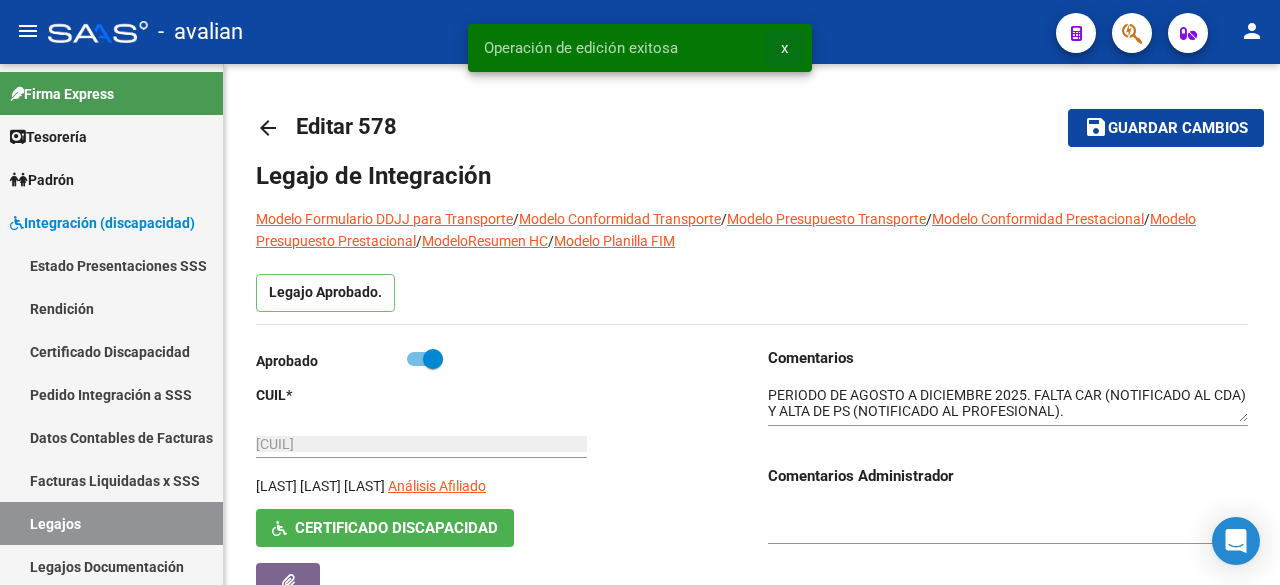 click on "x" at bounding box center [784, 48] 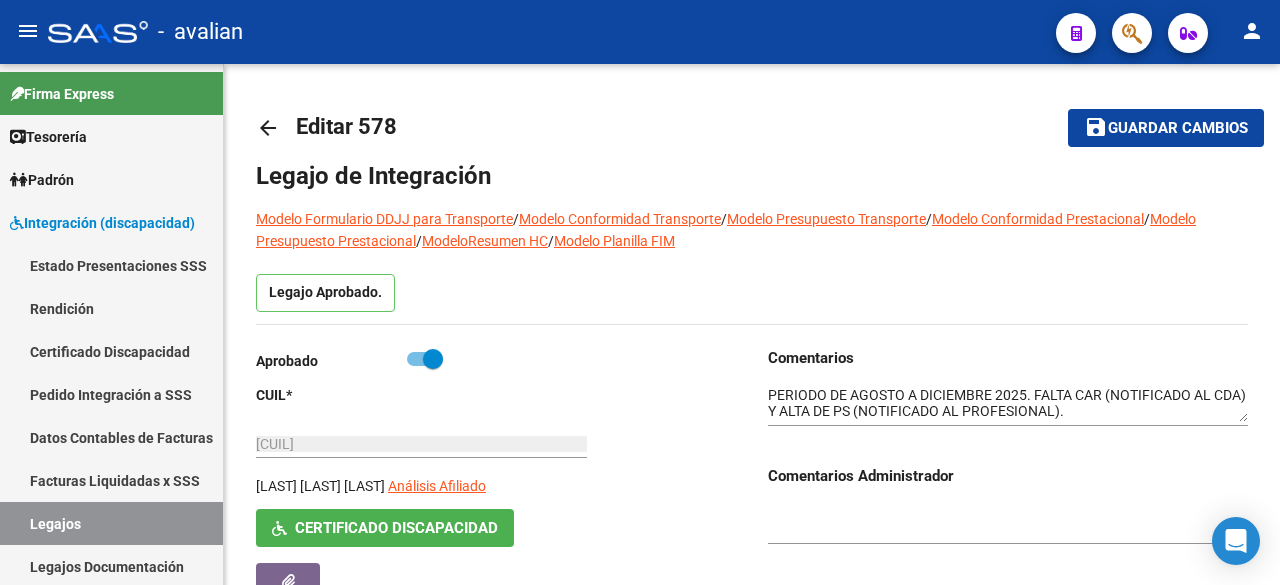 click on "-   avalian" 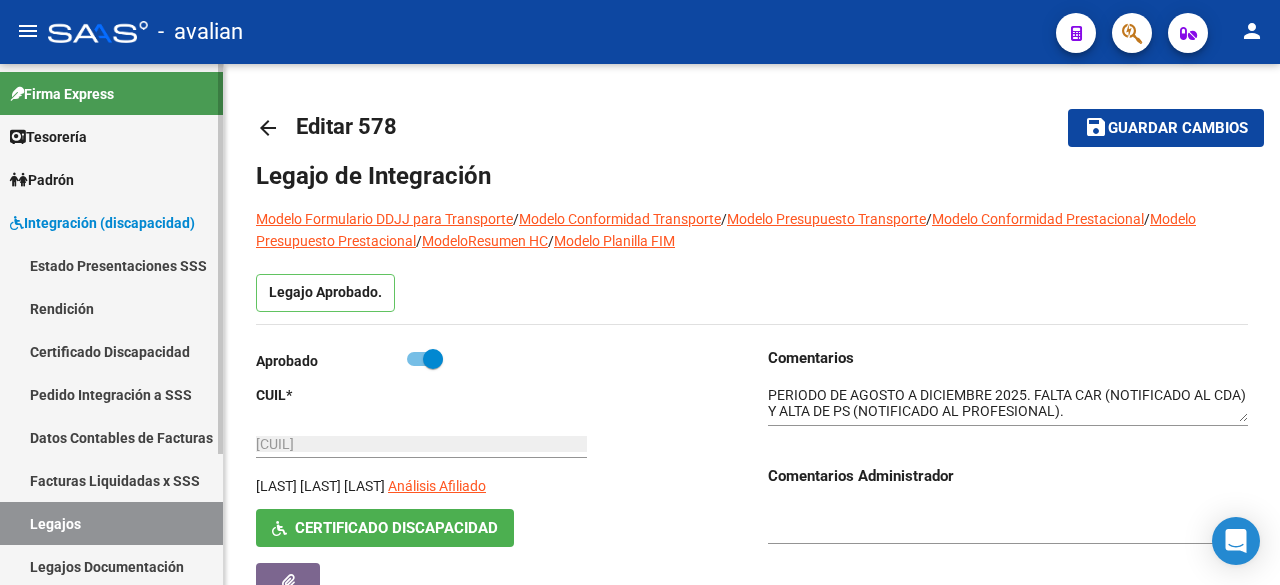 click on "Legajos" at bounding box center [111, 523] 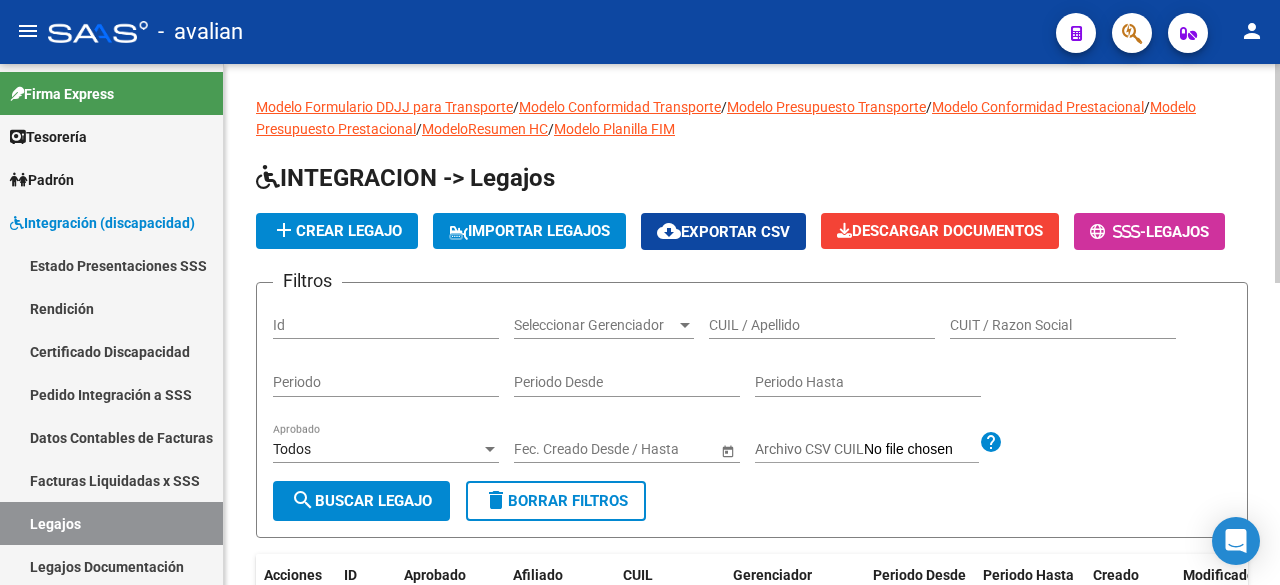 scroll, scrollTop: 100, scrollLeft: 0, axis: vertical 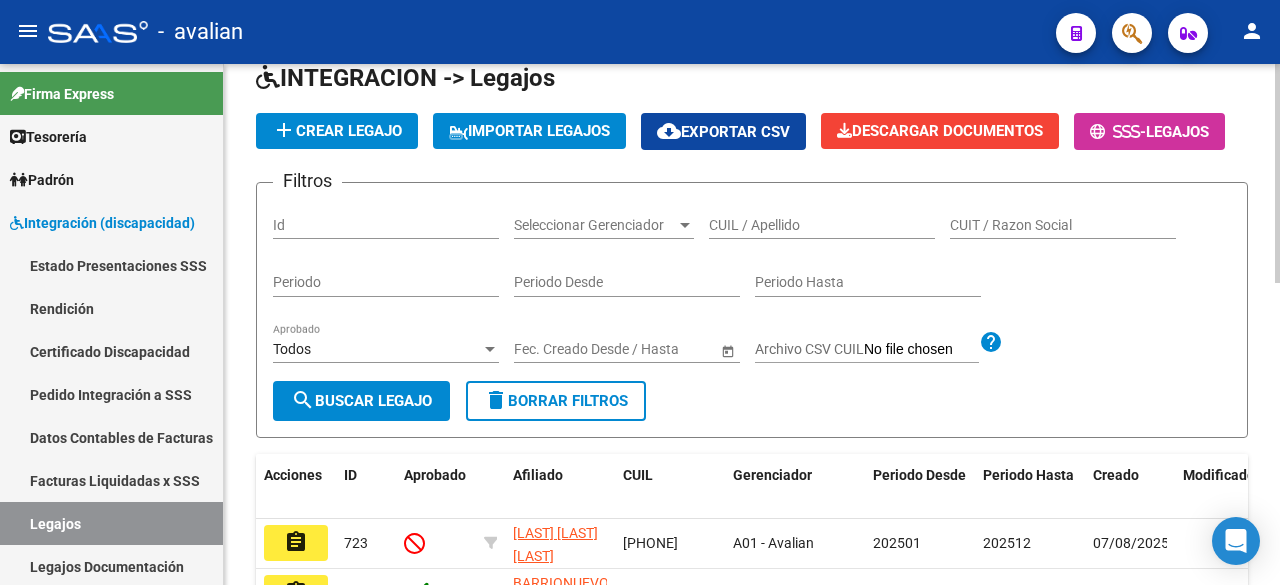 click on "CUIL / Apellido" at bounding box center [822, 225] 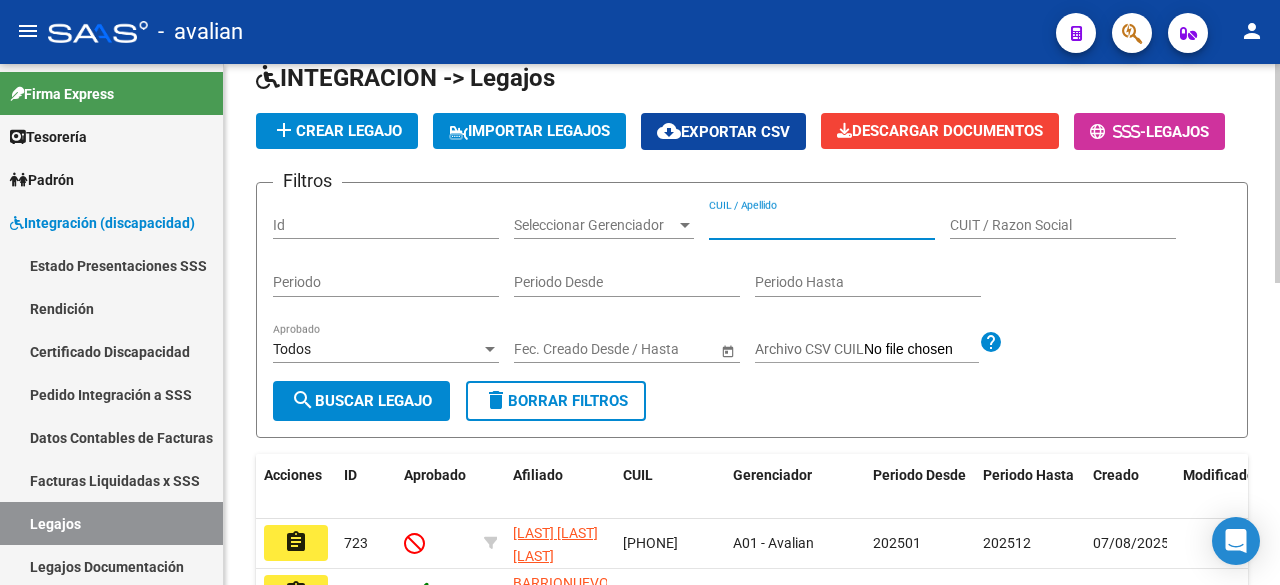 paste on "[PHONE]" 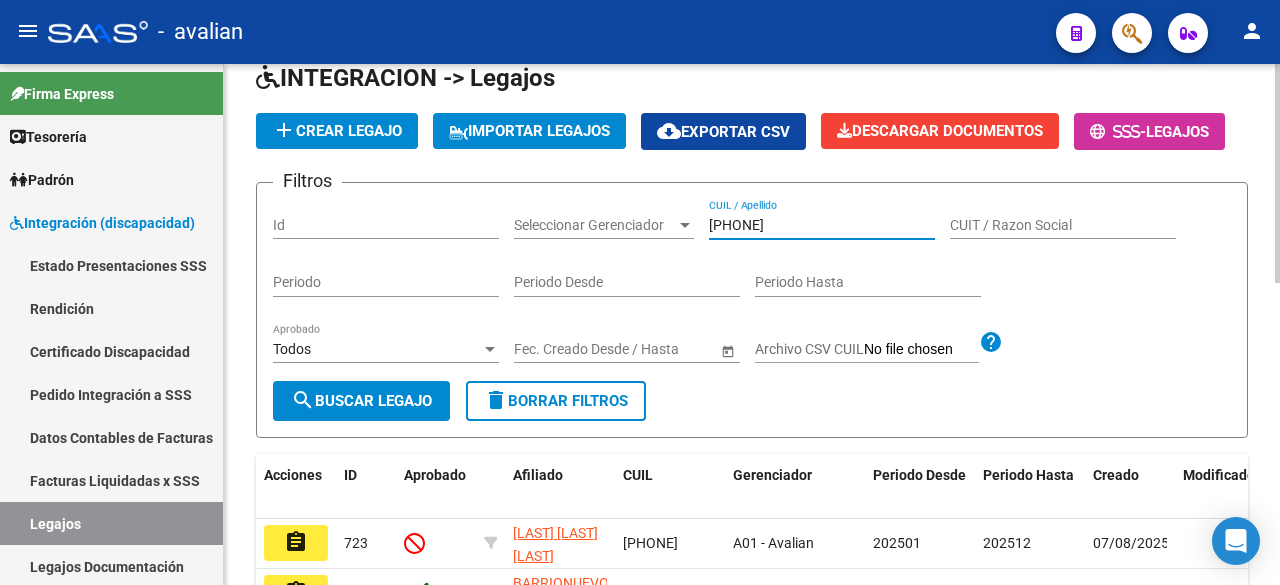 type on "[PHONE]" 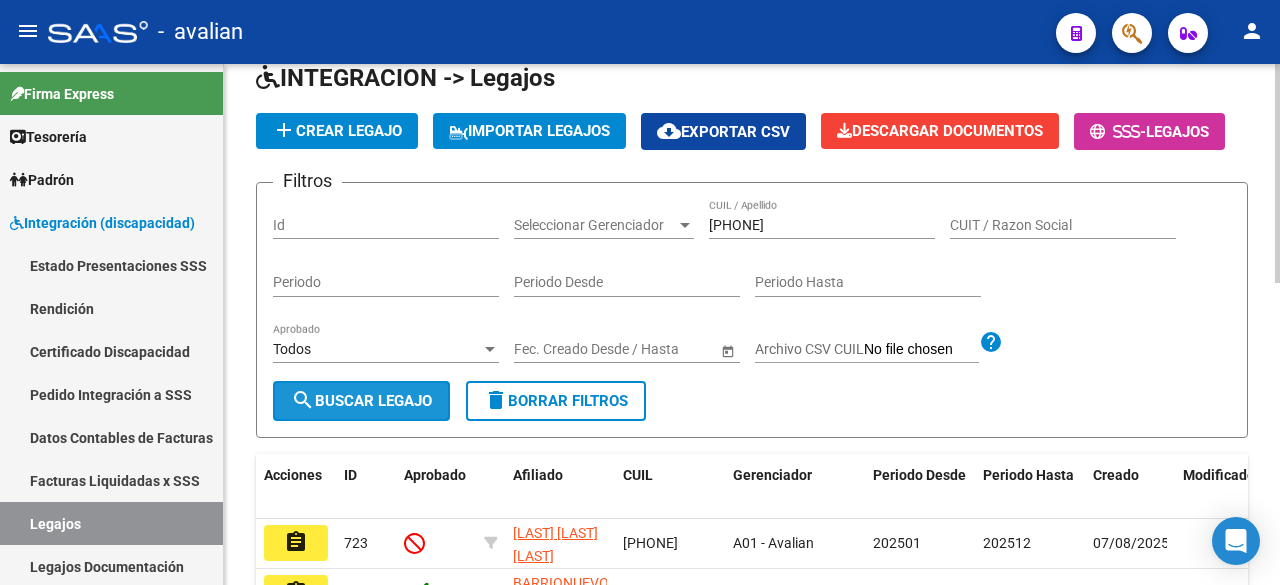 click on "search  Buscar Legajo" 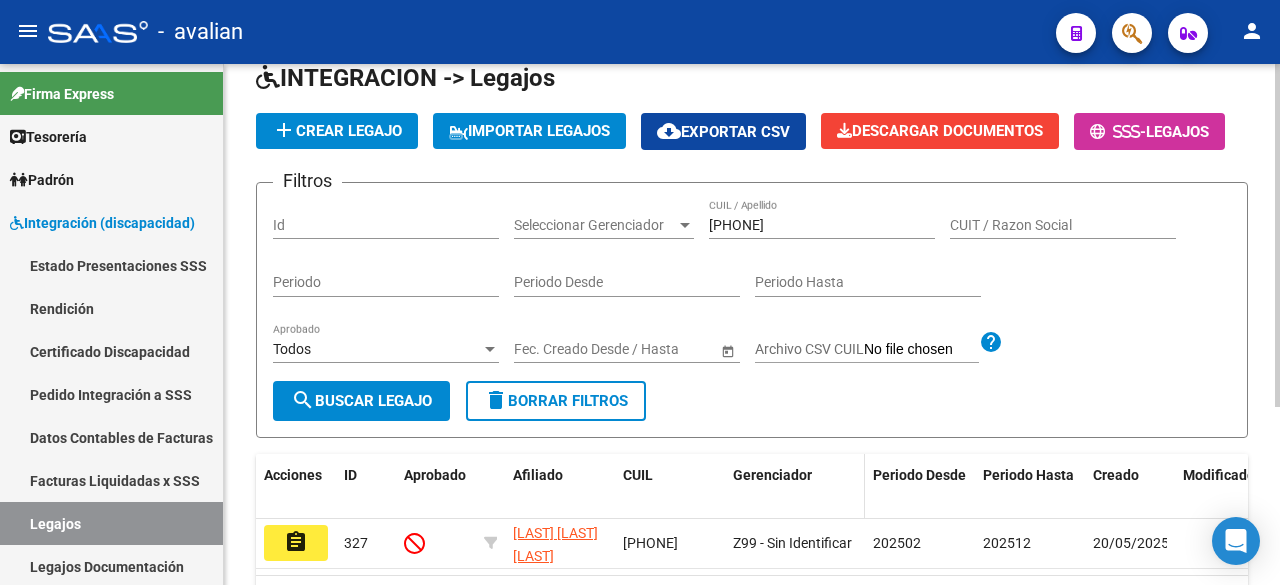 scroll, scrollTop: 270, scrollLeft: 0, axis: vertical 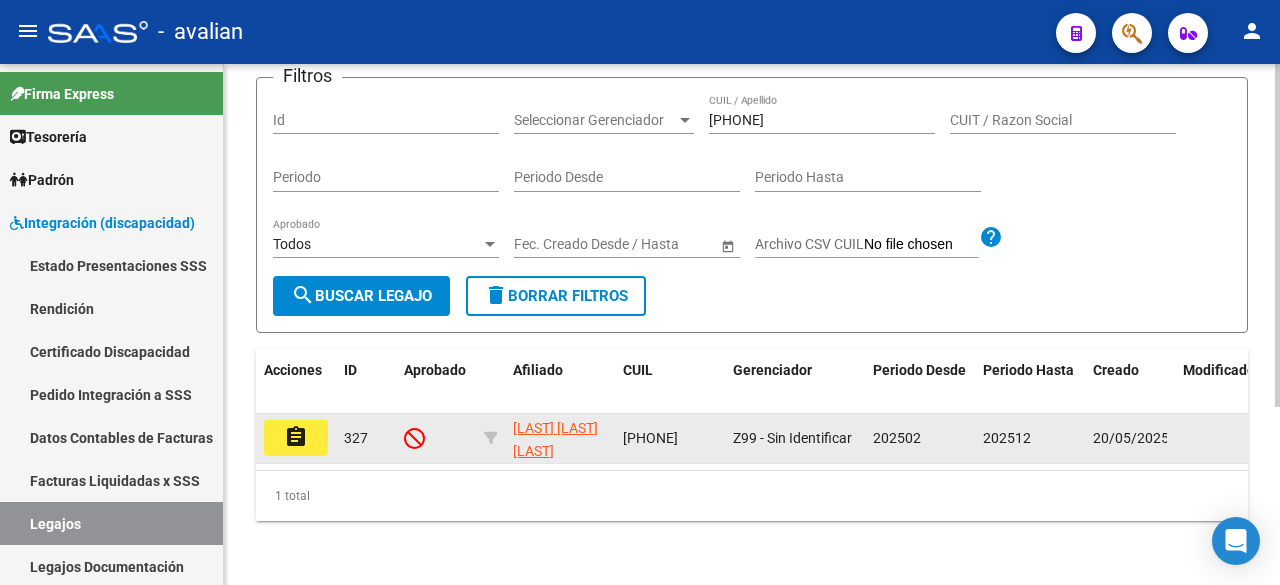 click on "assignment" 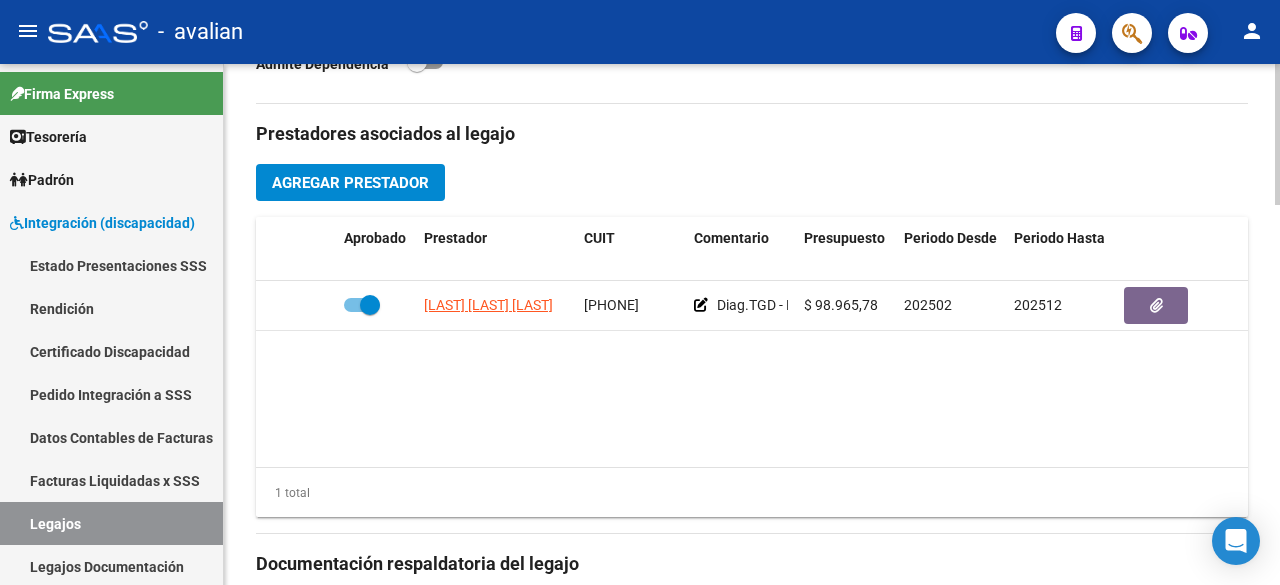 scroll, scrollTop: 804, scrollLeft: 0, axis: vertical 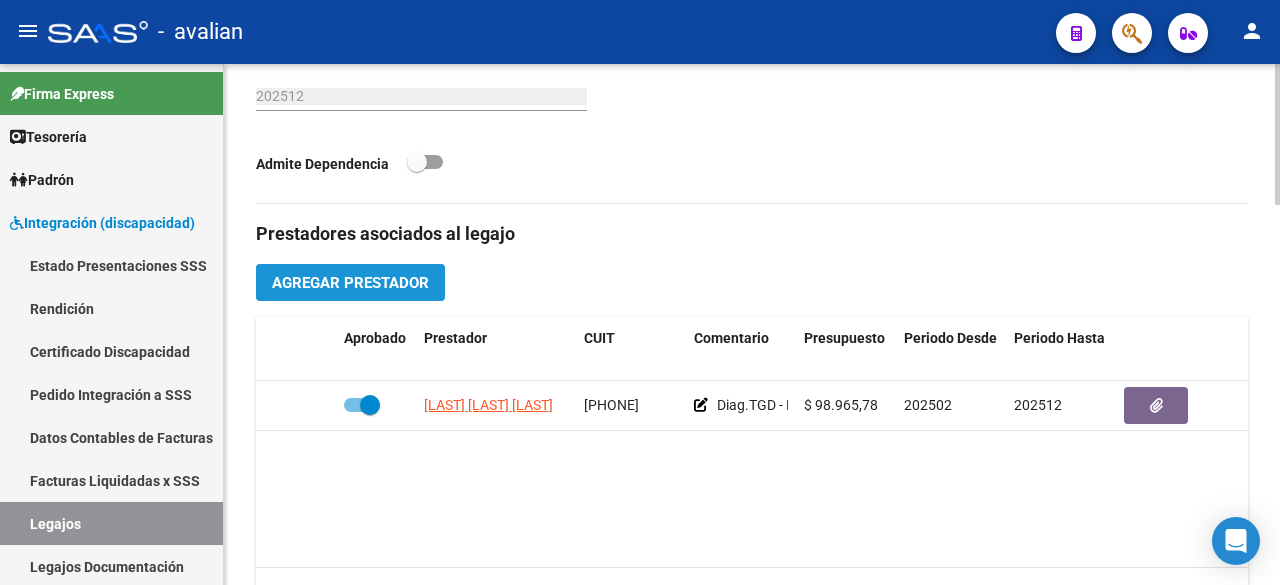 click on "Agregar Prestador" 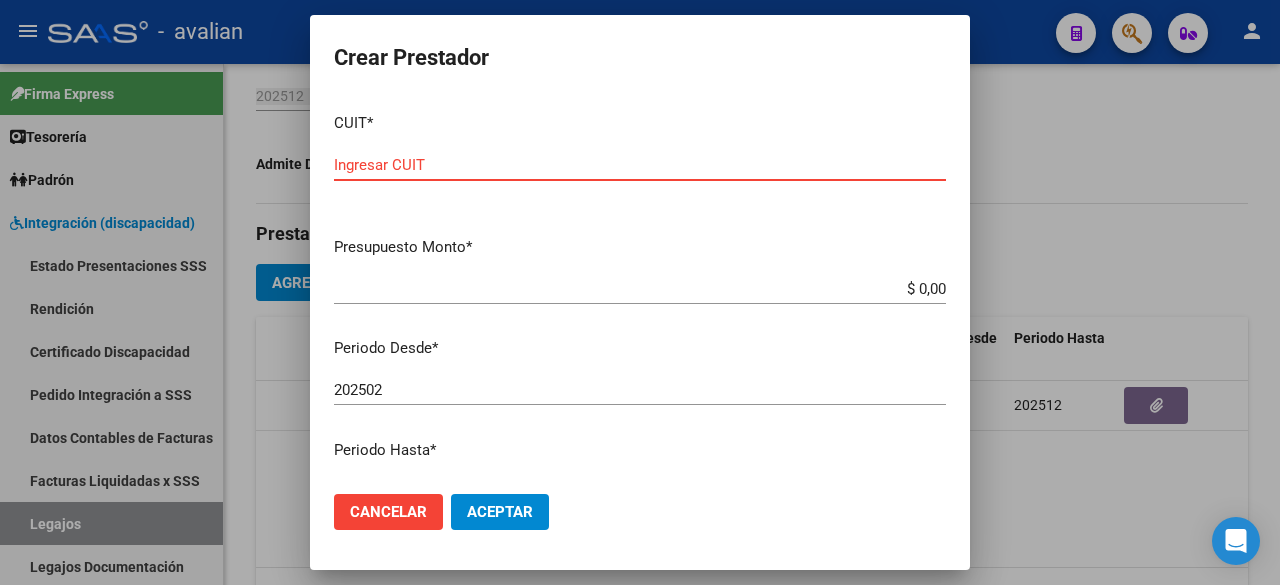 drag, startPoint x: 429, startPoint y: 154, endPoint x: 394, endPoint y: 161, distance: 35.69314 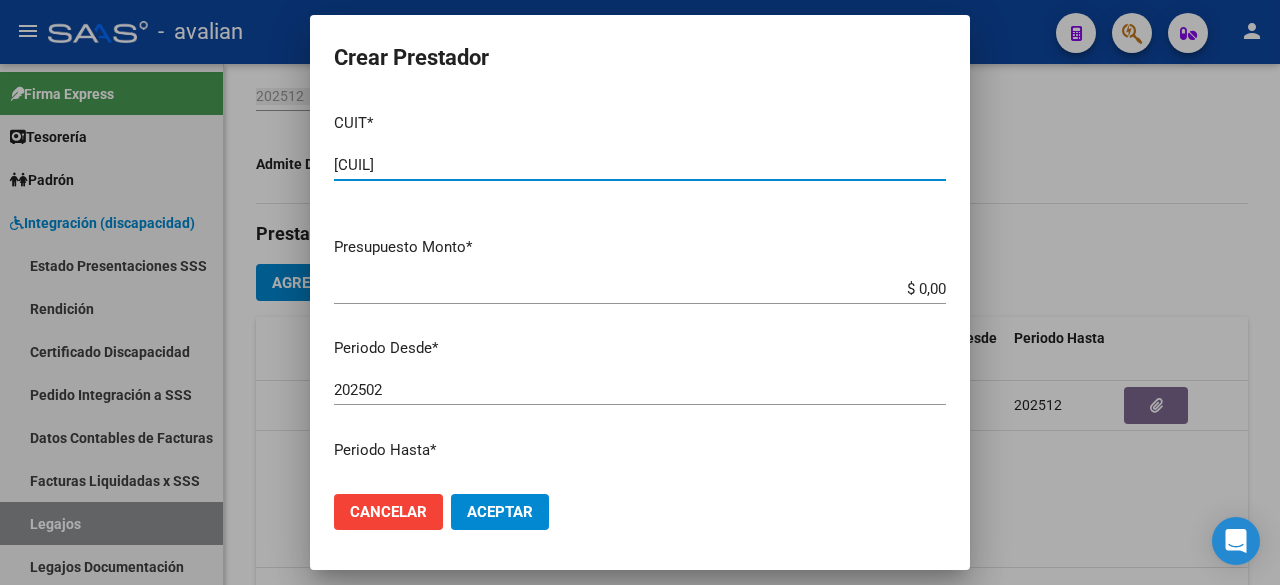 type on "[CUIL]" 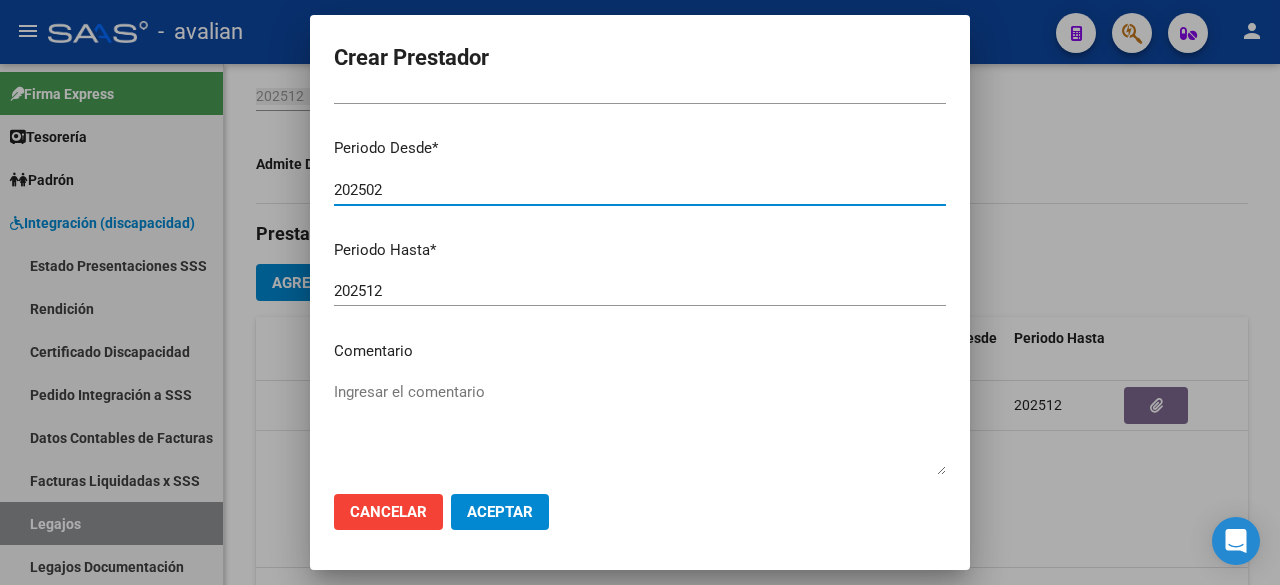 click on "202502" at bounding box center (640, 190) 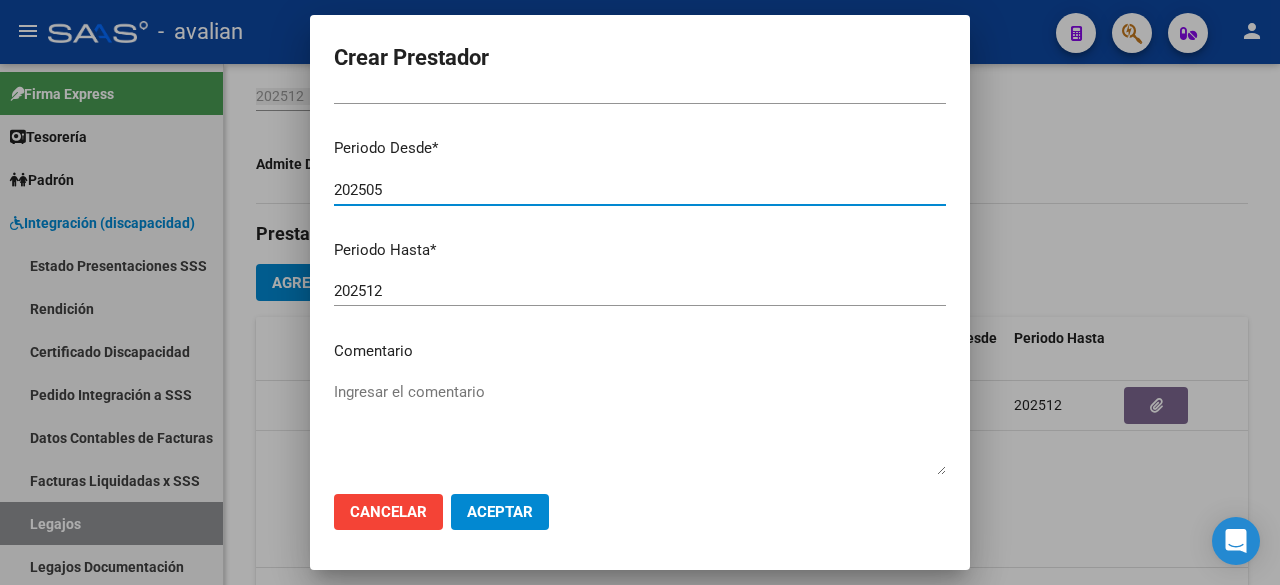type on "202505" 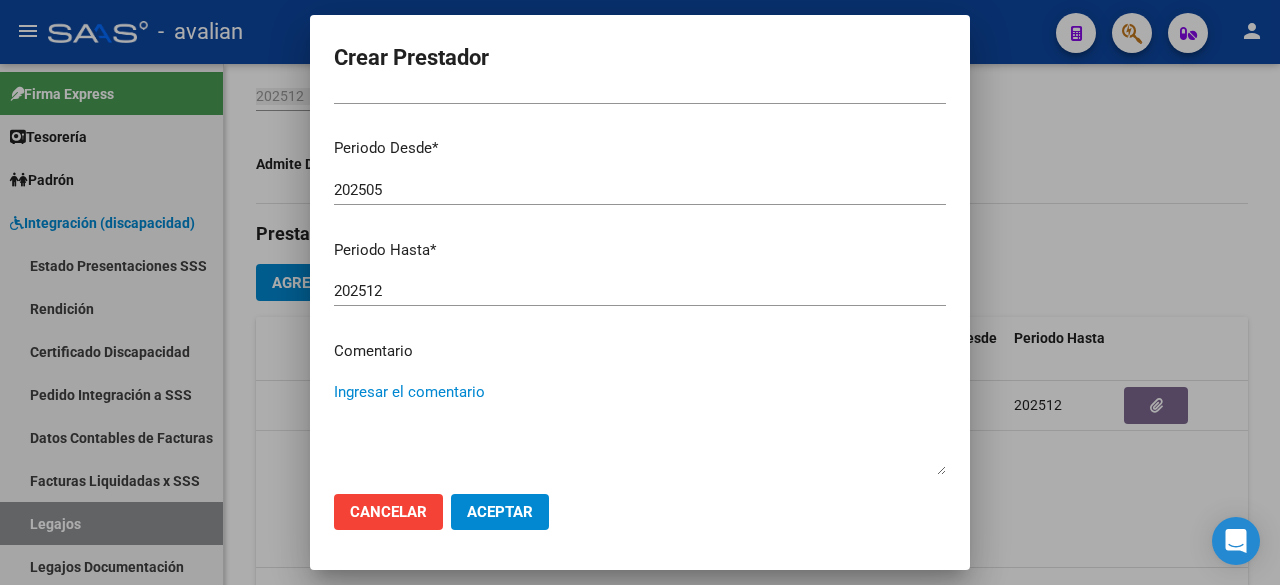 click on "Ingresar el comentario" at bounding box center (640, 428) 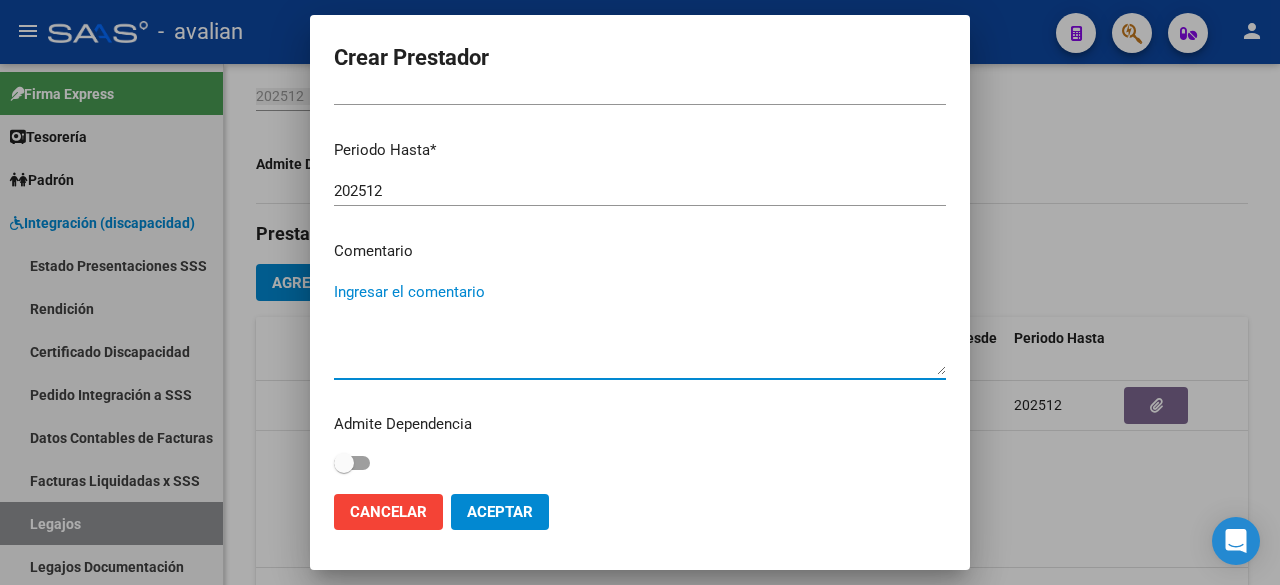click on "Aceptar" 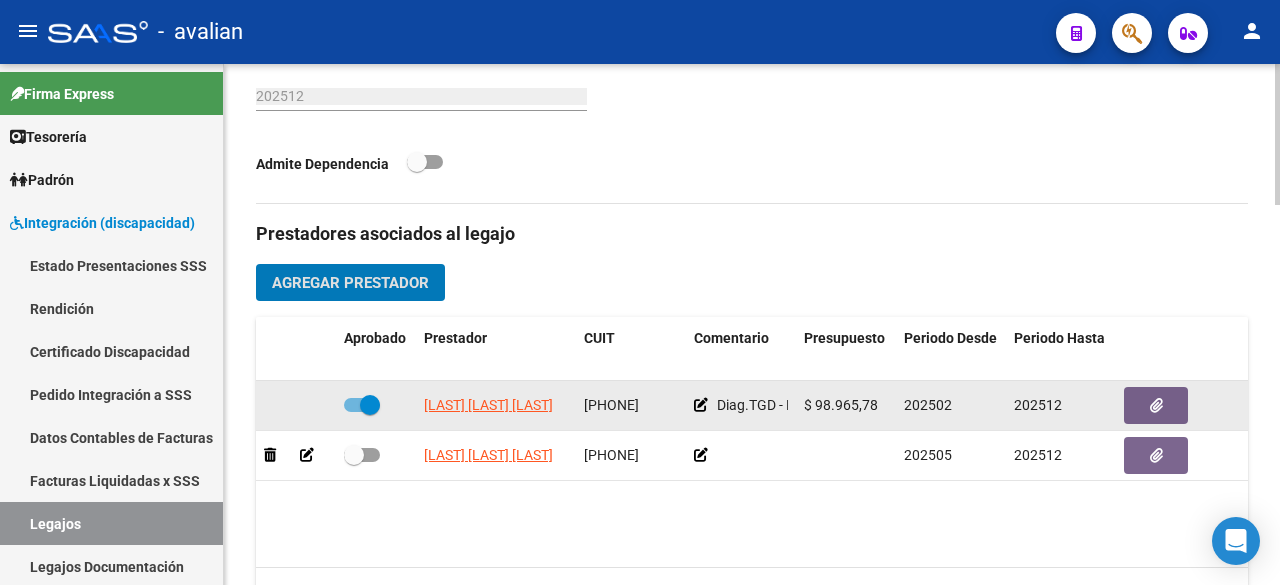 click on "Diag.TGD - RETRASO MENTAL - Prestación autorizada: [NUMBER]- PSICOTERAPIA / Cant semanal: 2 / Tope mensual: 8 / Tope anual: 88" 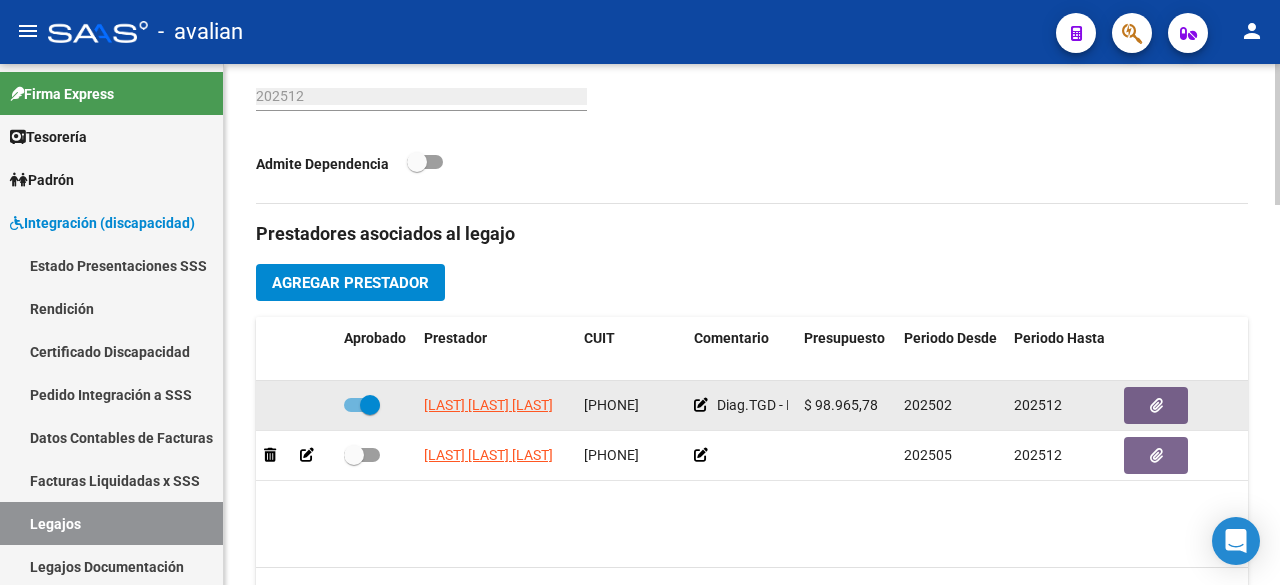 click 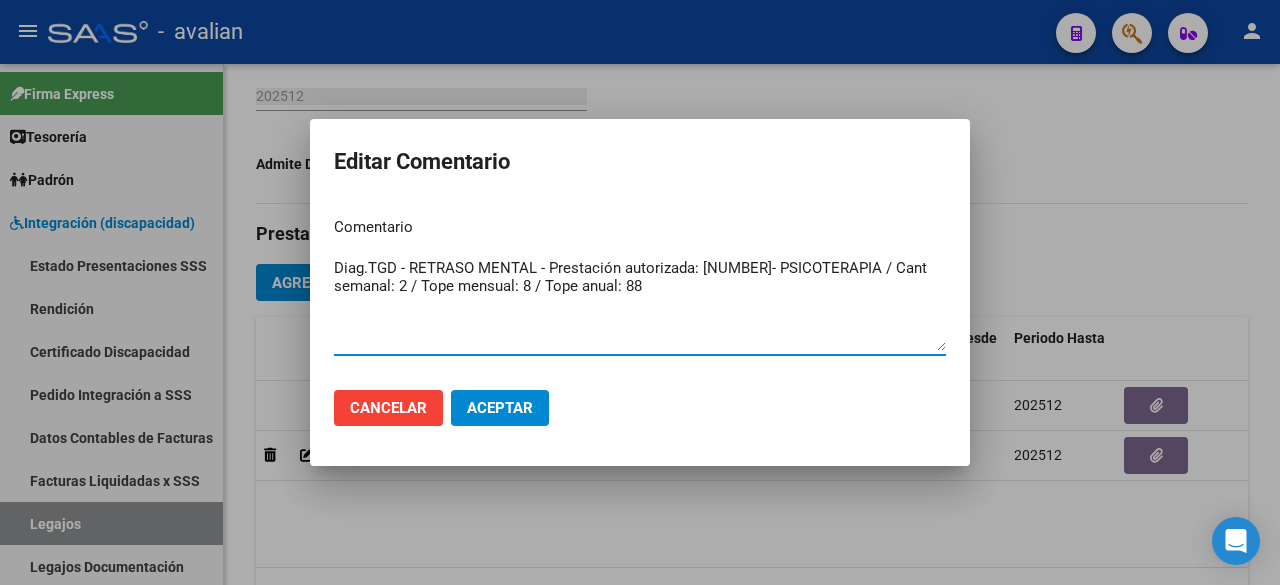 drag, startPoint x: 337, startPoint y: 264, endPoint x: 668, endPoint y: 285, distance: 331.6655 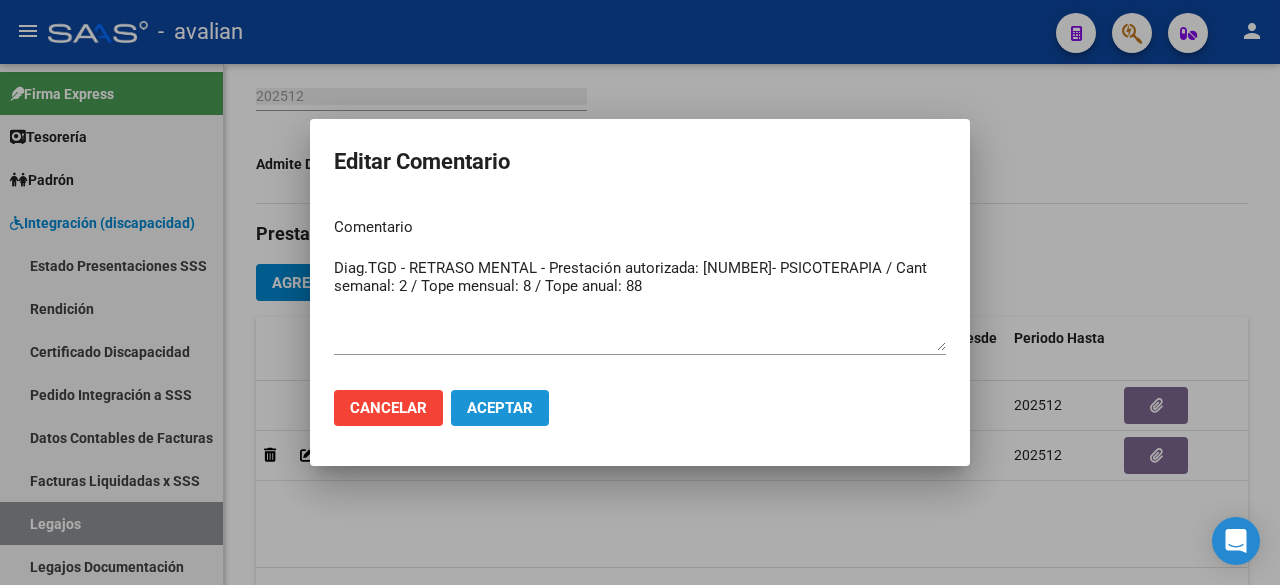 click on "Aceptar" 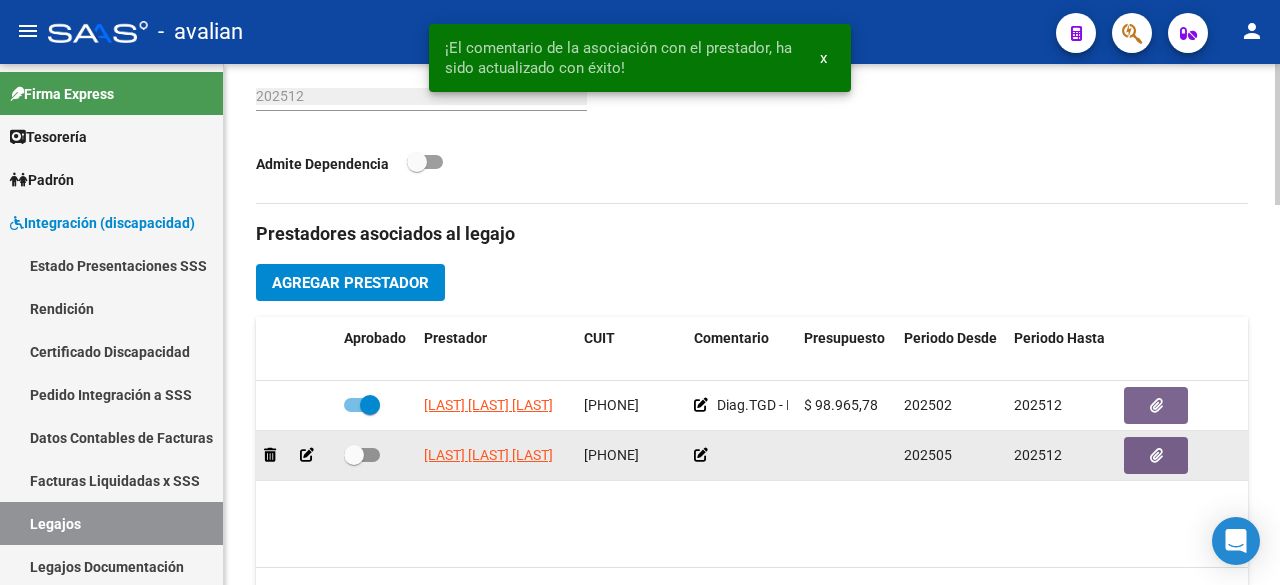 click 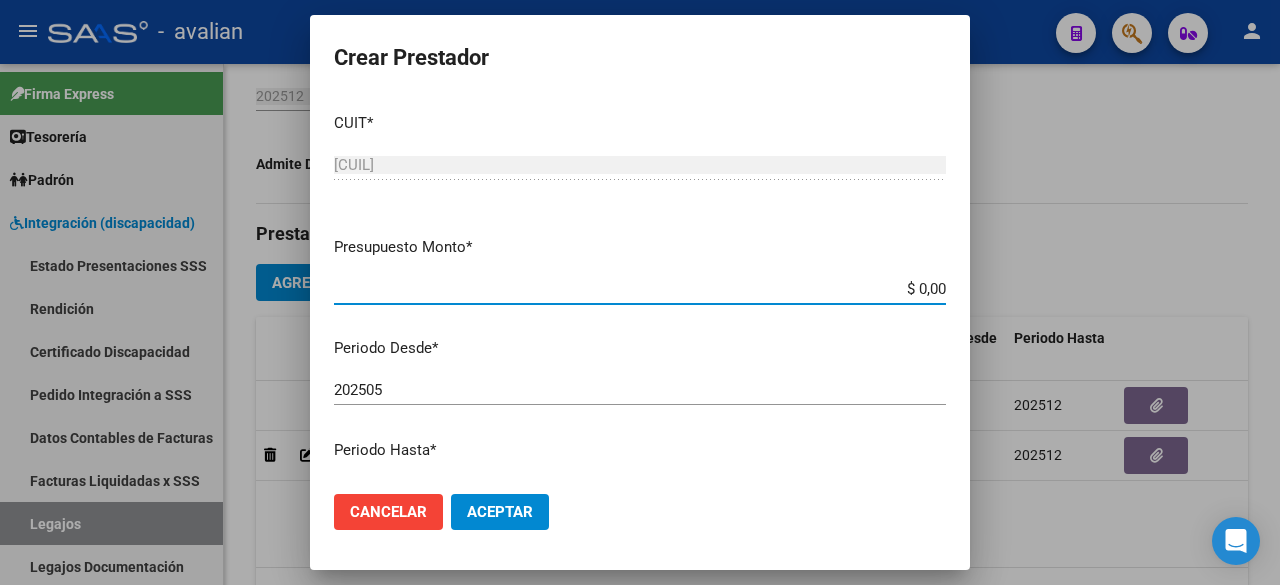 scroll, scrollTop: 304, scrollLeft: 0, axis: vertical 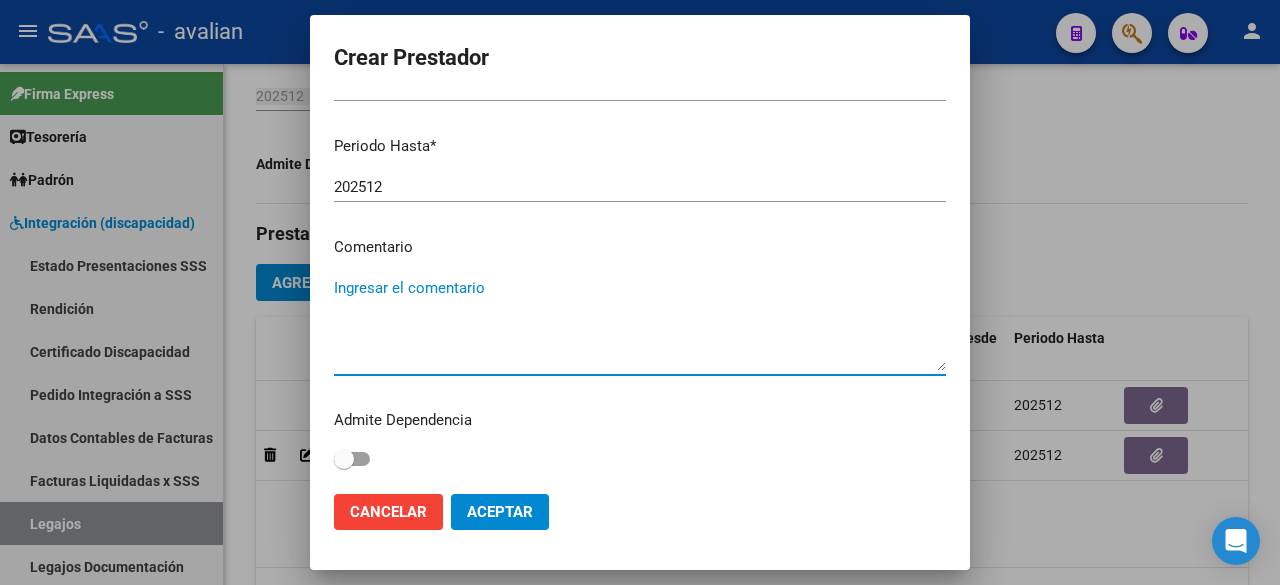 paste on "Diag.TGD - RETRASO MENTAL - Prestación autorizada: [NUMBER]- PSICOTERAPIA / Cant semanal: 2 / Tope mensual: 8 / Tope anual: 88" 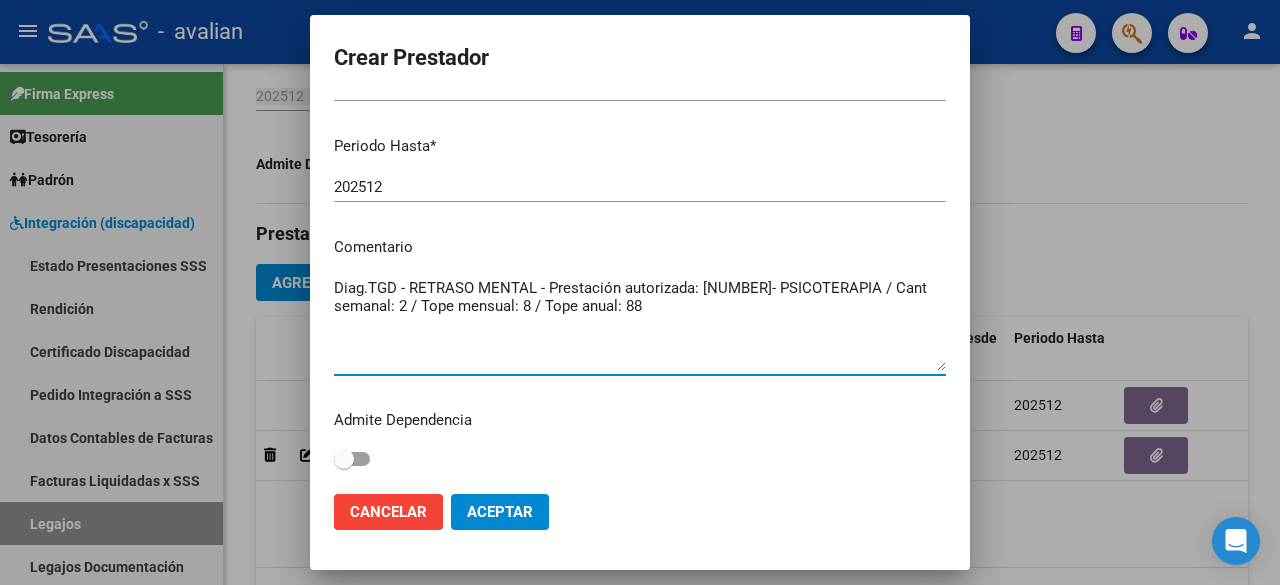 drag, startPoint x: 876, startPoint y: 286, endPoint x: 819, endPoint y: 284, distance: 57.035076 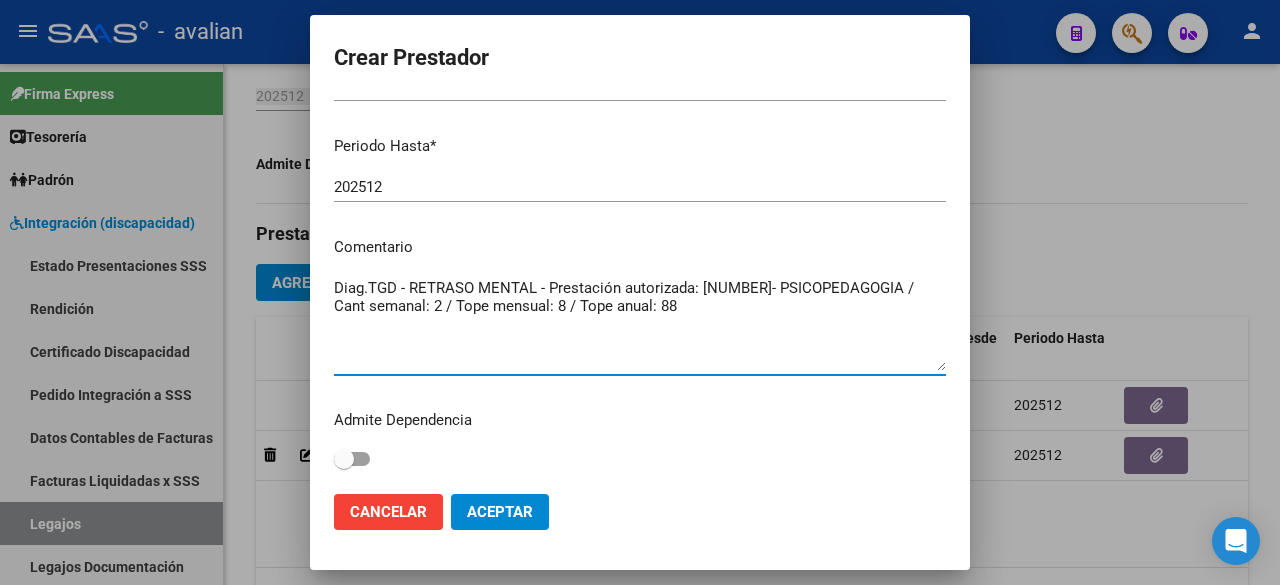 drag, startPoint x: 675, startPoint y: 305, endPoint x: 656, endPoint y: 307, distance: 19.104973 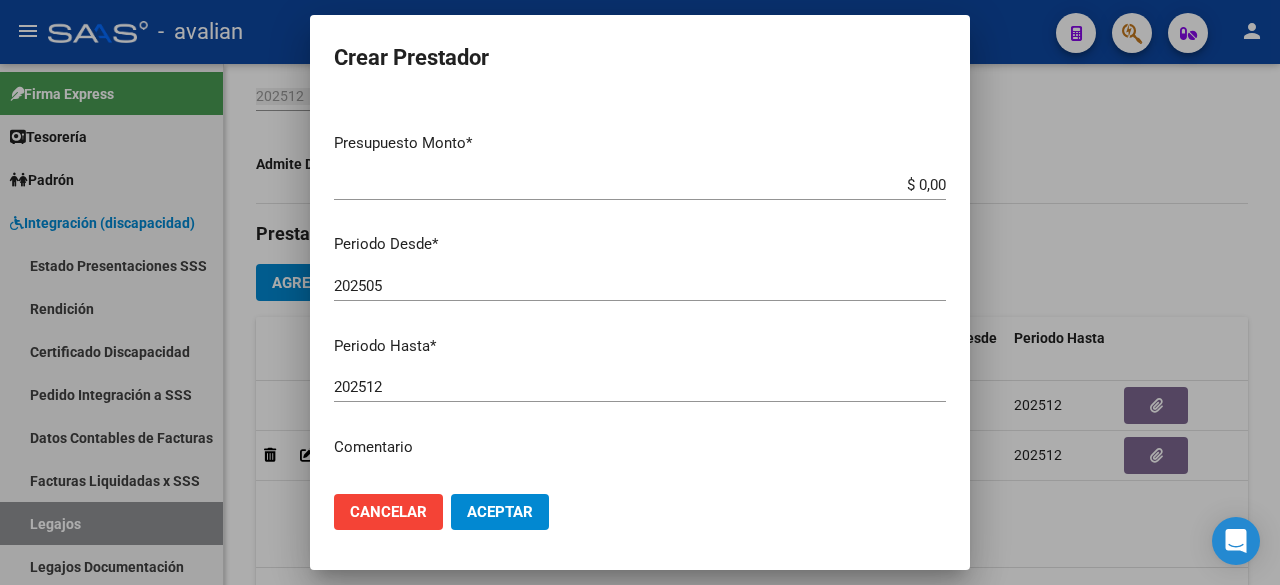 scroll, scrollTop: 0, scrollLeft: 0, axis: both 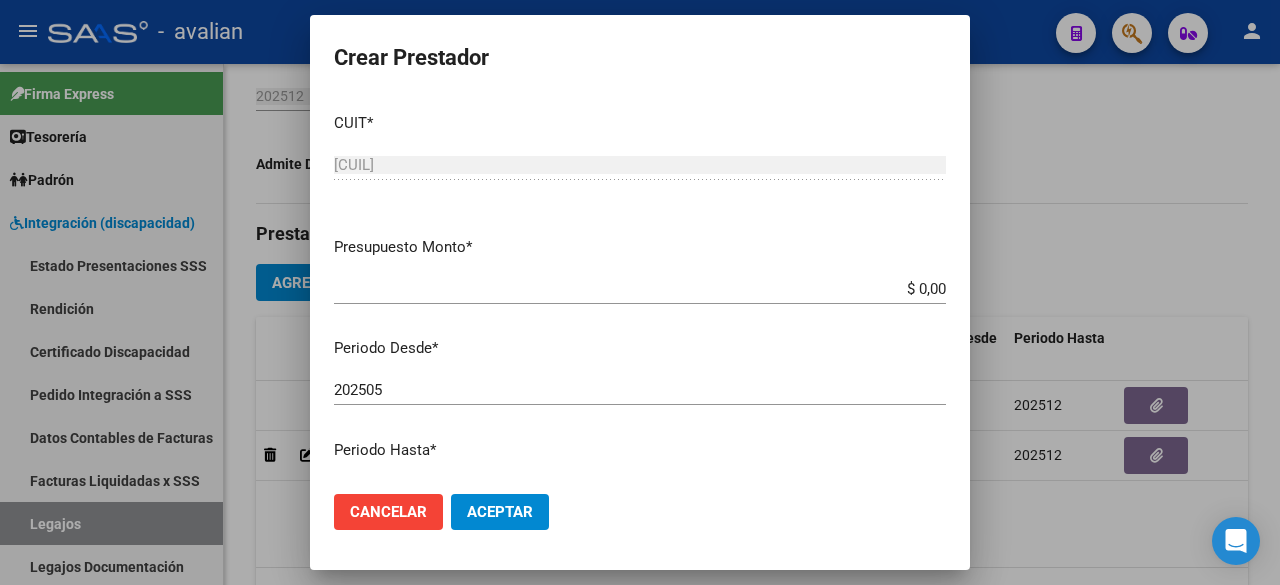 type on "Diag.TGD - RETRASO MENTAL - Prestación autorizada: [NUMBER]- PSICOPEDAGOGIA / Cant semanal: 2 / Tope mensual: 8 / Tope anual: 64" 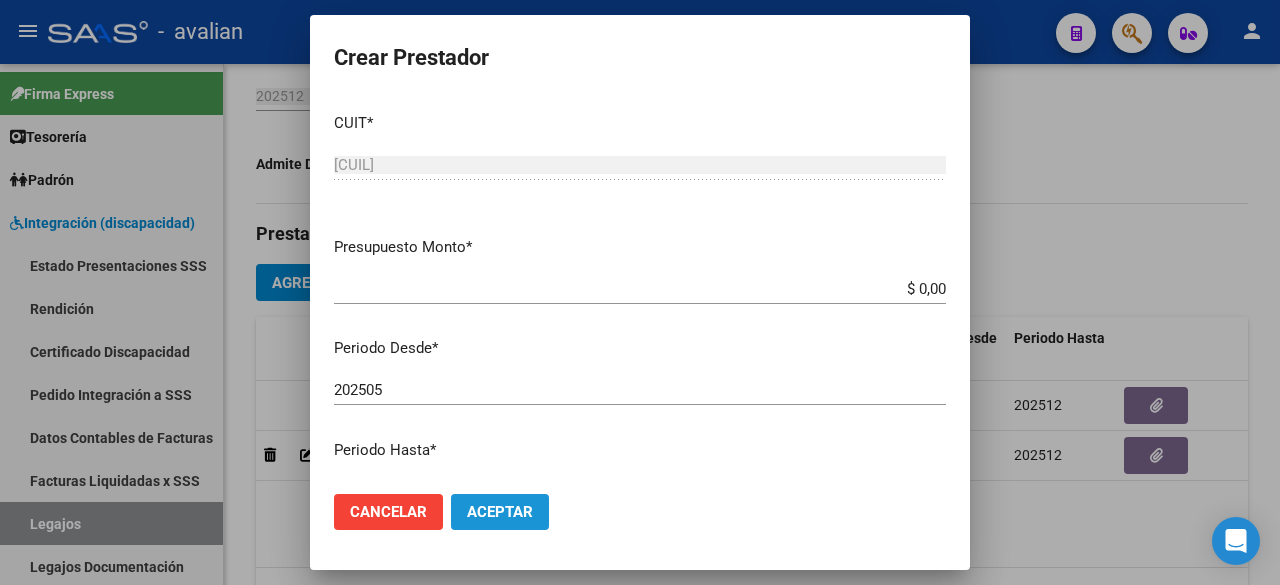 click on "Aceptar" 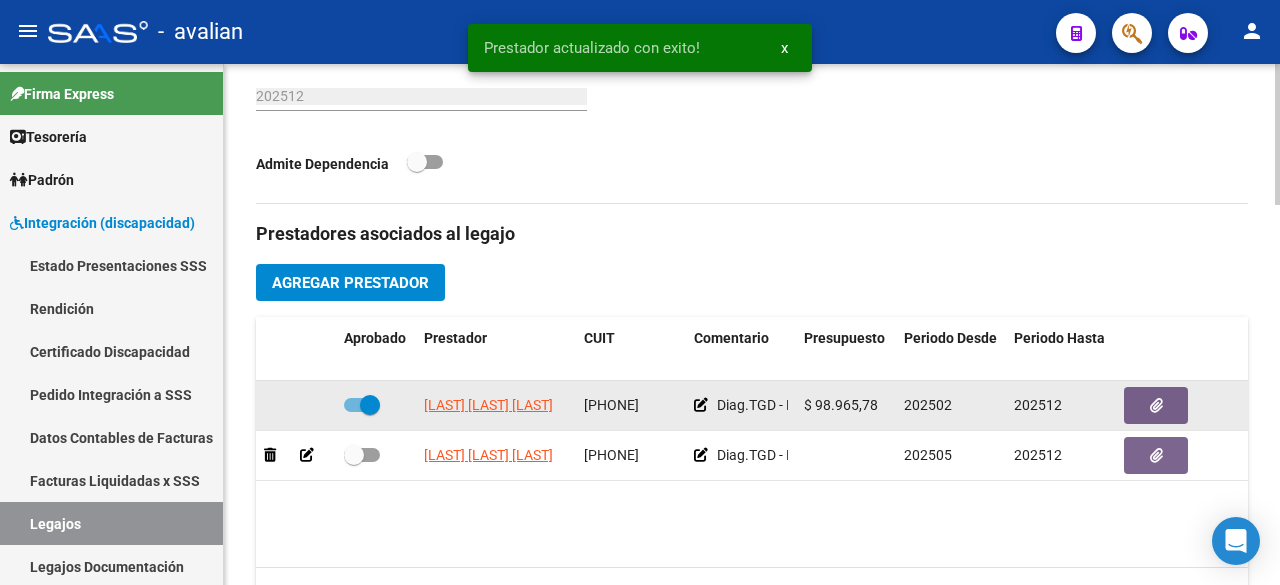 drag, startPoint x: 816, startPoint y: 425, endPoint x: 882, endPoint y: 431, distance: 66.27216 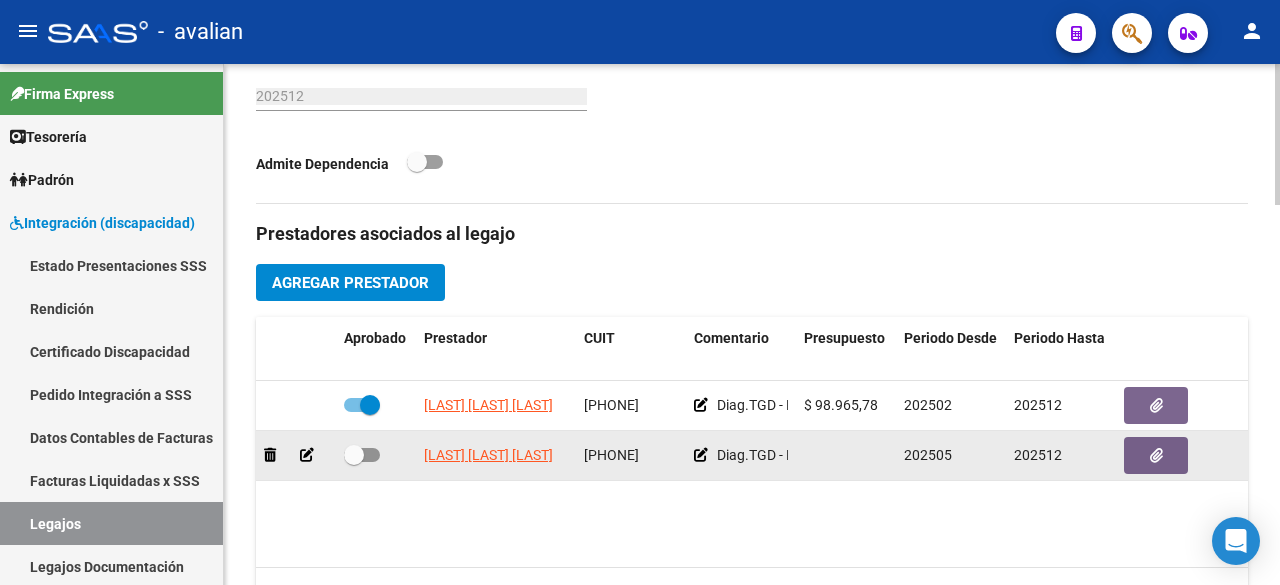 click 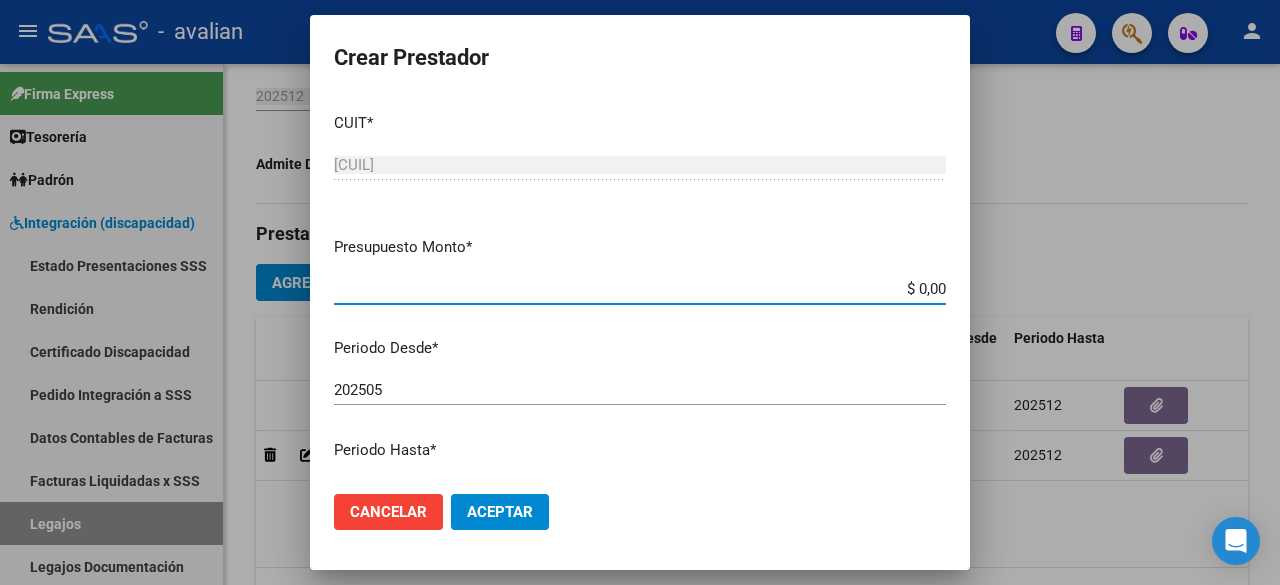 scroll, scrollTop: 300, scrollLeft: 0, axis: vertical 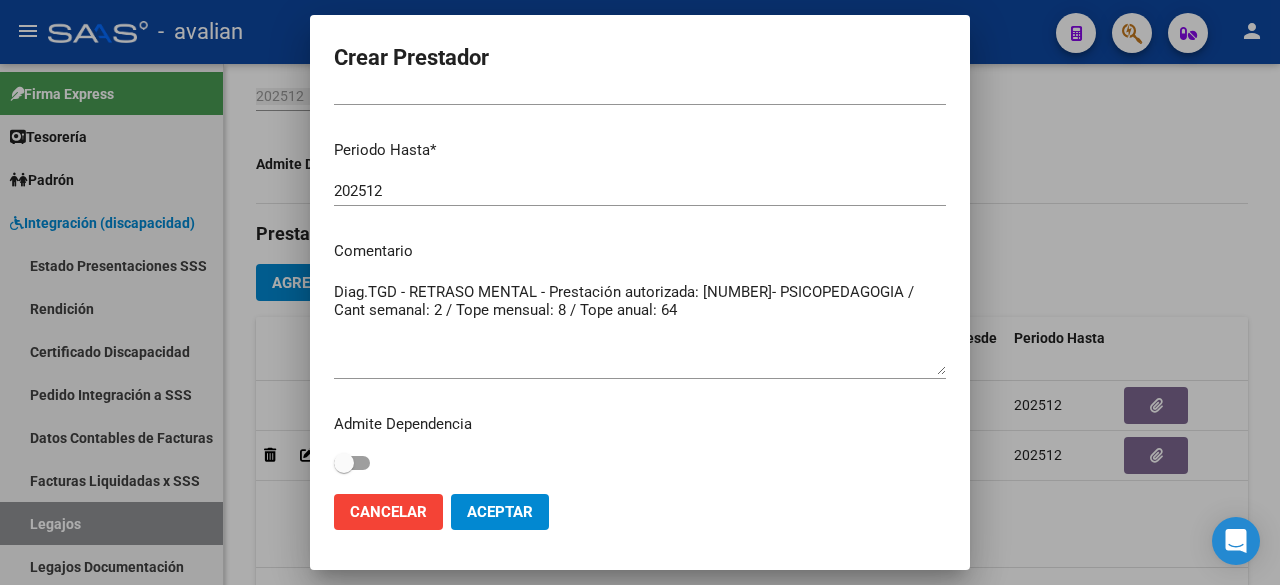click on "Diag.TGD - RETRASO MENTAL - Prestación autorizada: [NUMBER]- PSICOPEDAGOGIA / Cant semanal: 2 / Tope mensual: 8 / Tope anual: 64" at bounding box center [640, 328] 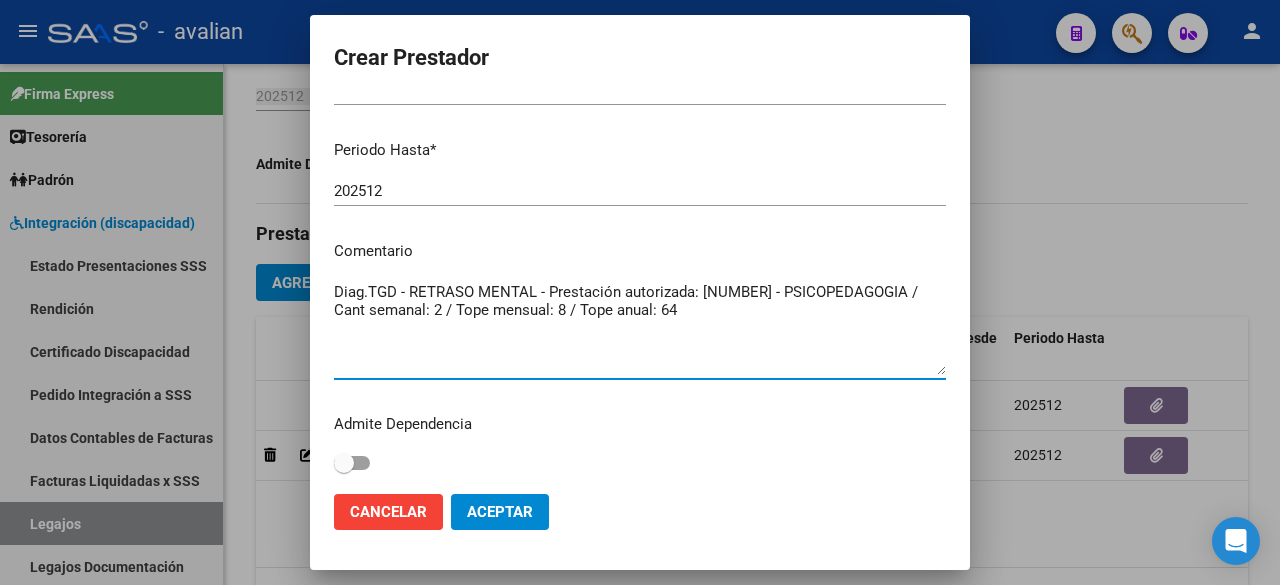 scroll, scrollTop: 100, scrollLeft: 0, axis: vertical 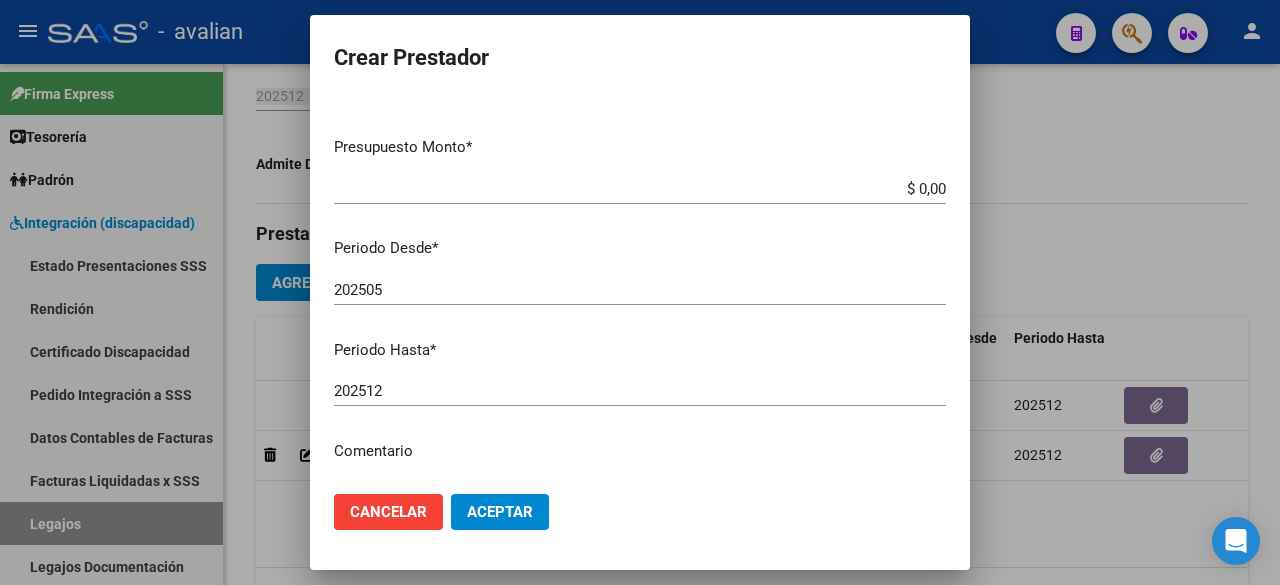 type on "Diag.TGD - RETRASO MENTAL - Prestación autorizada: [NUMBER] - PSICOPEDAGOGIA / Cant semanal: 2 / Tope mensual: 8 / Tope anual: 64" 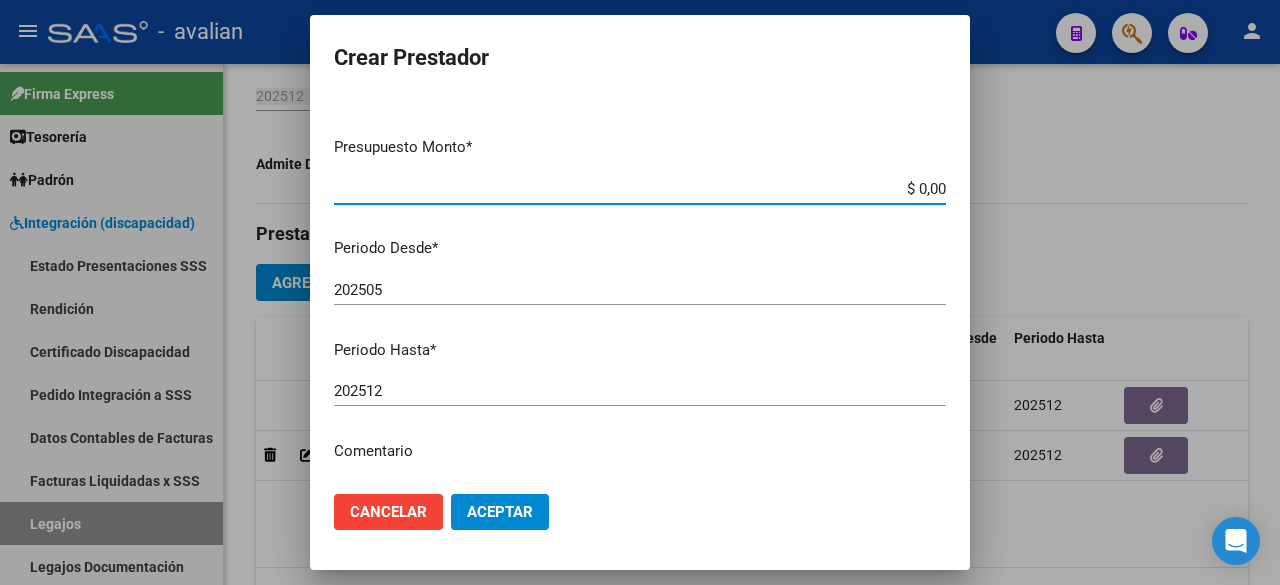 paste on "98.965,78" 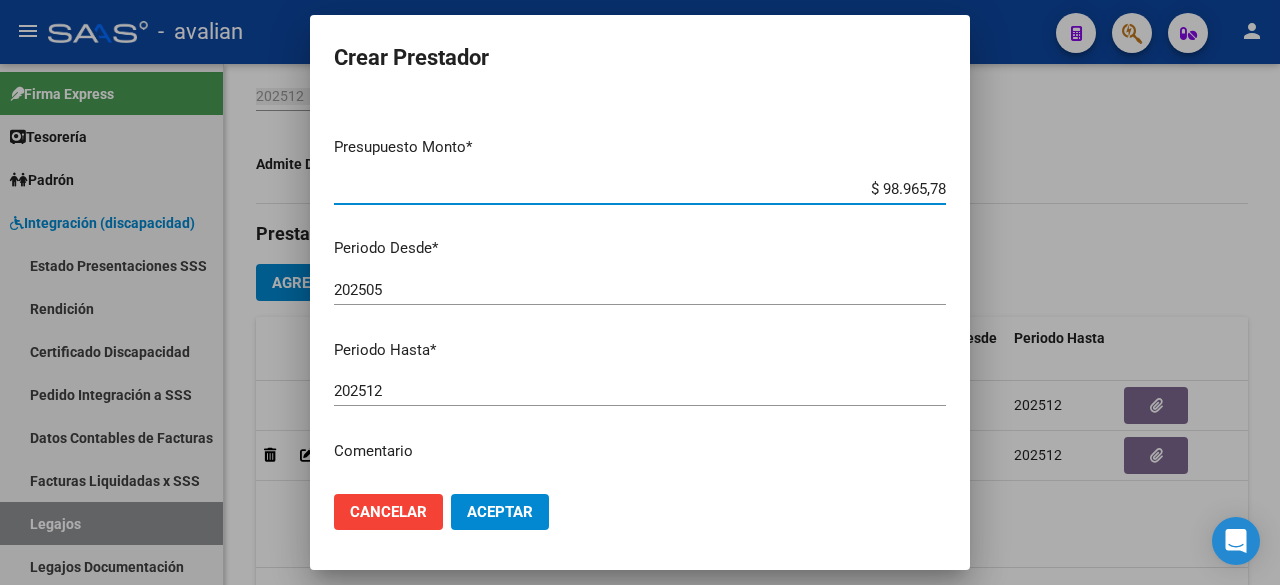 type on "$ 98.965,78" 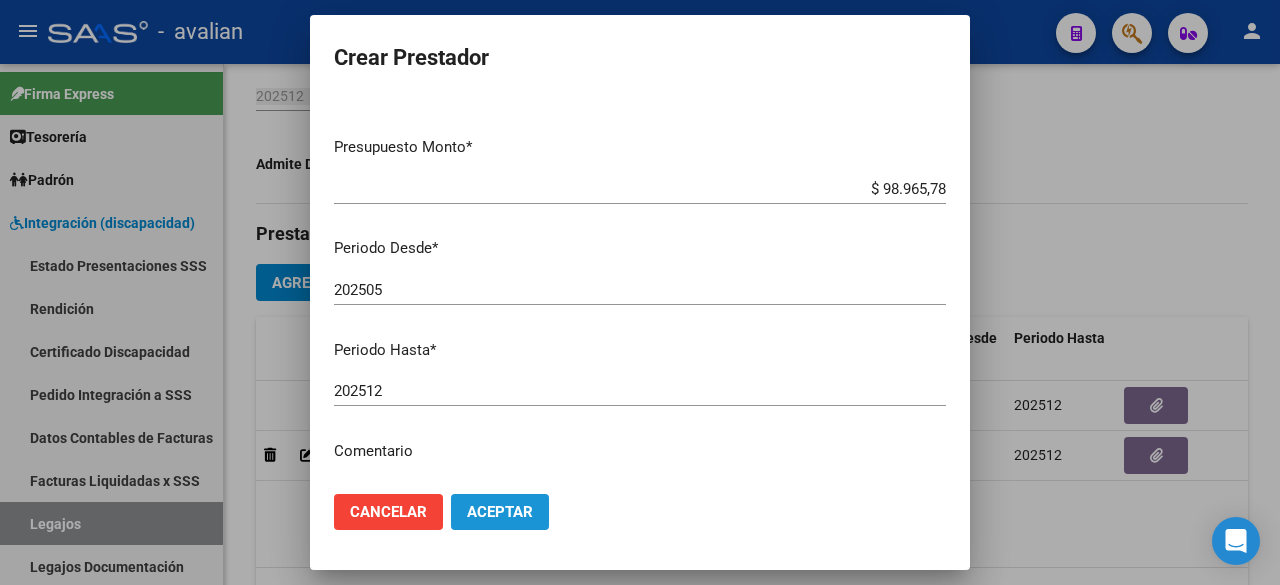 click on "Aceptar" 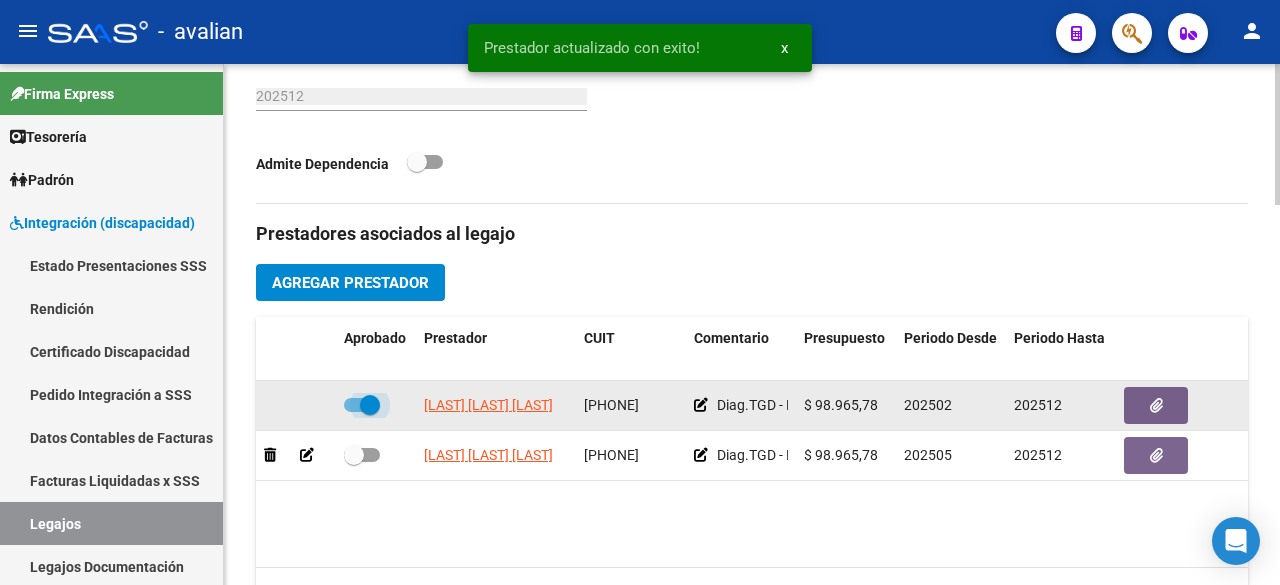 click at bounding box center [362, 405] 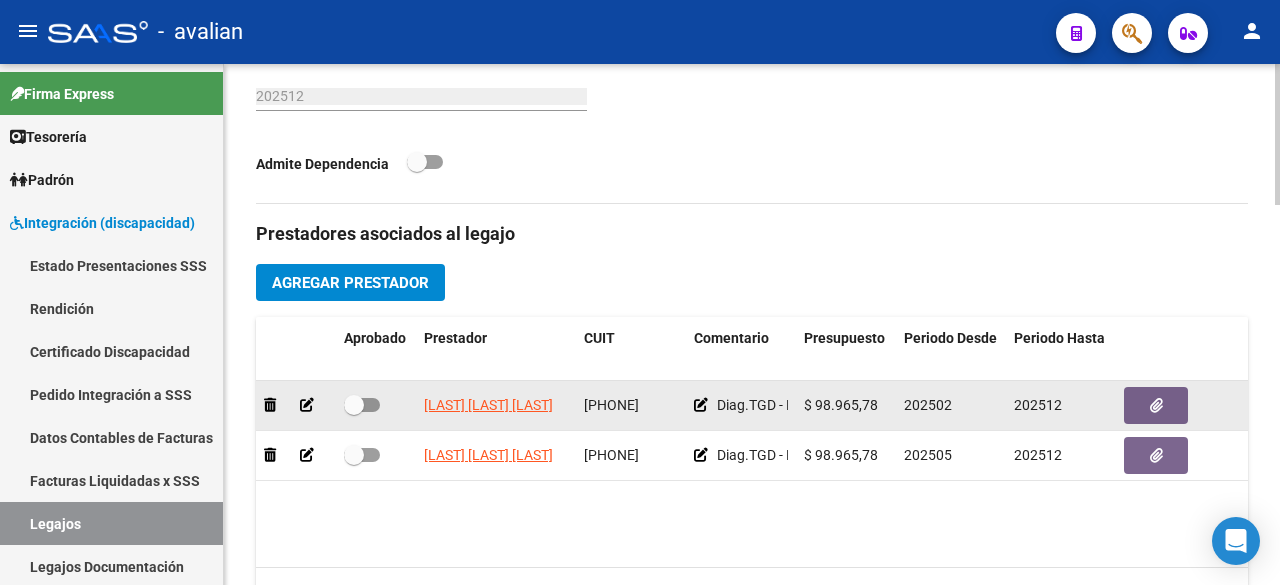 click 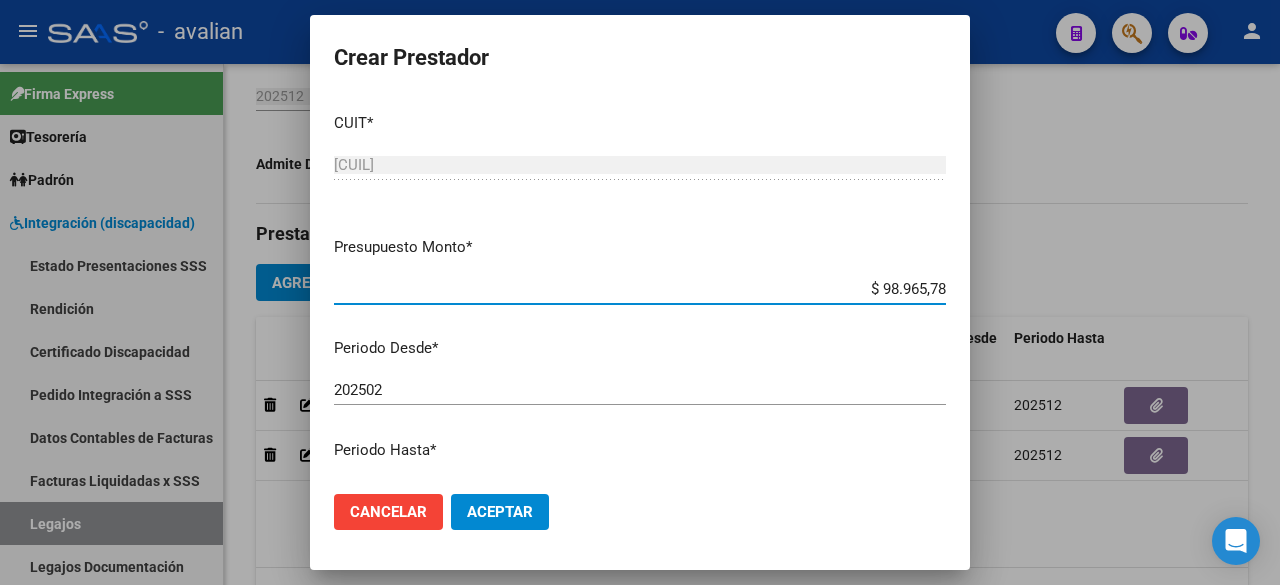 scroll, scrollTop: 300, scrollLeft: 0, axis: vertical 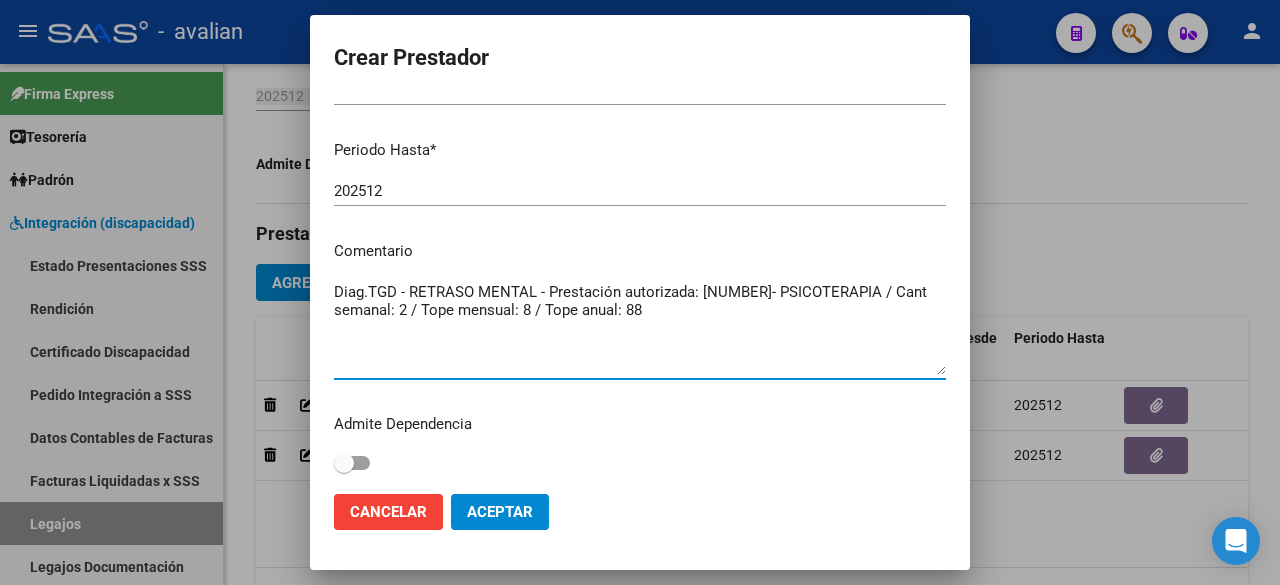 drag, startPoint x: 639, startPoint y: 309, endPoint x: 627, endPoint y: 308, distance: 12.0415945 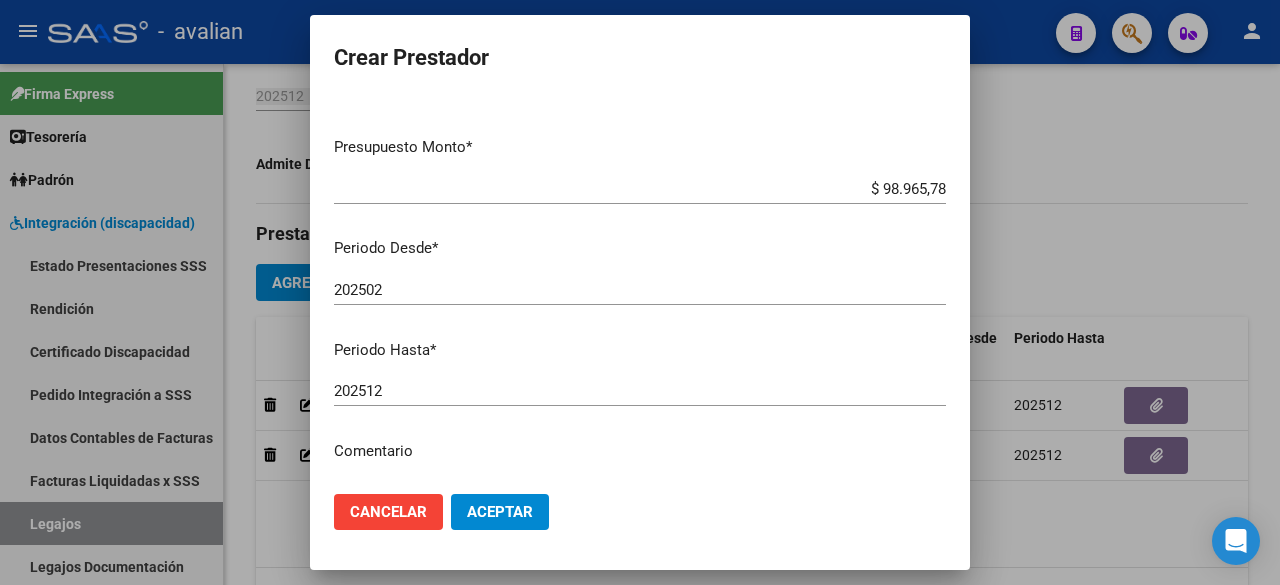 scroll, scrollTop: 0, scrollLeft: 0, axis: both 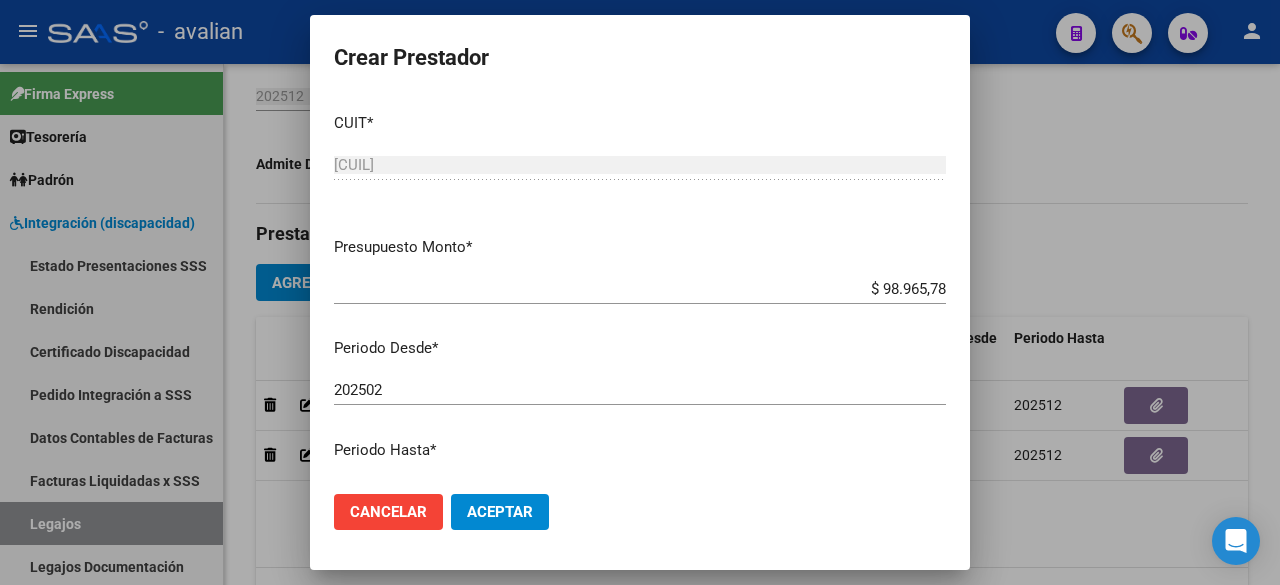 type on "Diag.TGD - RETRASO MENTAL - Prestación autorizada: 60006005- PSICOTERAPIA / Cant semanal: 2 / Tope mensual: 8 / Tope anual: 64" 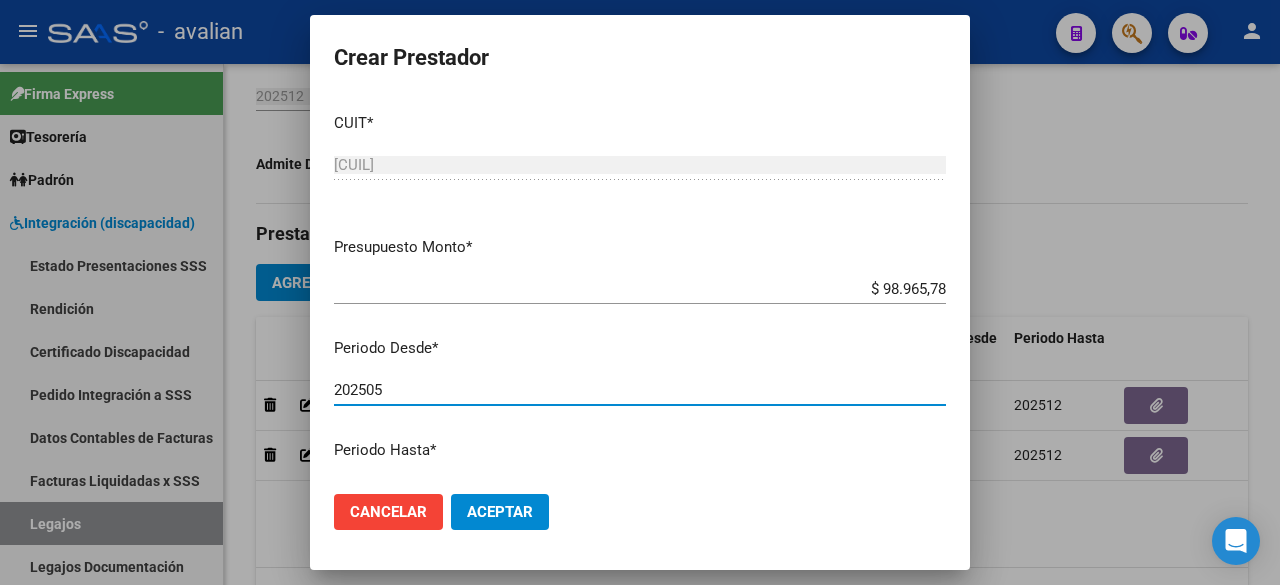 type on "202505" 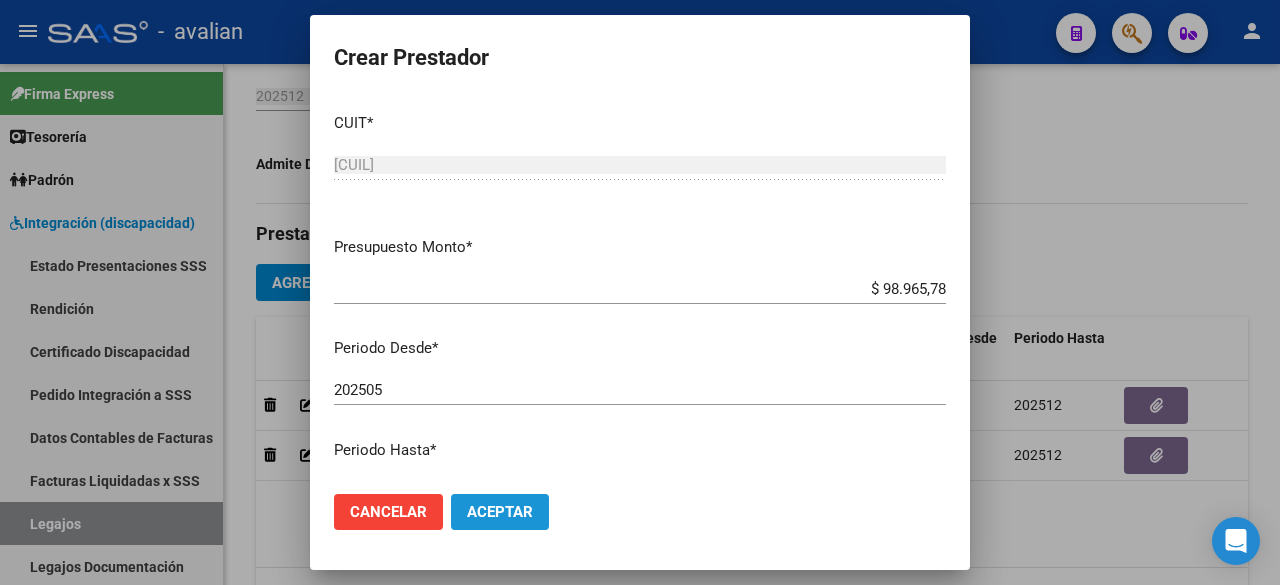 click on "Aceptar" 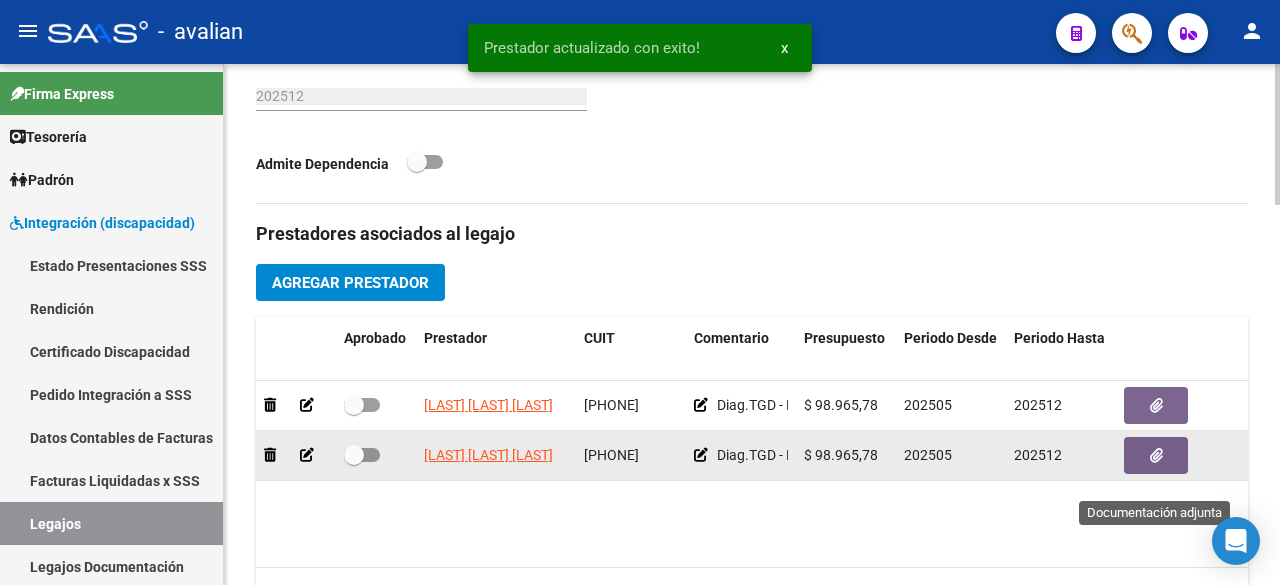 click 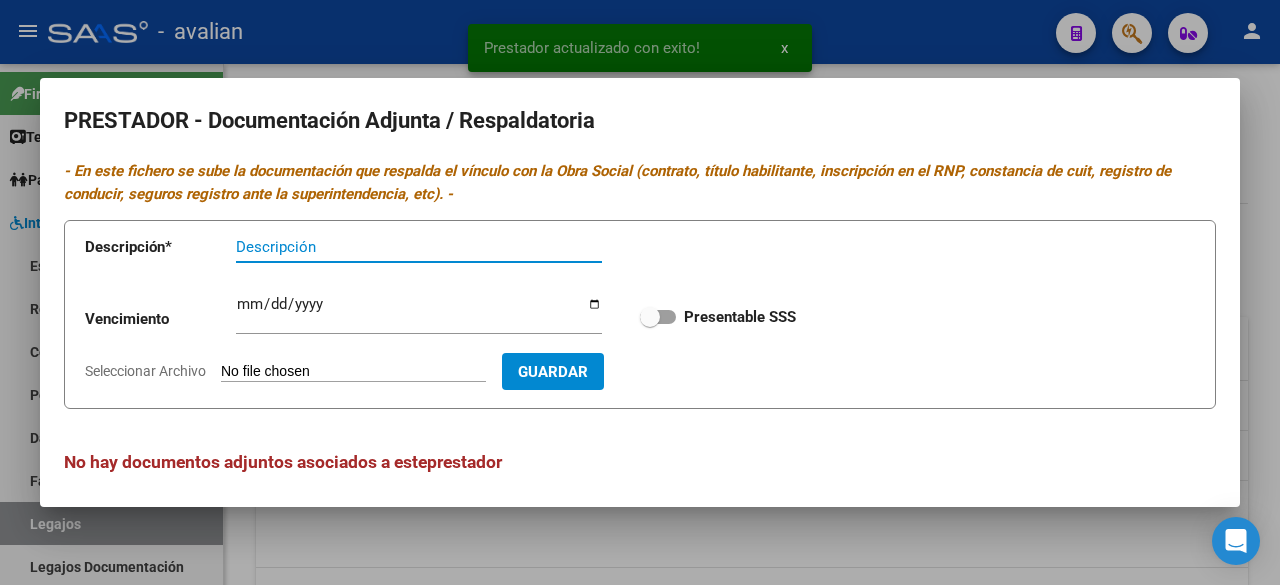 scroll, scrollTop: 8, scrollLeft: 0, axis: vertical 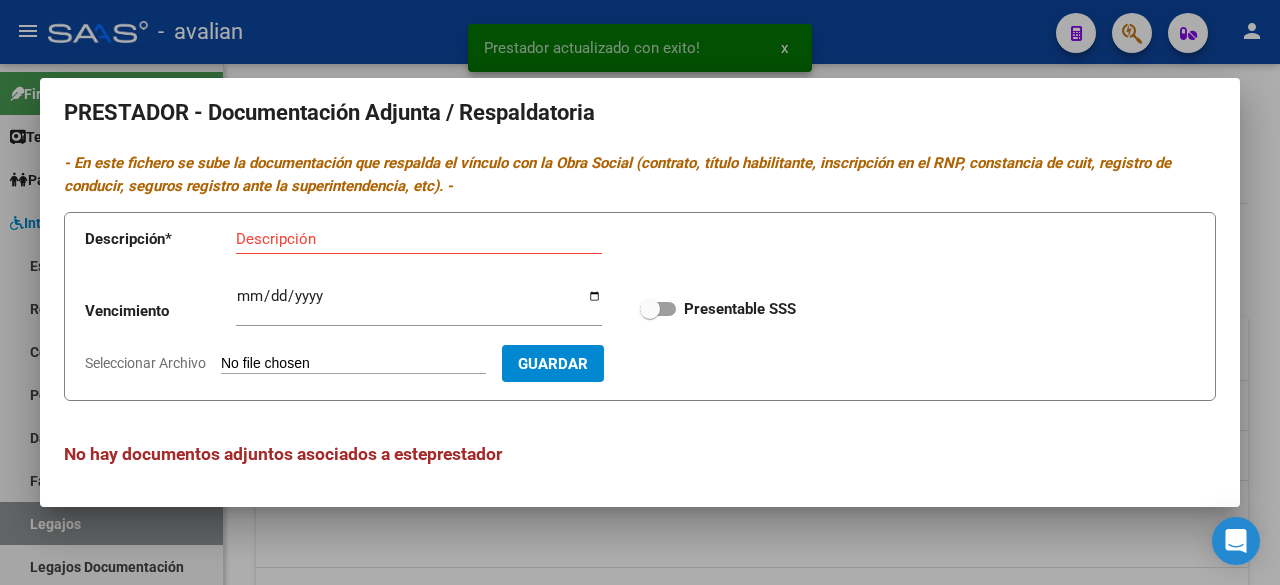 click at bounding box center (640, 292) 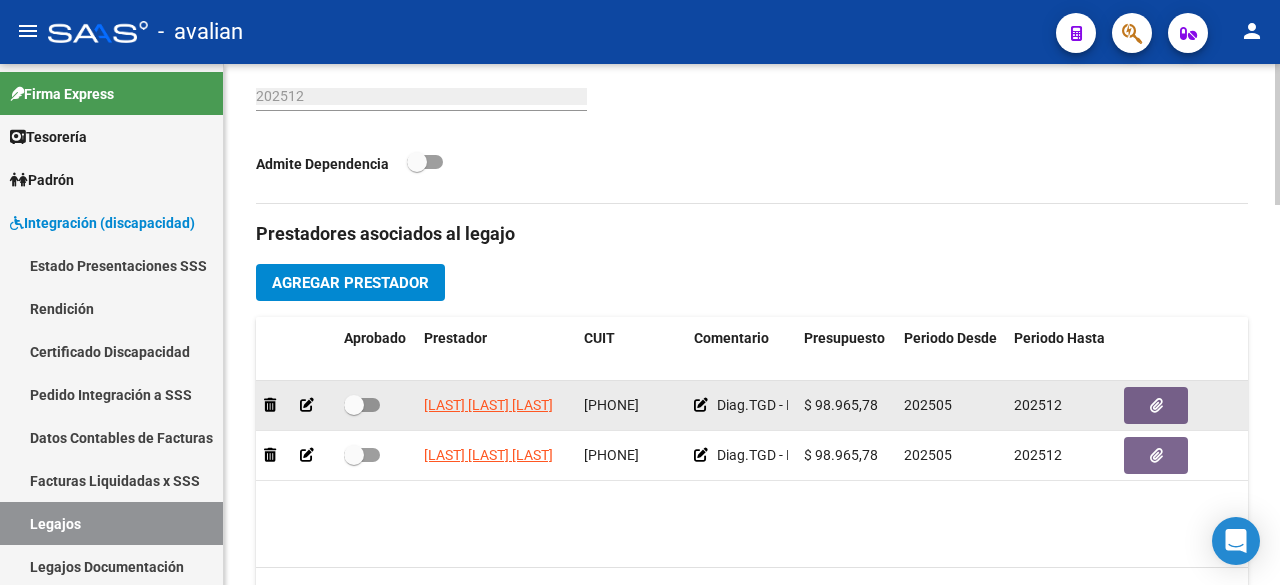 click 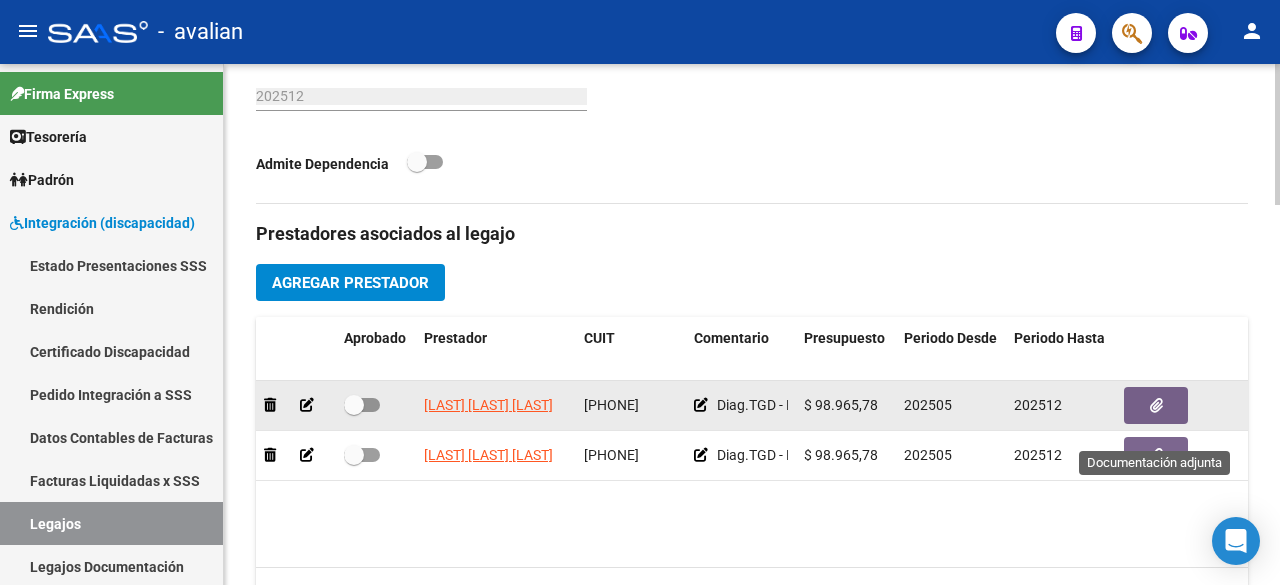 click 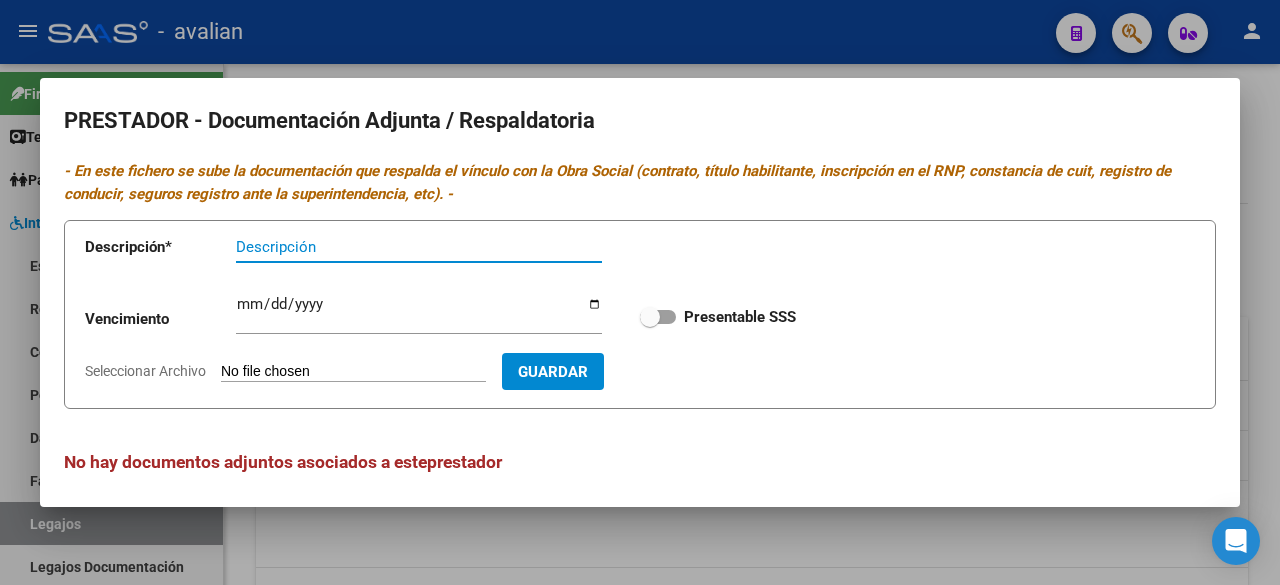 scroll, scrollTop: 8, scrollLeft: 0, axis: vertical 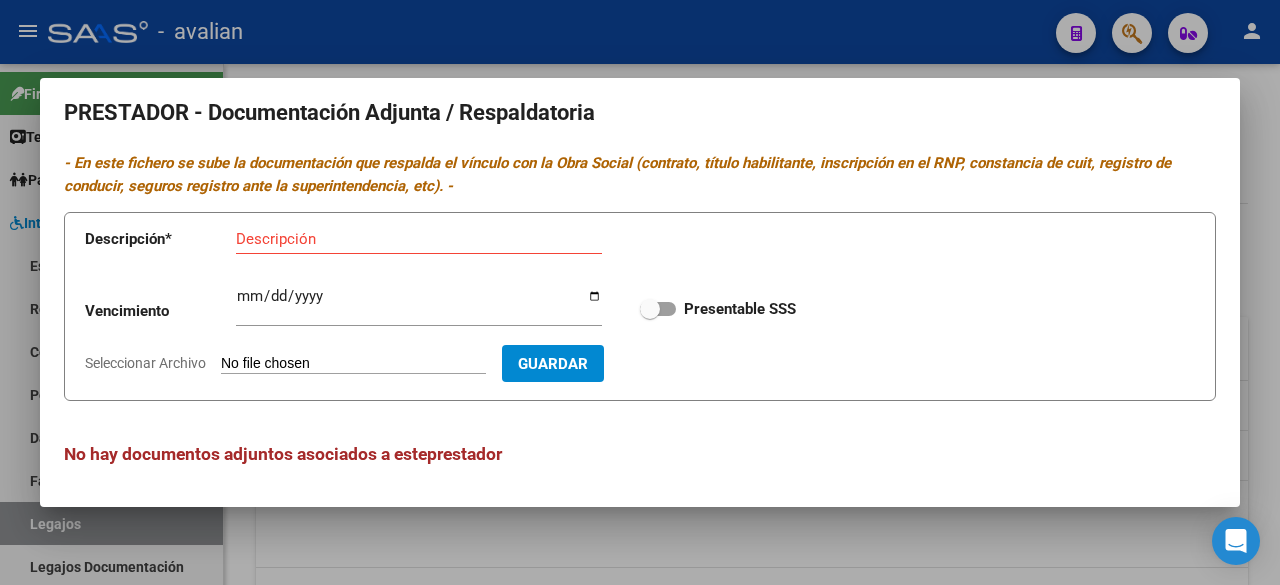 click at bounding box center [640, 292] 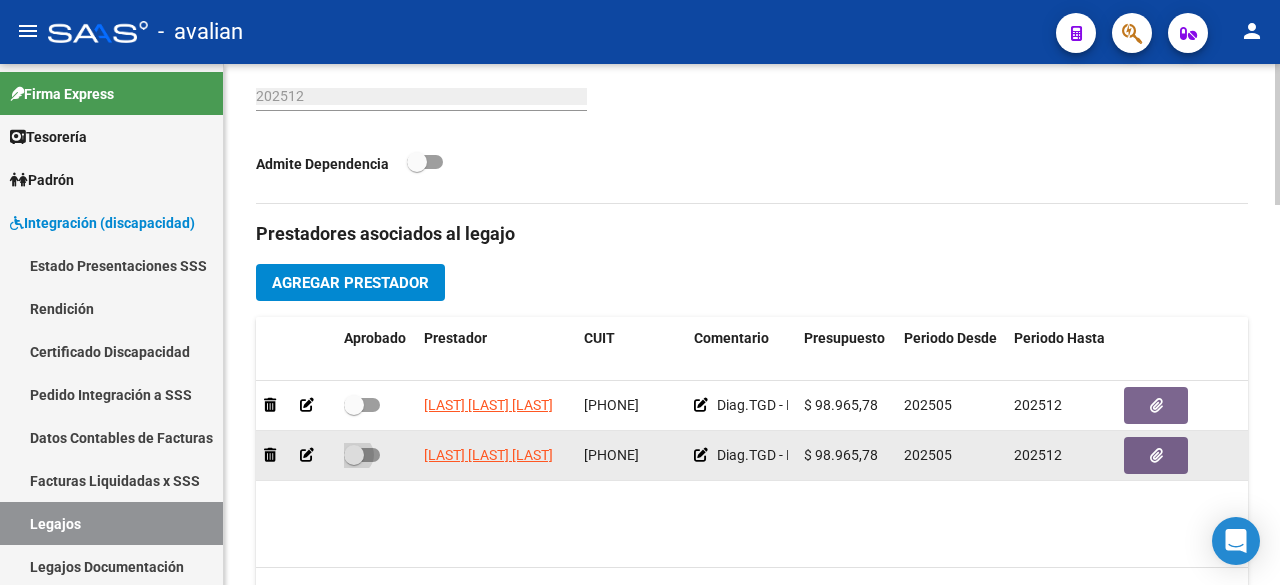 click at bounding box center [362, 455] 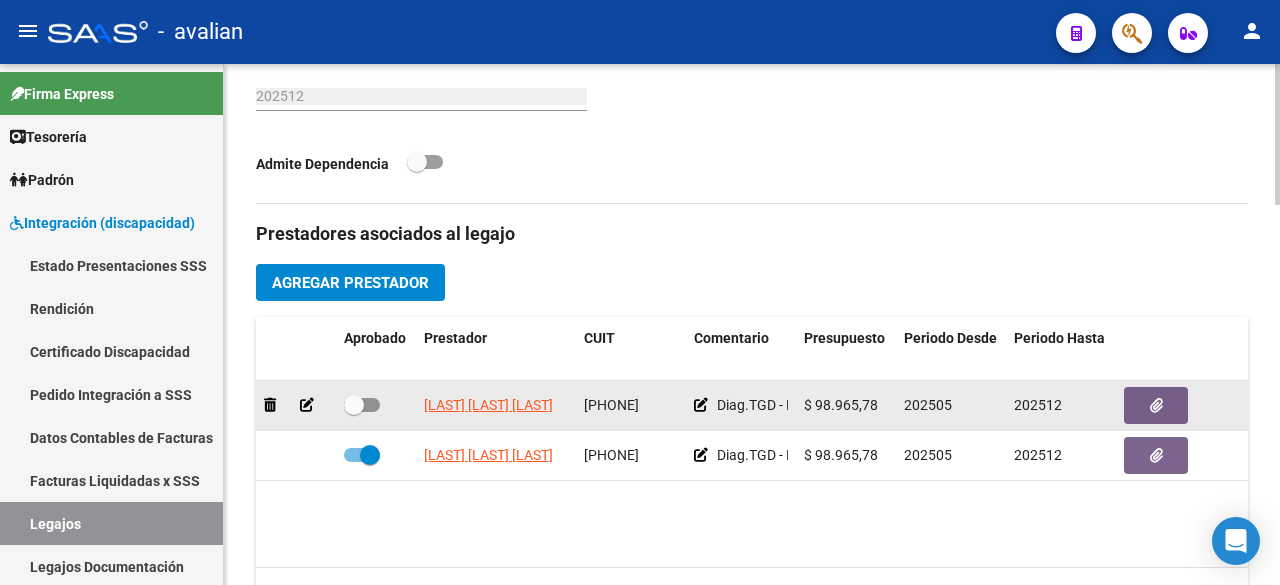 click at bounding box center [362, 405] 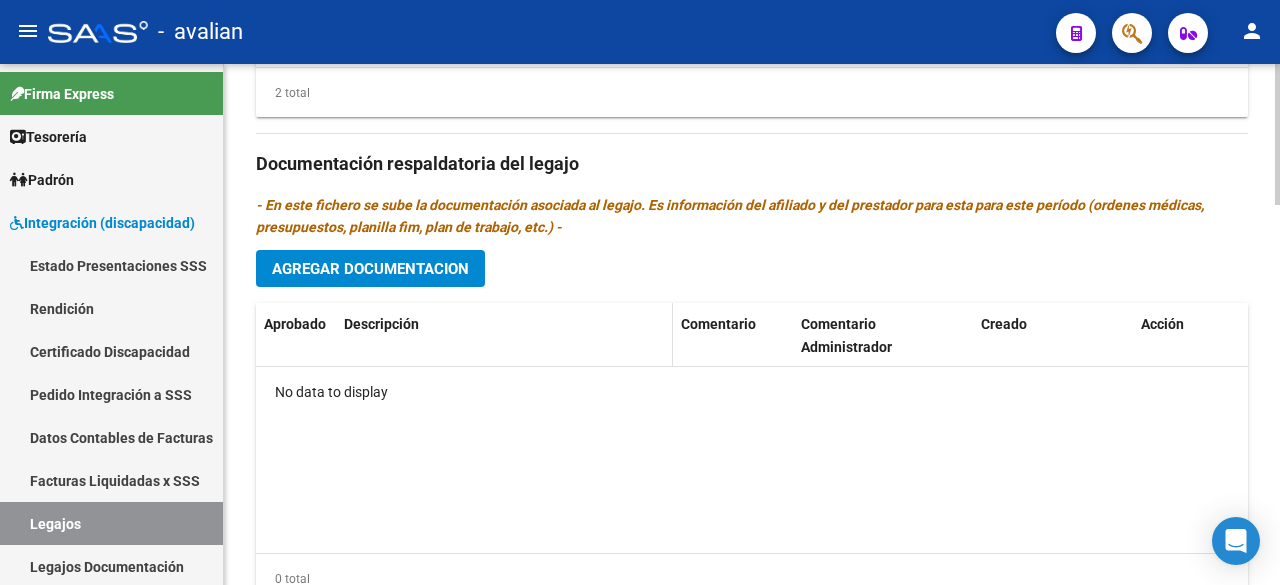 scroll, scrollTop: 1004, scrollLeft: 0, axis: vertical 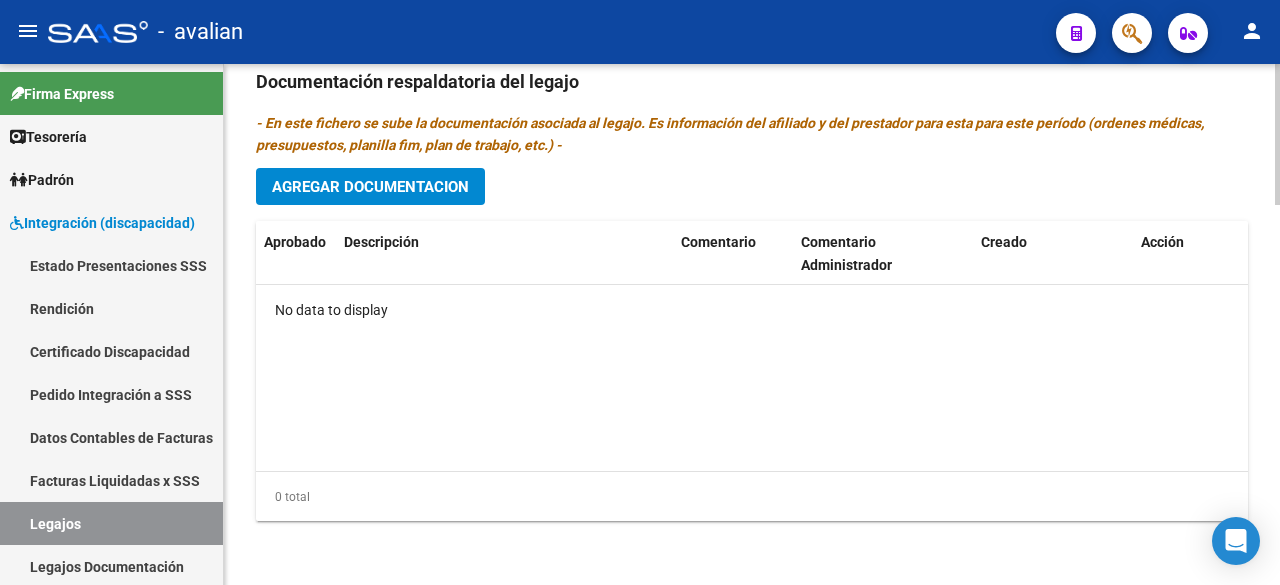 click on "Agregar Documentacion" 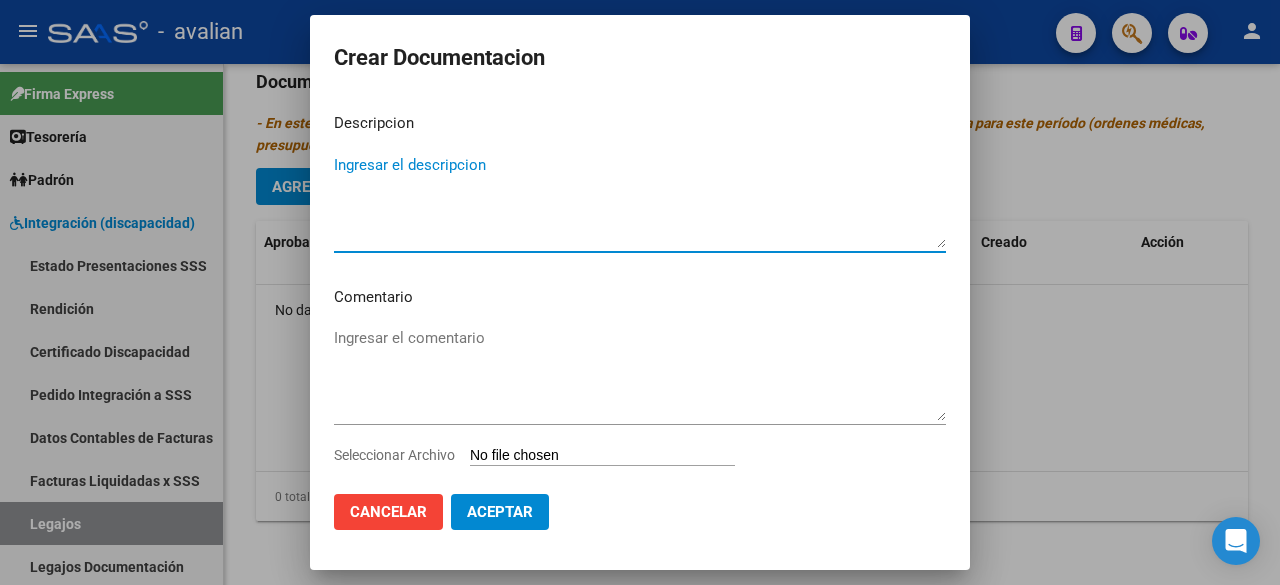 click on "Ingresar el descripcion" at bounding box center (640, 201) 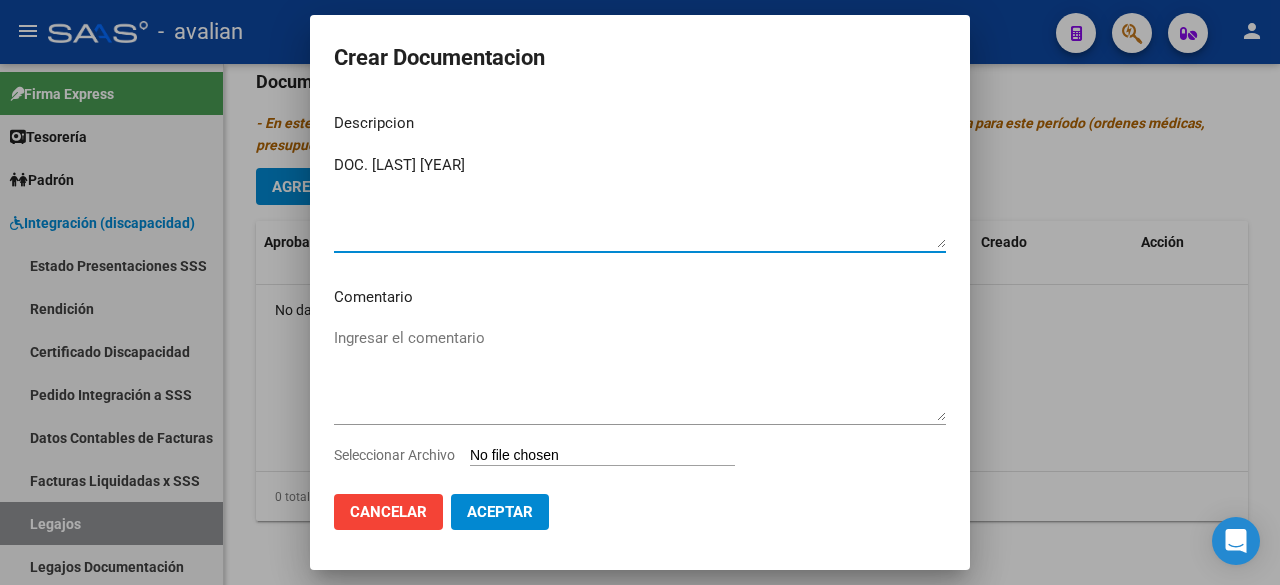 type on "DOC. [LAST] [YEAR]" 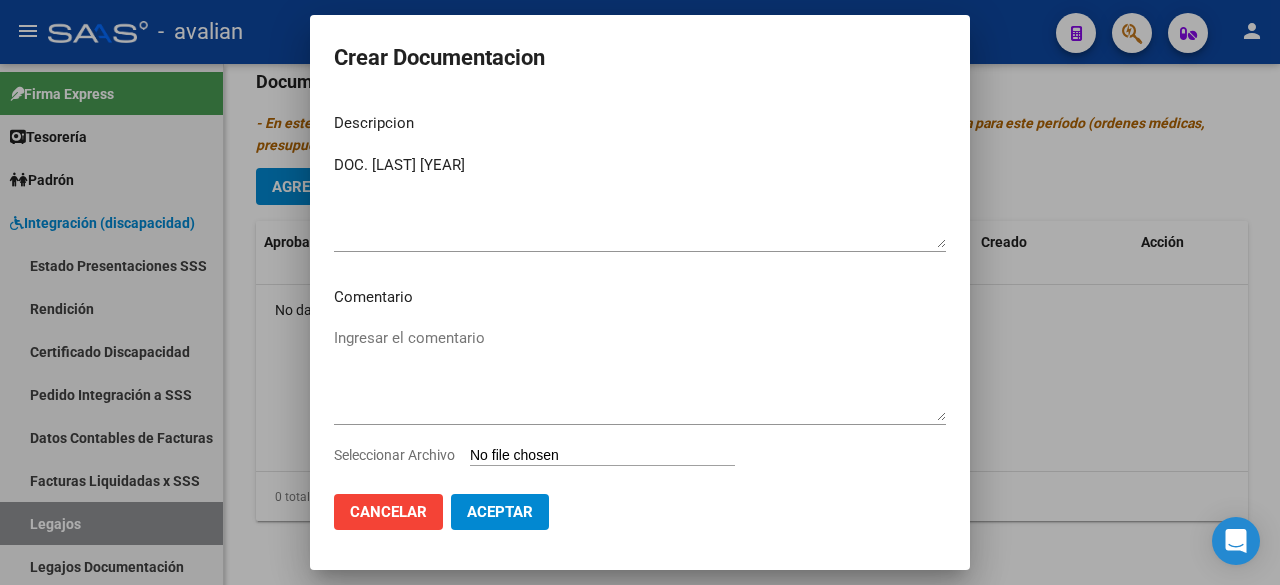 click on "Seleccionar Archivo" at bounding box center [602, 456] 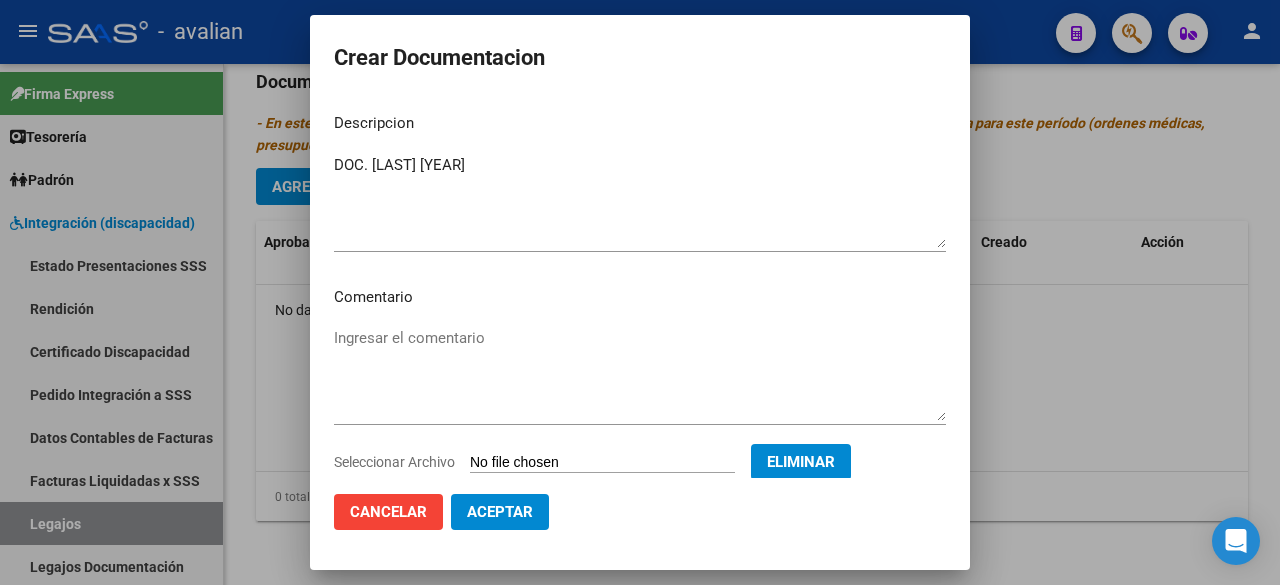 click on "Aceptar" 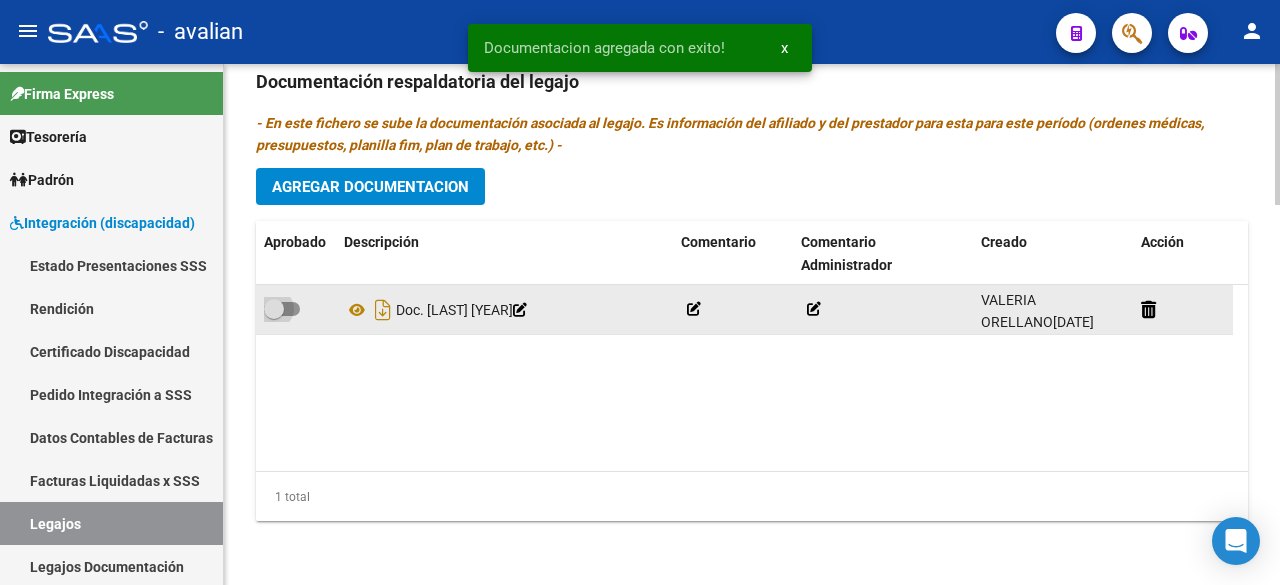 click at bounding box center (282, 309) 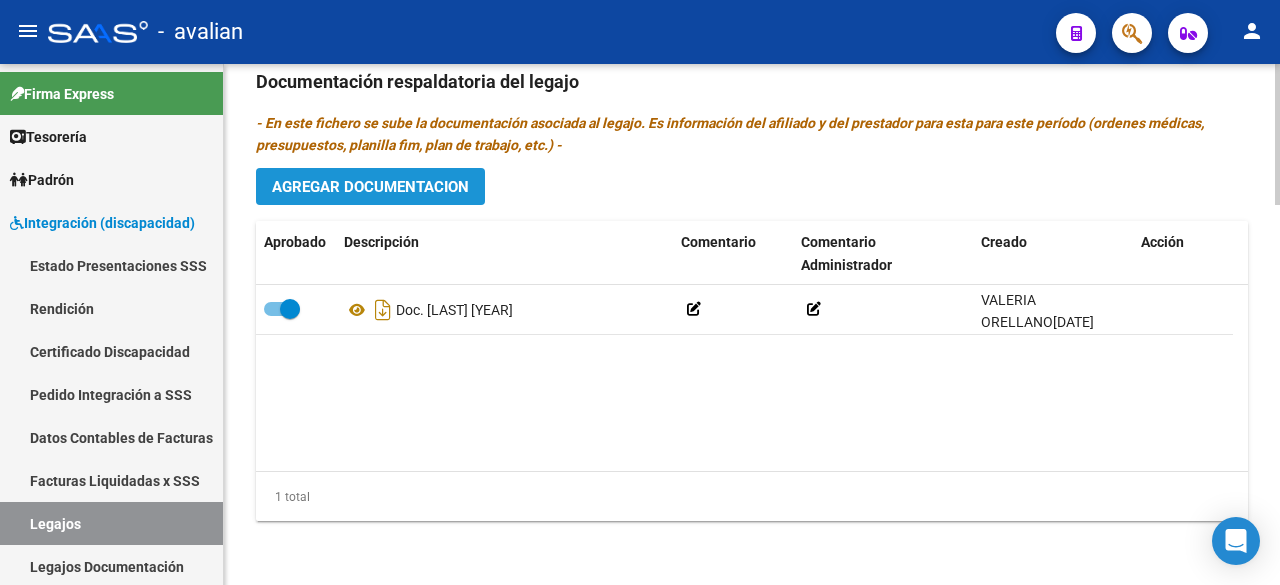 click on "Agregar Documentacion" 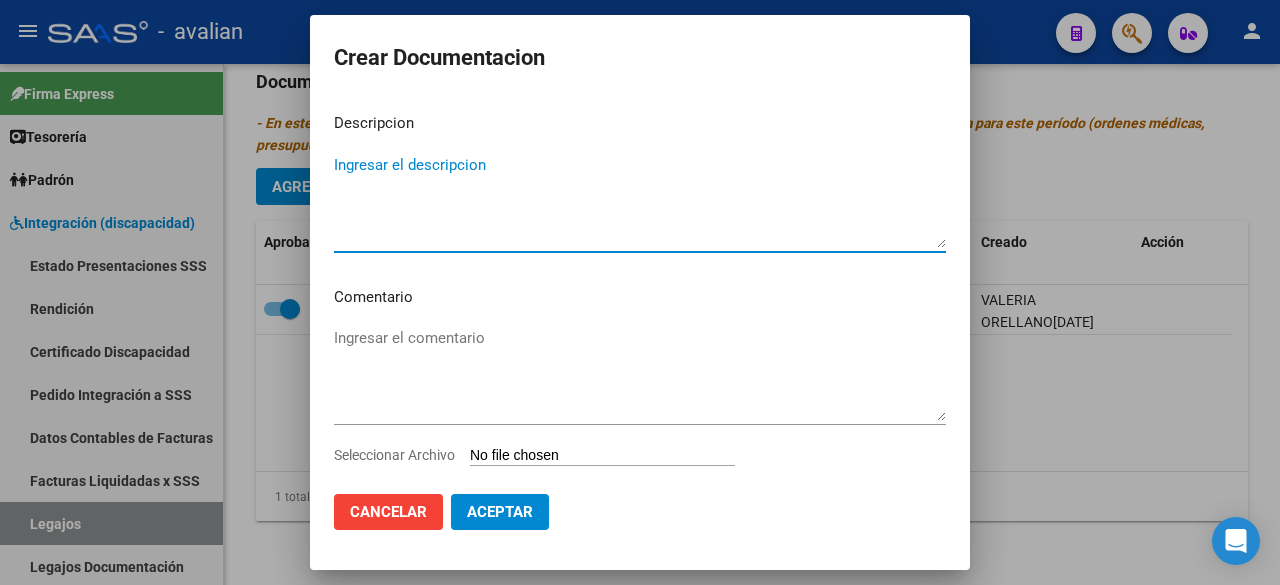 click on "Ingresar el descripcion" at bounding box center (640, 201) 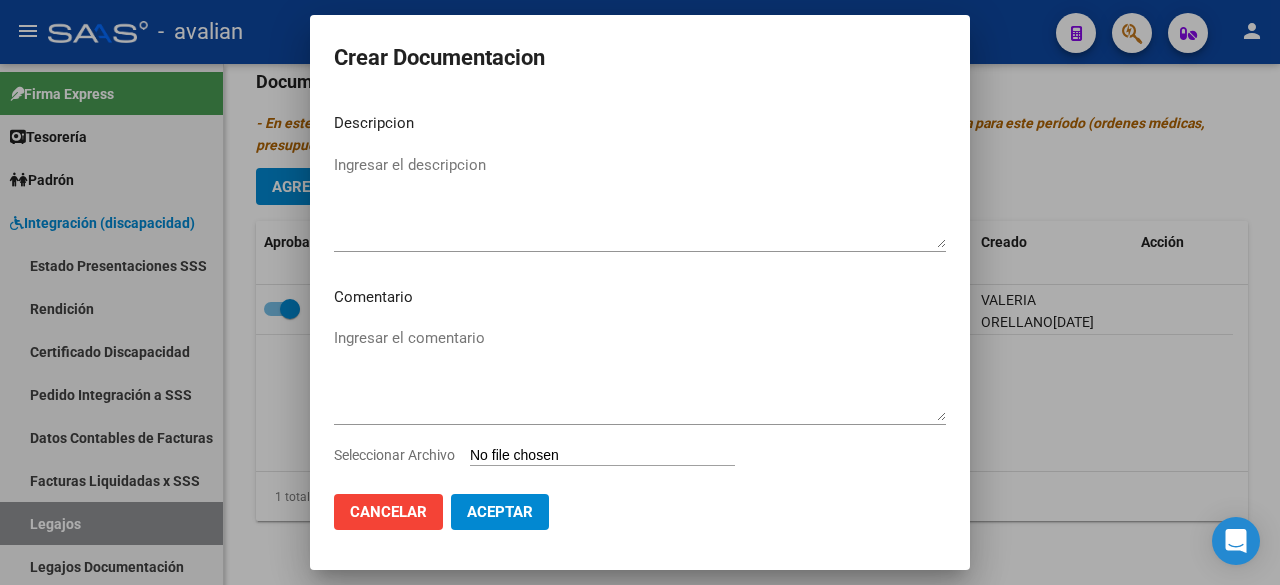 click on "Seleccionar Archivo" at bounding box center (602, 456) 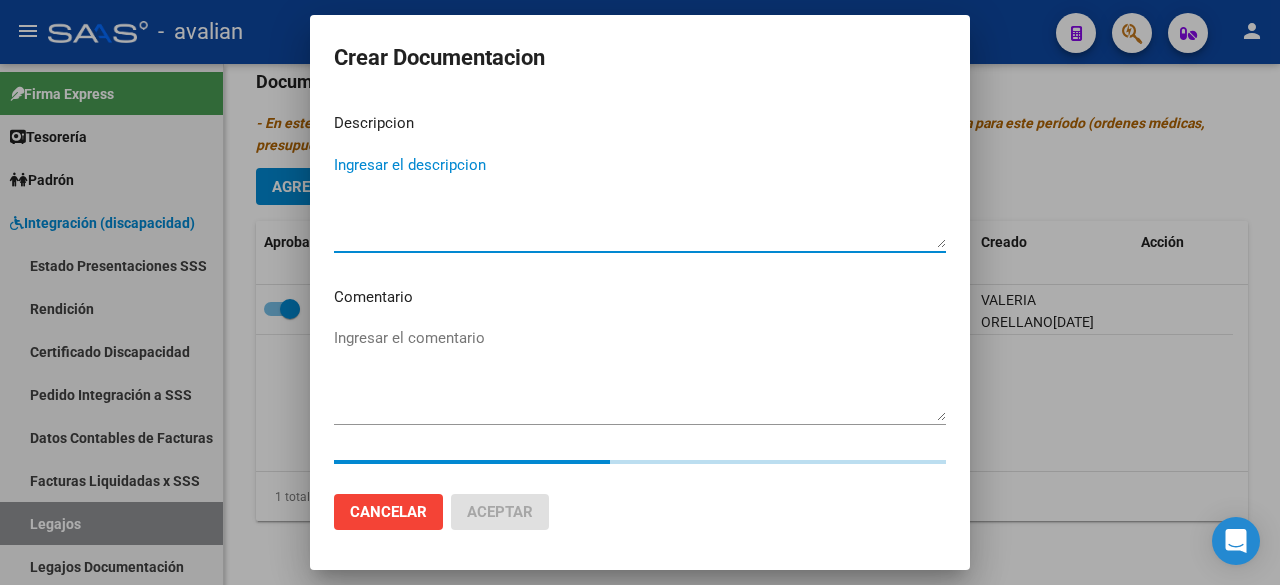 click on "Ingresar el descripcion" at bounding box center [640, 201] 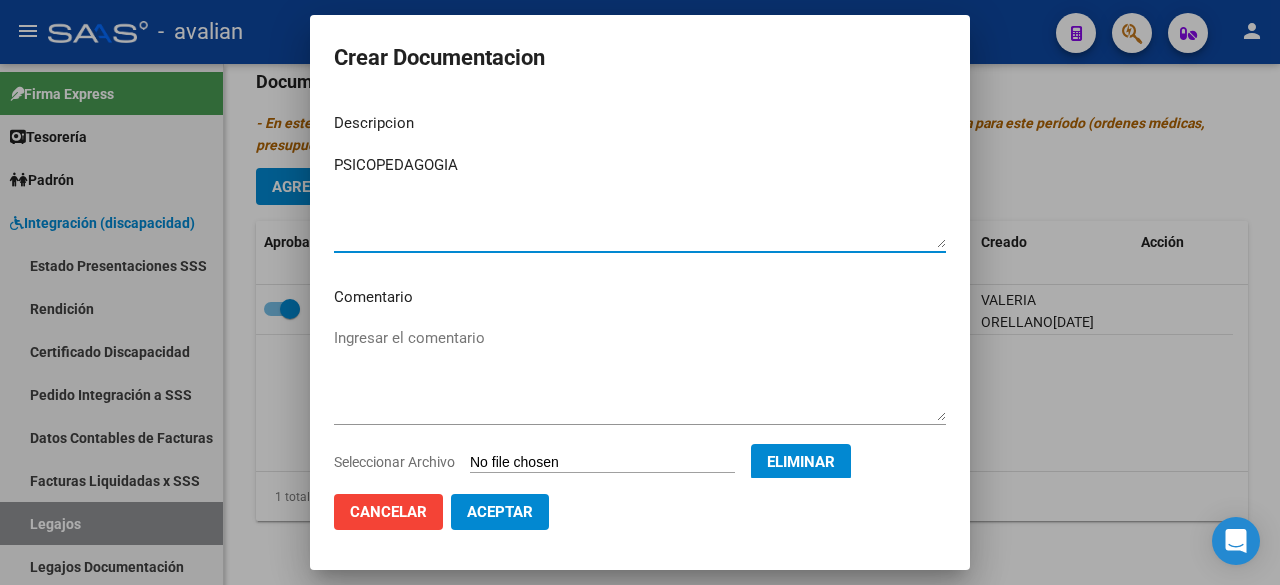 type on "PSICOPEDAGOGIA" 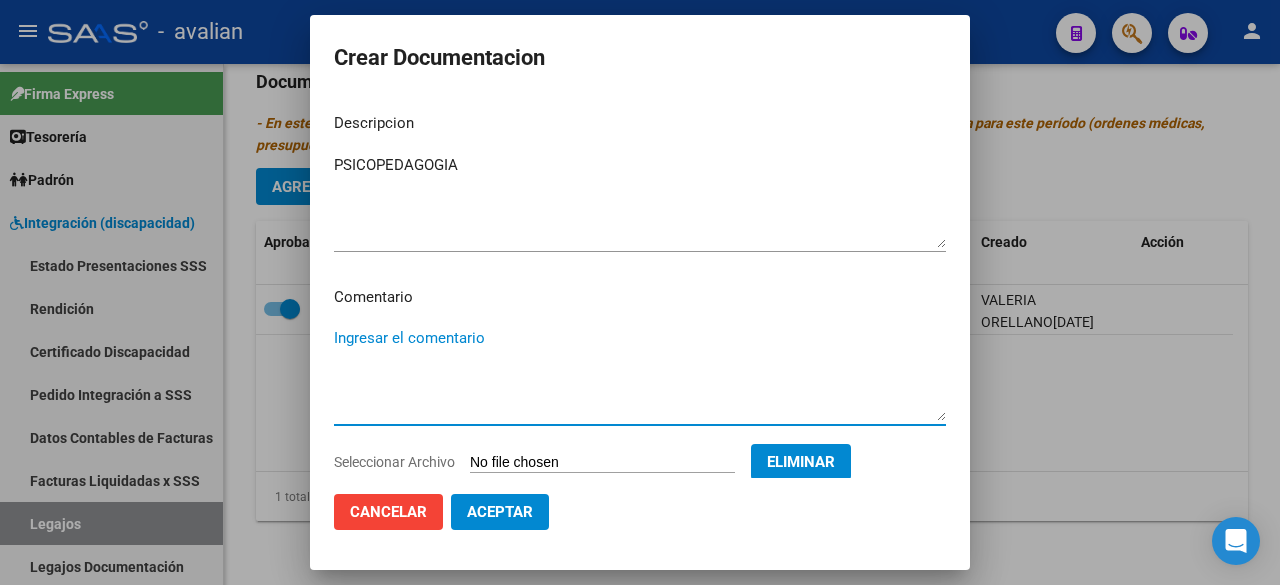 click on "Ingresar el comentario" at bounding box center (640, 374) 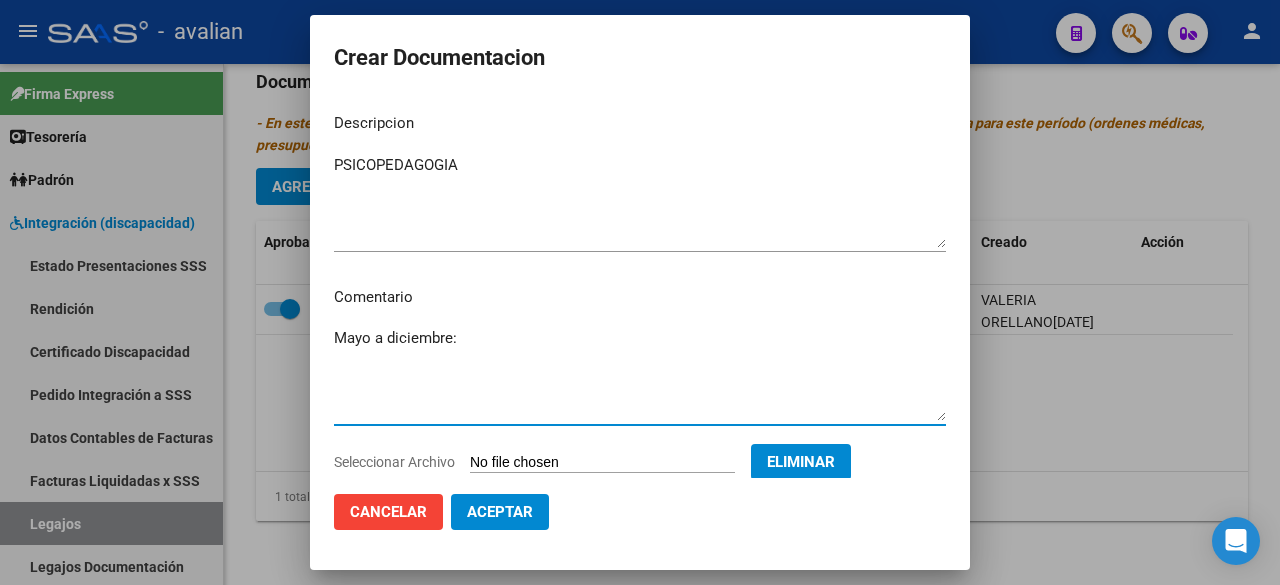 paste on "- Psicopedagogía 2 ss semanales Lic [LAST] [LAST]" 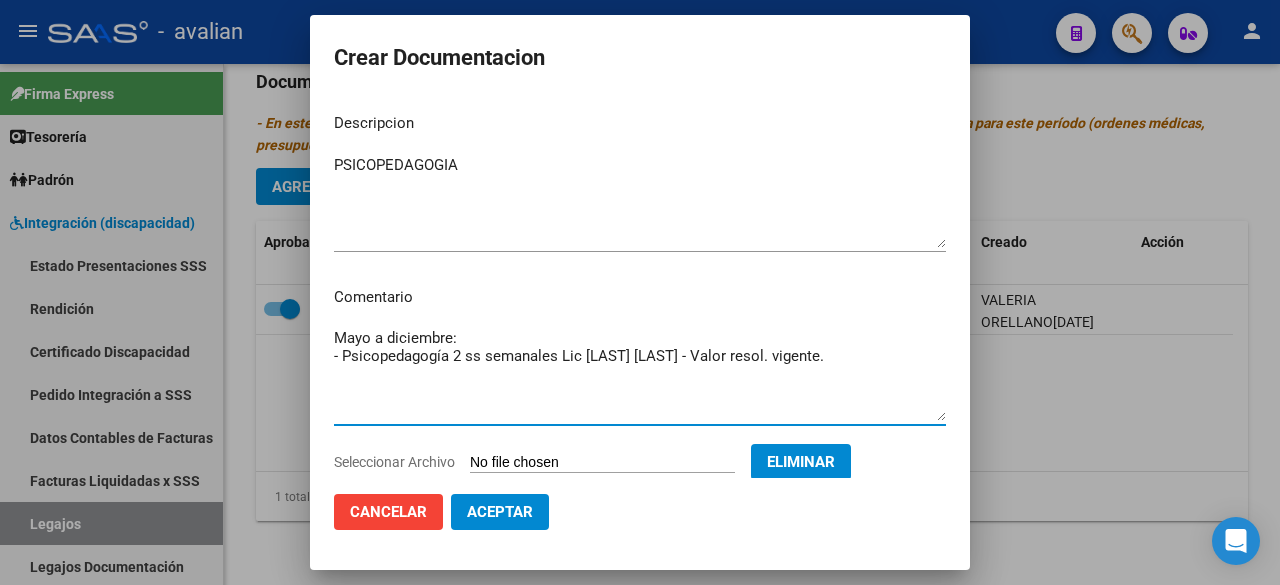 click on "Mayo a diciembre:
- Psicopedagogía 2 ss semanales Lic [LAST] [LAST] - Valor resol. vigente." at bounding box center (640, 374) 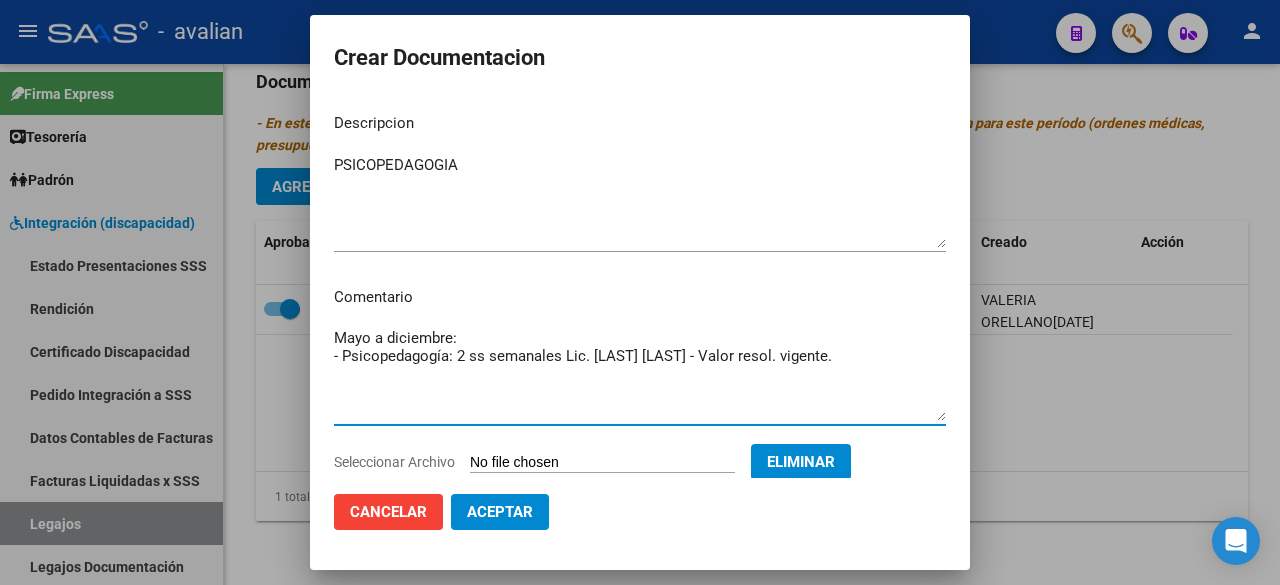 click on "Mayo a diciembre:
- Psicopedagogía: 2 ss semanales Lic. [LAST] [LAST] - Valor resol. vigente." at bounding box center (640, 374) 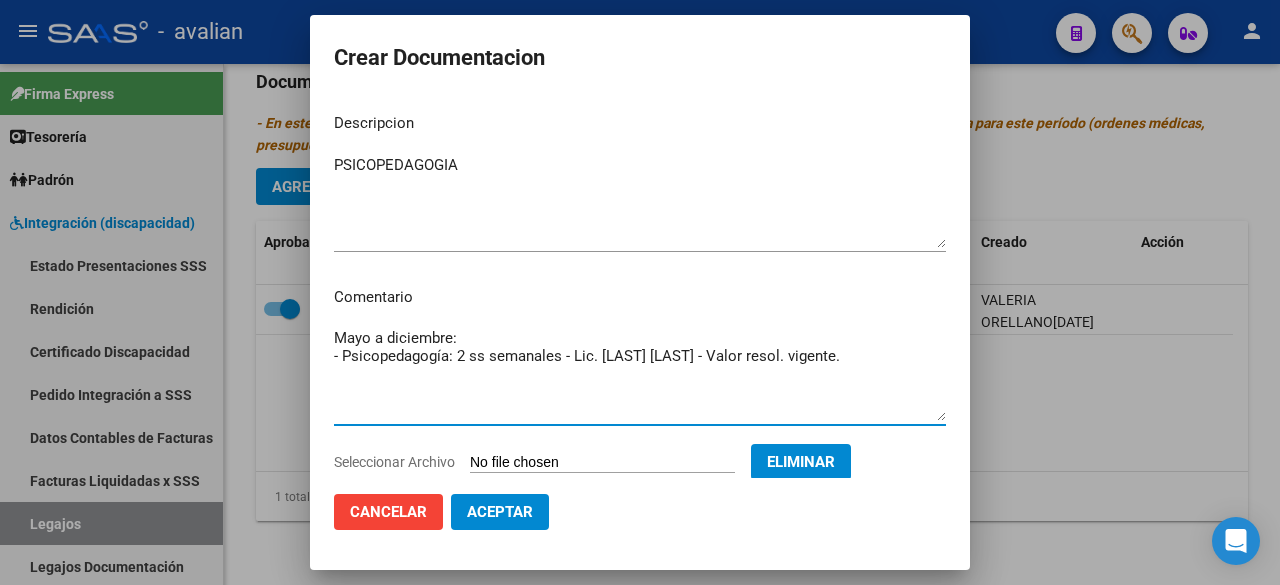 drag, startPoint x: 681, startPoint y: 353, endPoint x: 652, endPoint y: 357, distance: 29.274563 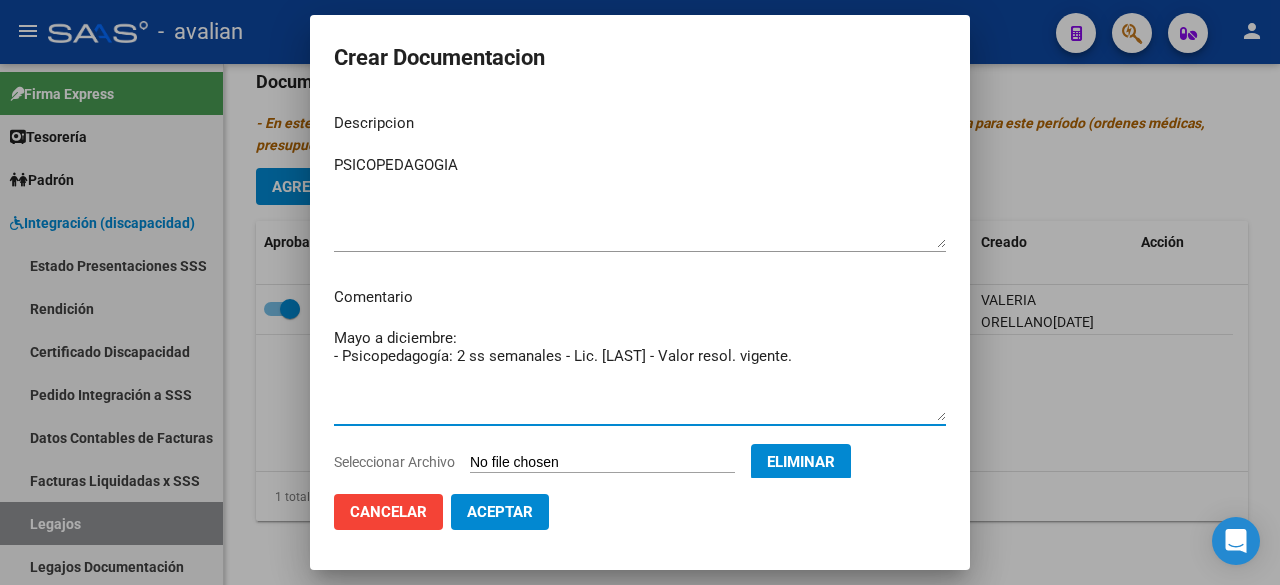 click on "Mayo a diciembre:
- Psicopedagogía: 2 ss semanales - Lic. [LAST] - Valor resol. vigente." at bounding box center [640, 374] 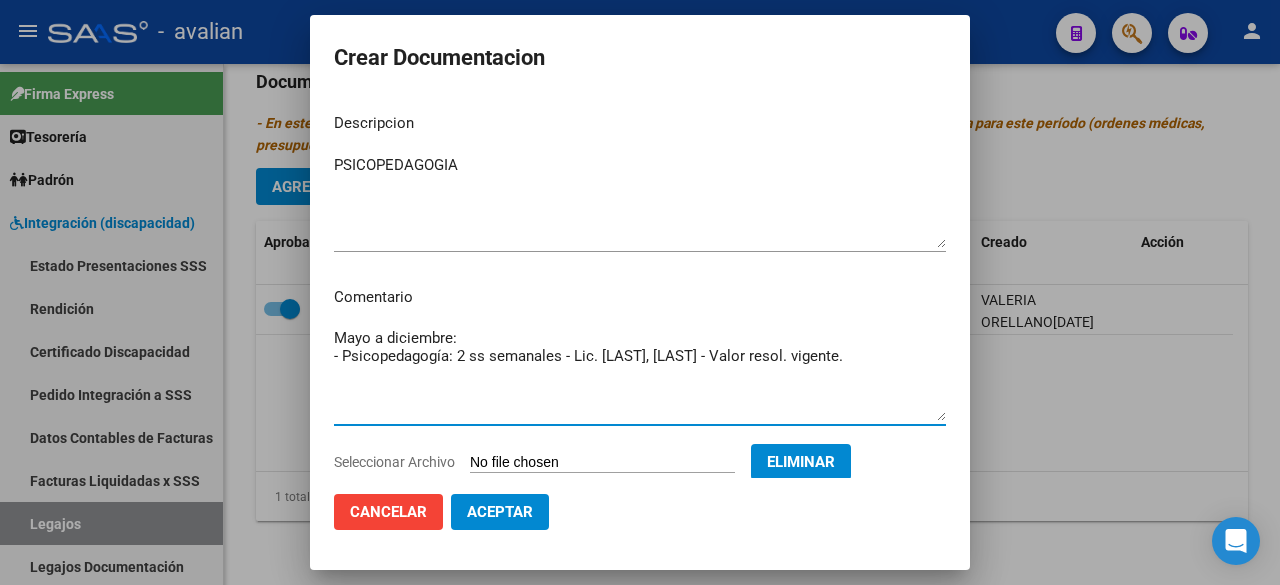 drag, startPoint x: 855, startPoint y: 361, endPoint x: 320, endPoint y: 359, distance: 535.0037 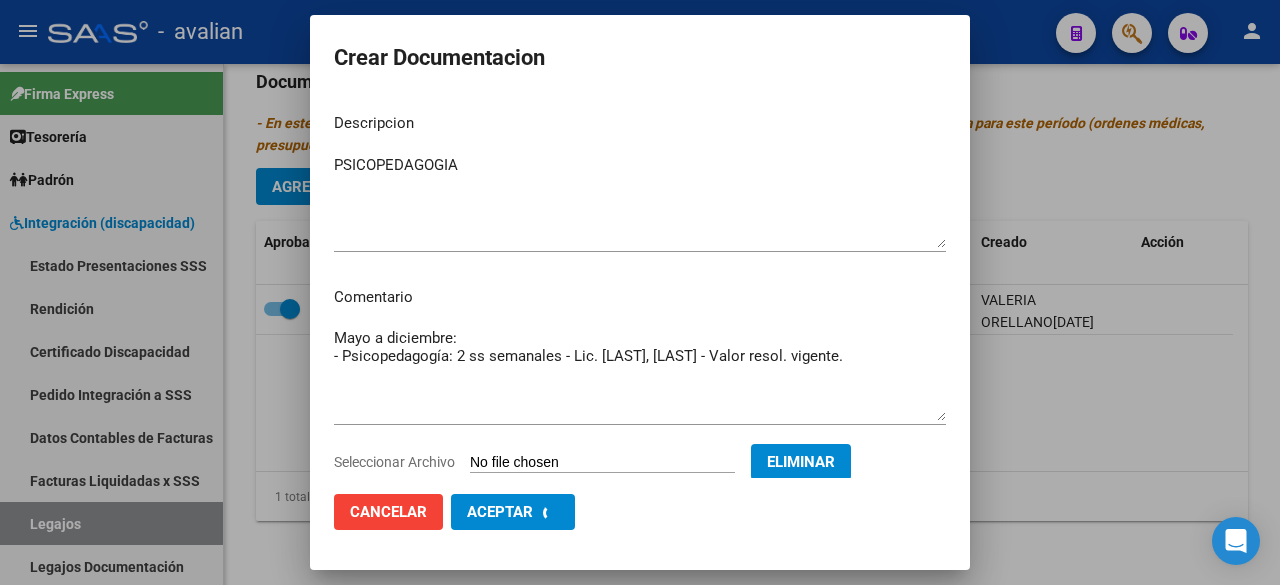 checkbox on "false" 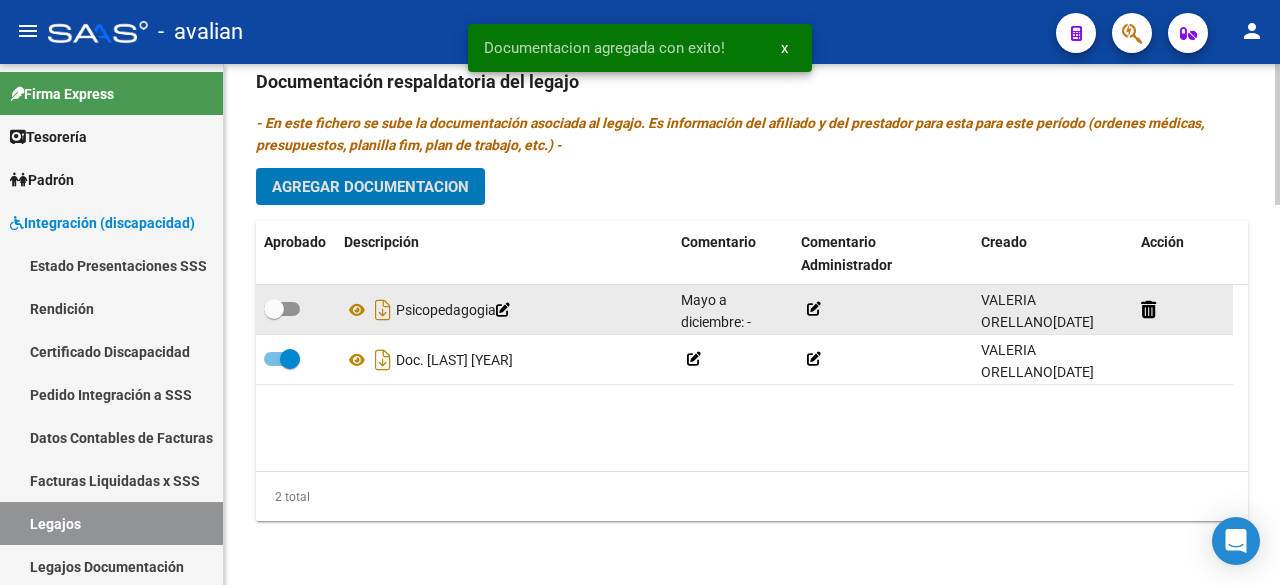 click 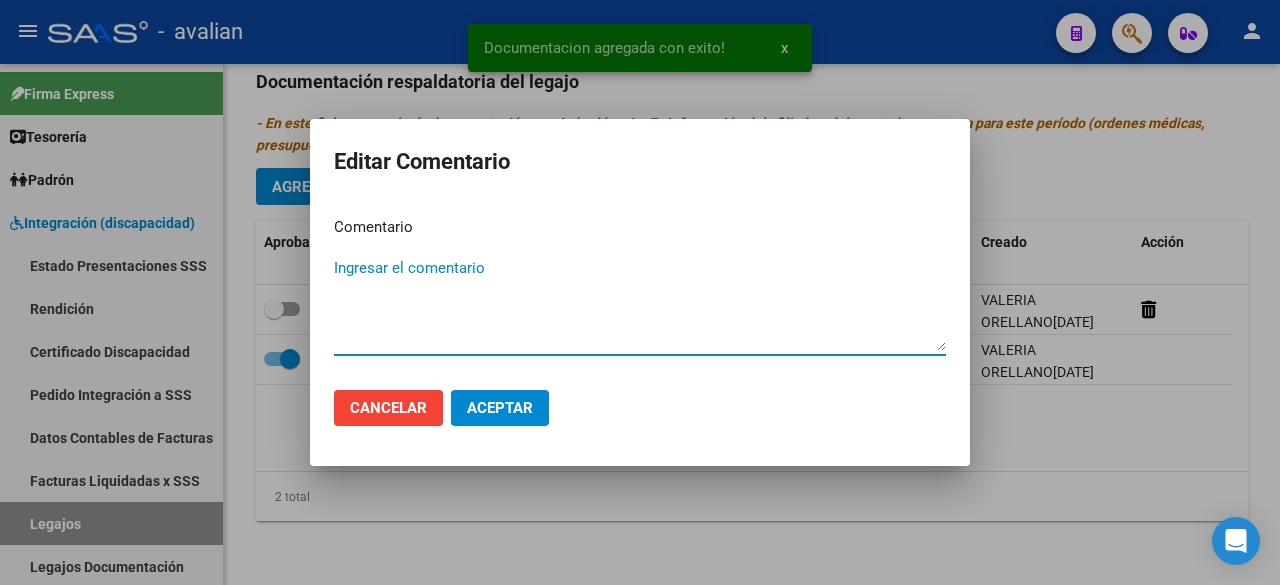 paste on "- Psicopedagogía: 2 ss semanales - Lic. [LAST], [LAST] - Valor resol. vigente." 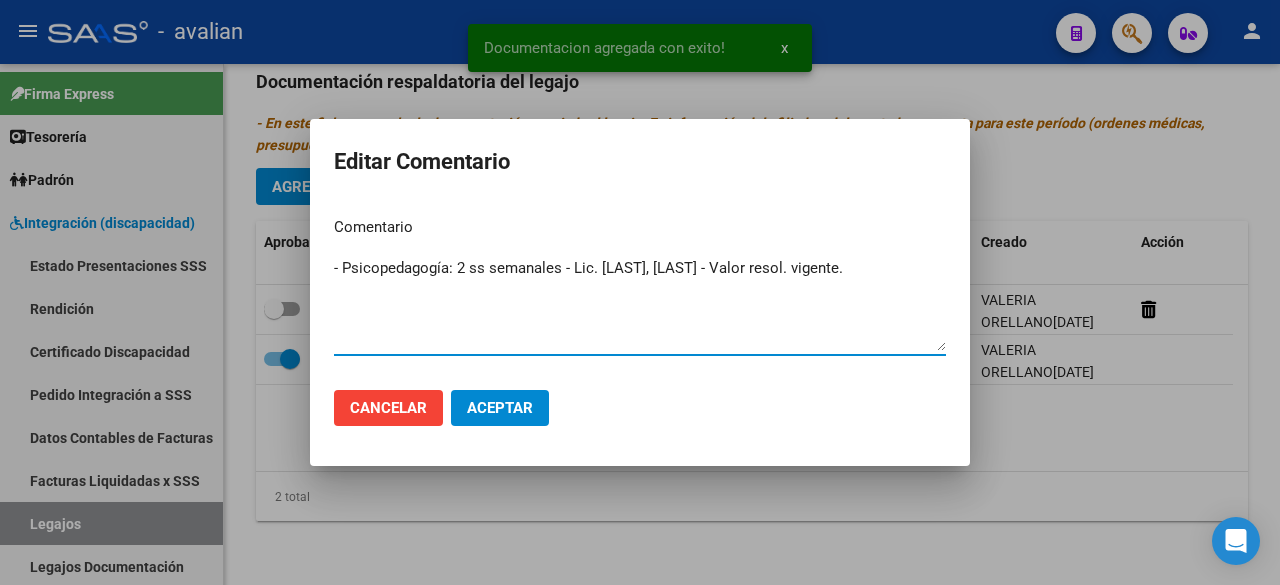 type on "- Psicopedagogía: 2 ss semanales - Lic. [LAST], [LAST] - Valor resol. vigente." 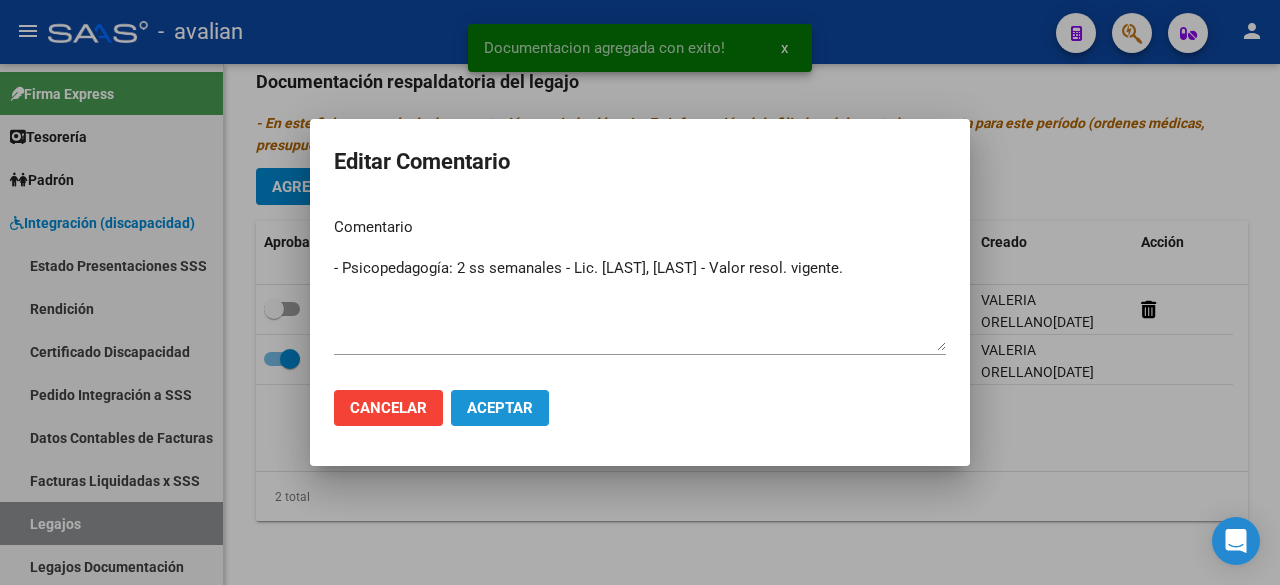 click on "Aceptar" 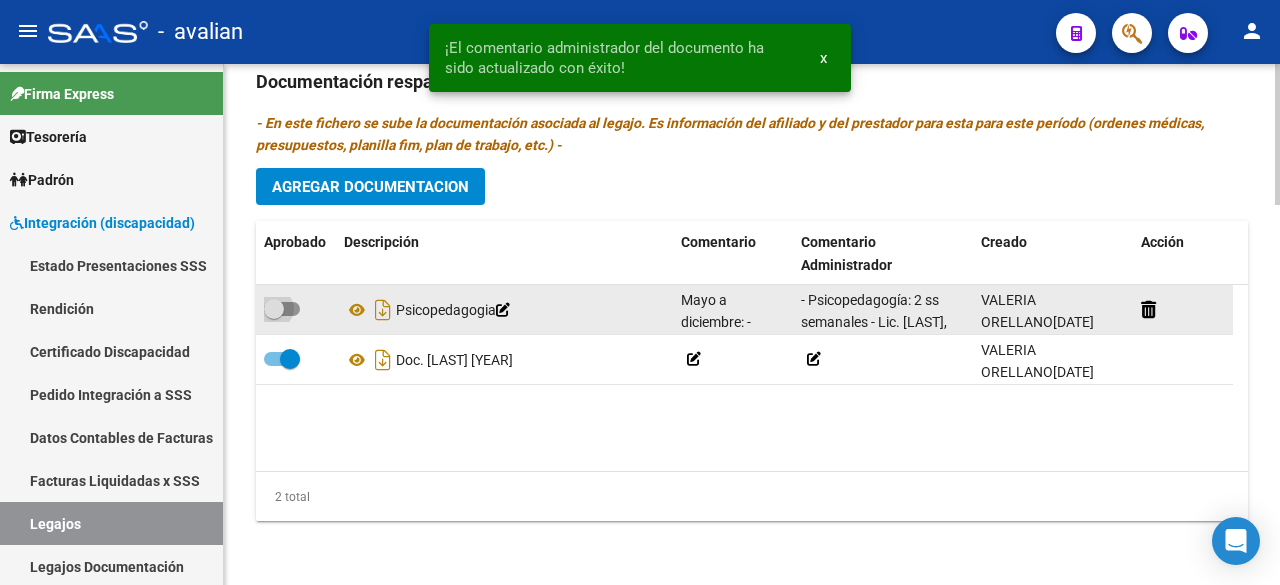 click at bounding box center (282, 309) 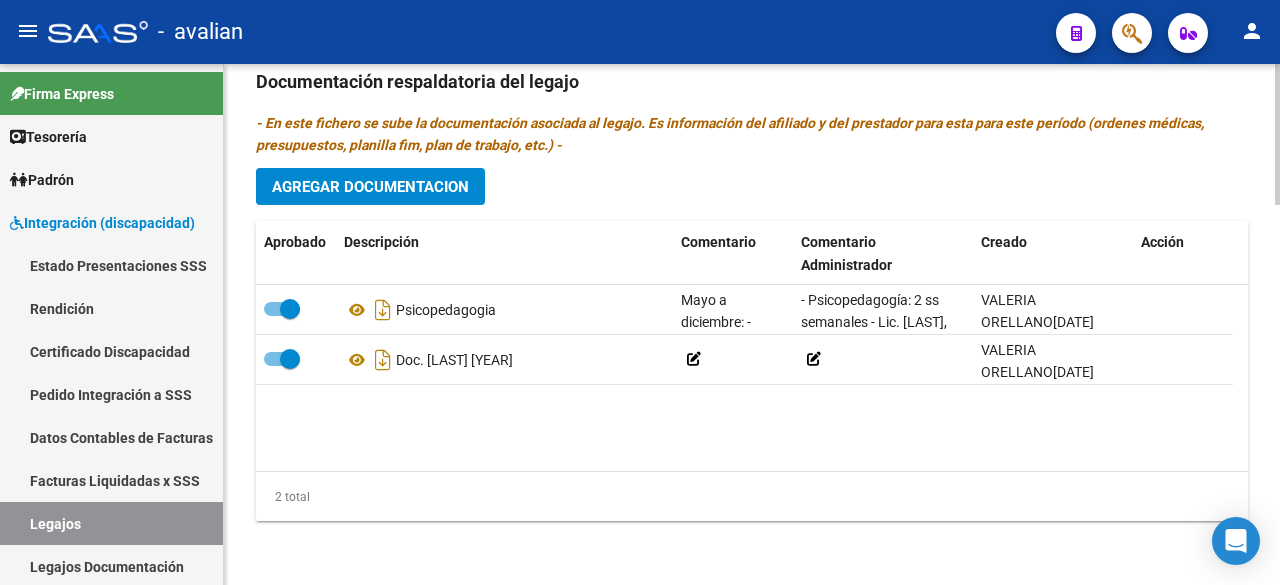 click on "Agregar Documentacion" 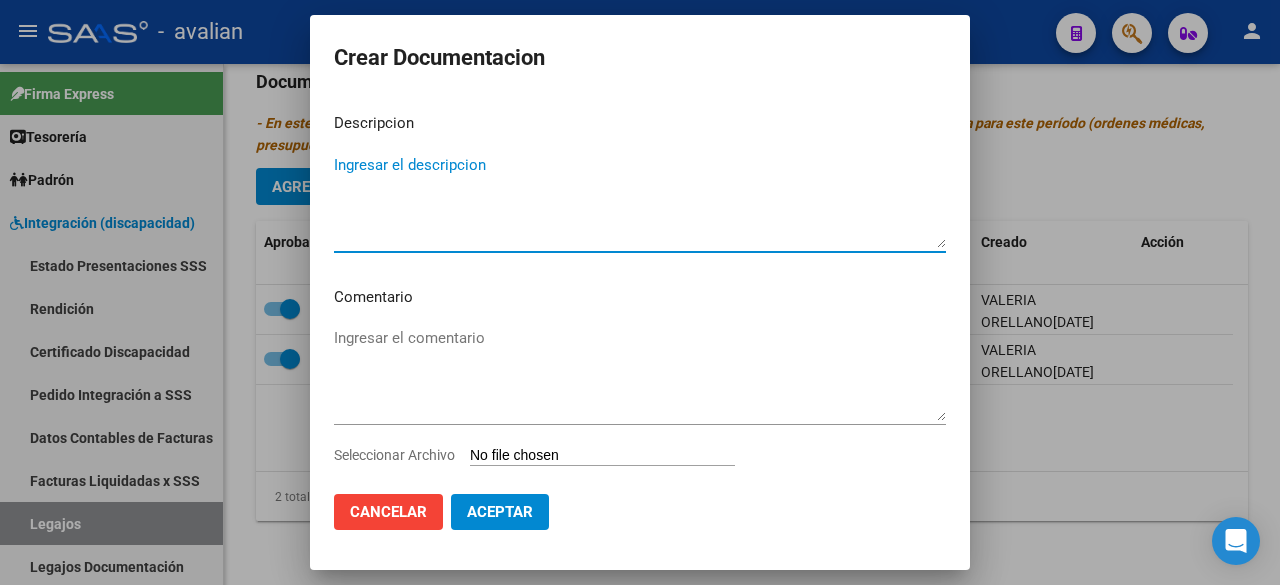 click on "Ingresar el descripcion" at bounding box center [640, 201] 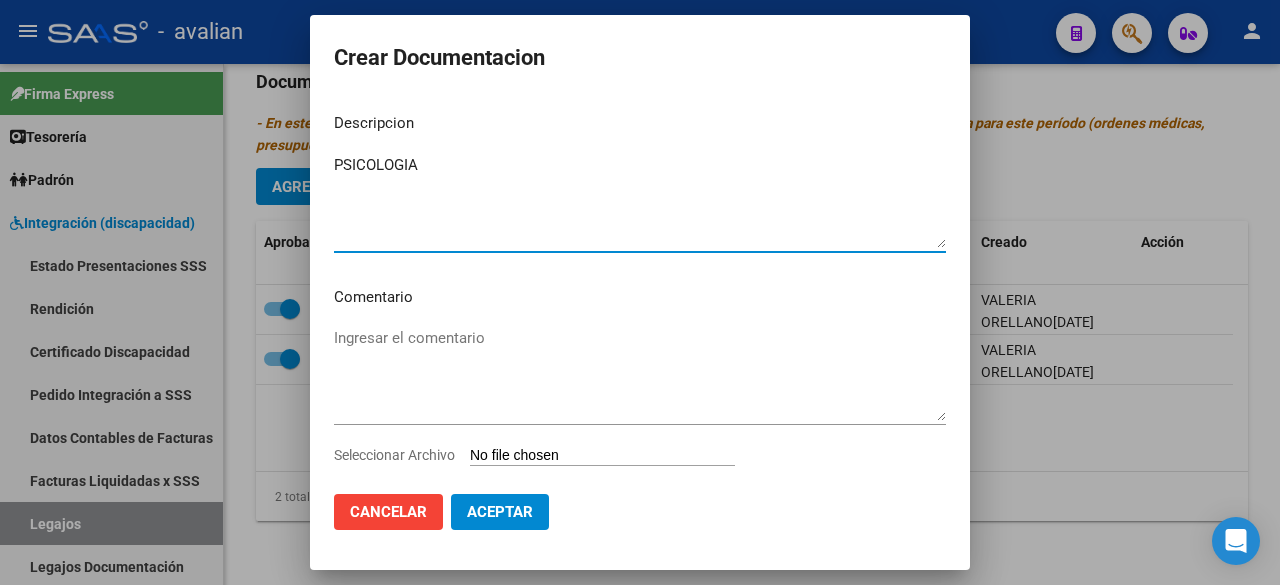 type on "PSICOLOGIA" 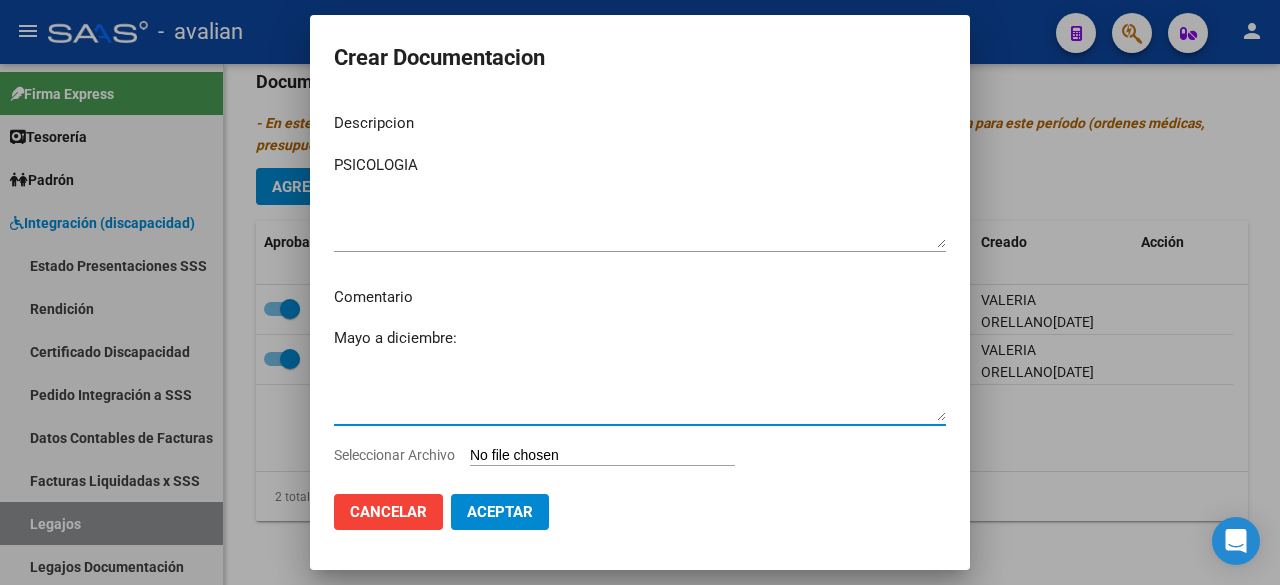 paste on "- Psicología 2 ss semanales Lic [LAST] [LAST]" 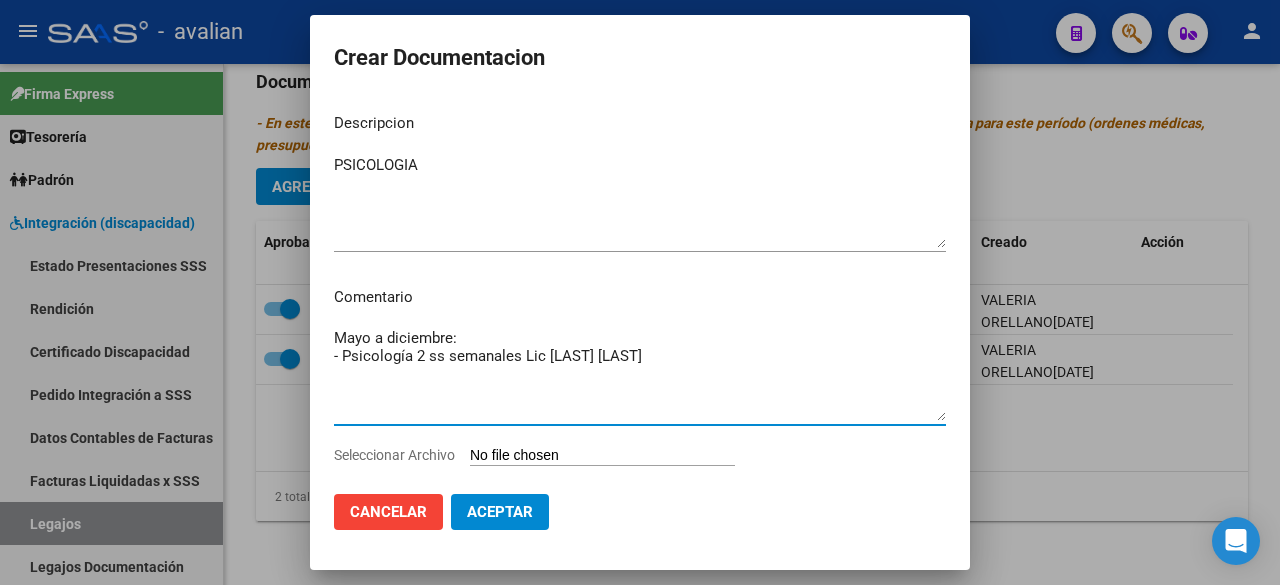 click on "Mayo a diciembre:
- Psicología 2 ss semanales Lic [LAST] [LAST]" at bounding box center (640, 374) 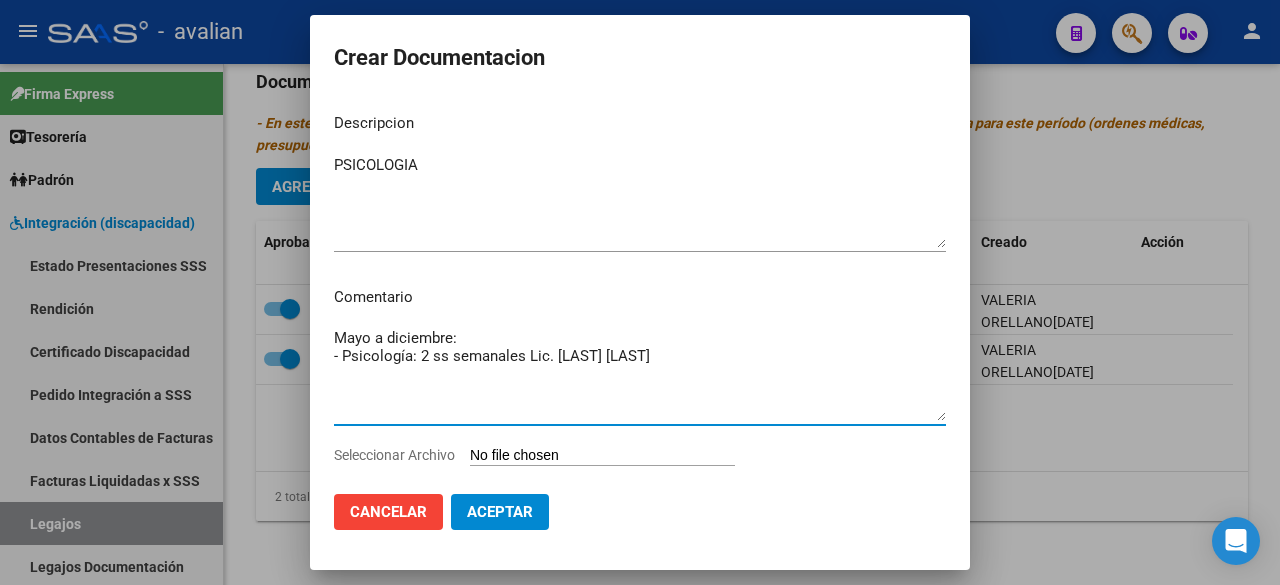 drag, startPoint x: 680, startPoint y: 359, endPoint x: 638, endPoint y: 359, distance: 42 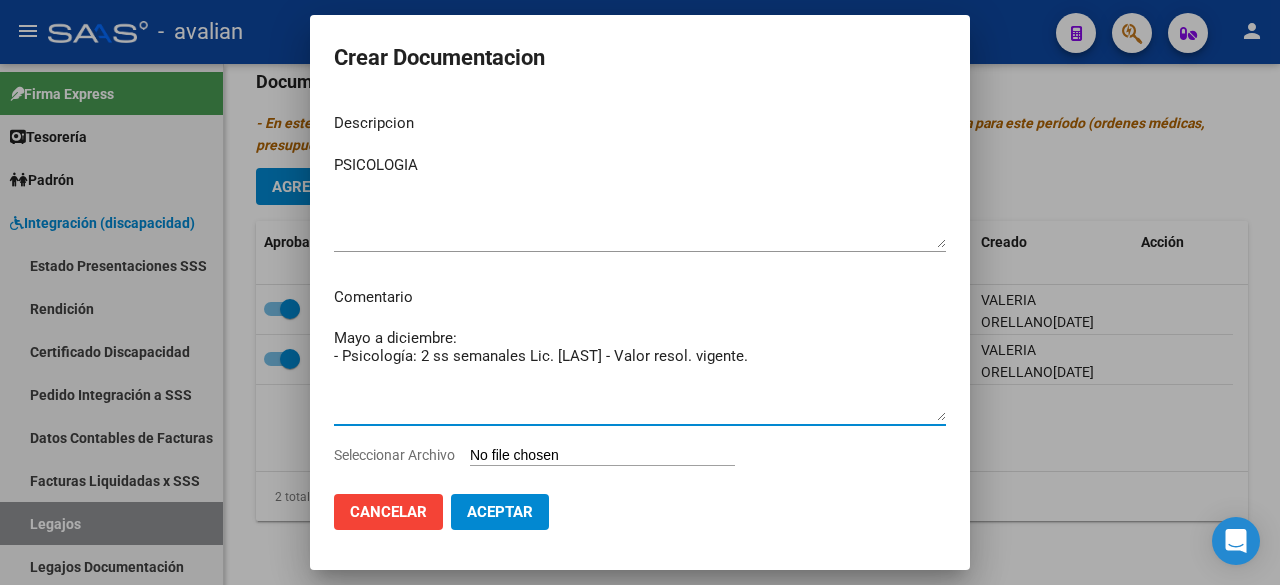 drag, startPoint x: 576, startPoint y: 356, endPoint x: 555, endPoint y: 353, distance: 21.213203 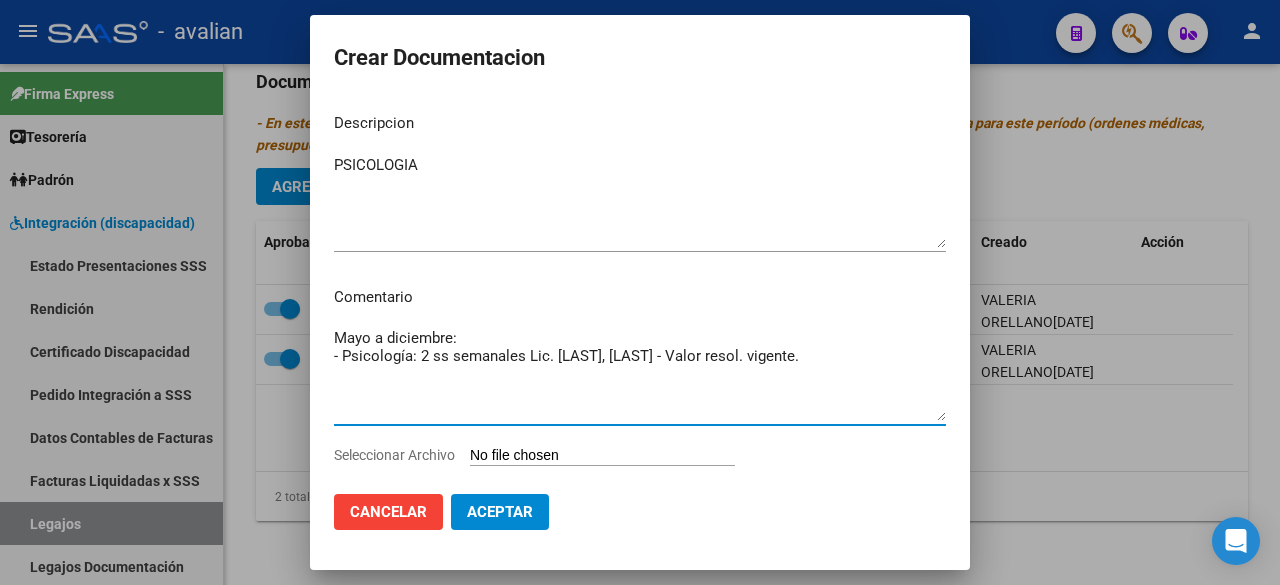 drag, startPoint x: 845, startPoint y: 353, endPoint x: 313, endPoint y: 380, distance: 532.6847 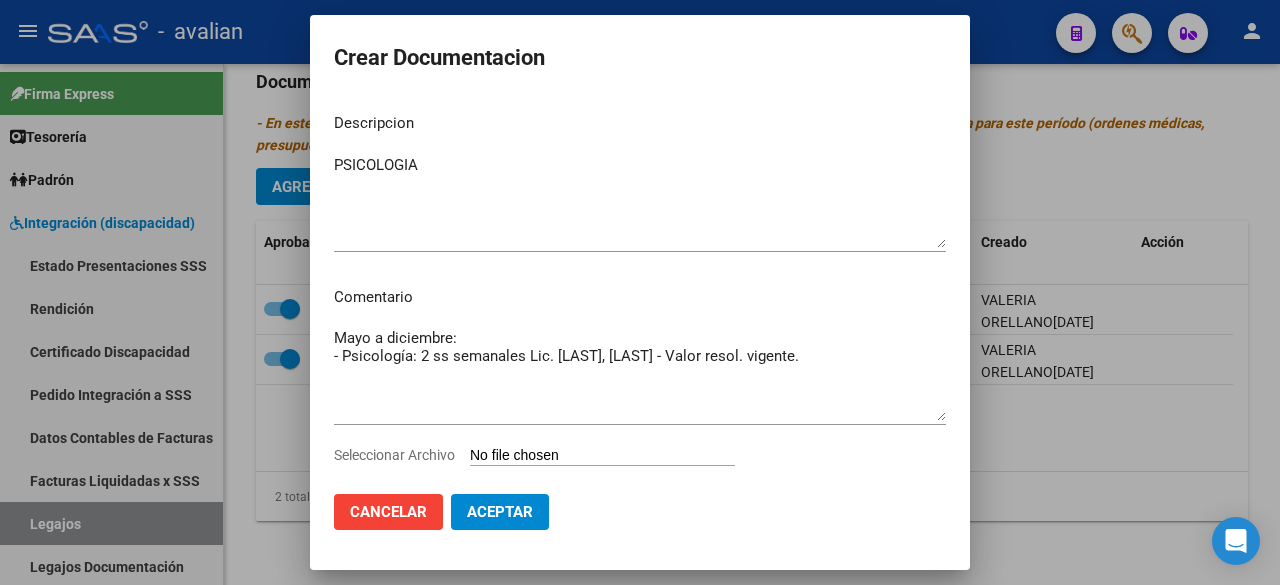 click on "Seleccionar Archivo" at bounding box center [602, 456] 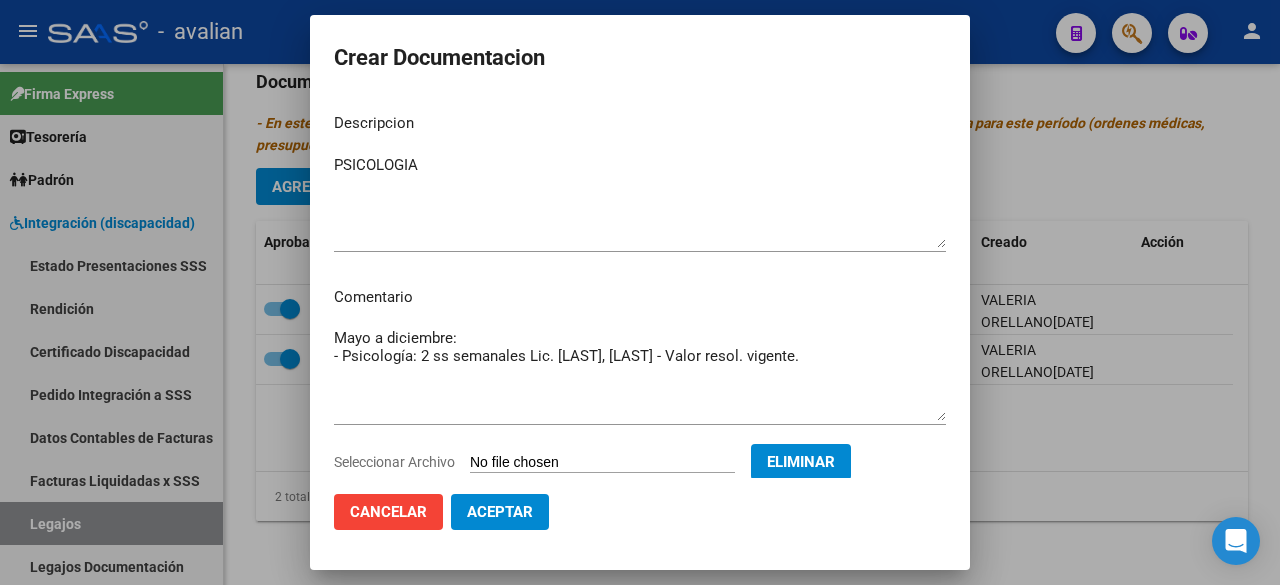 click on "Aceptar" 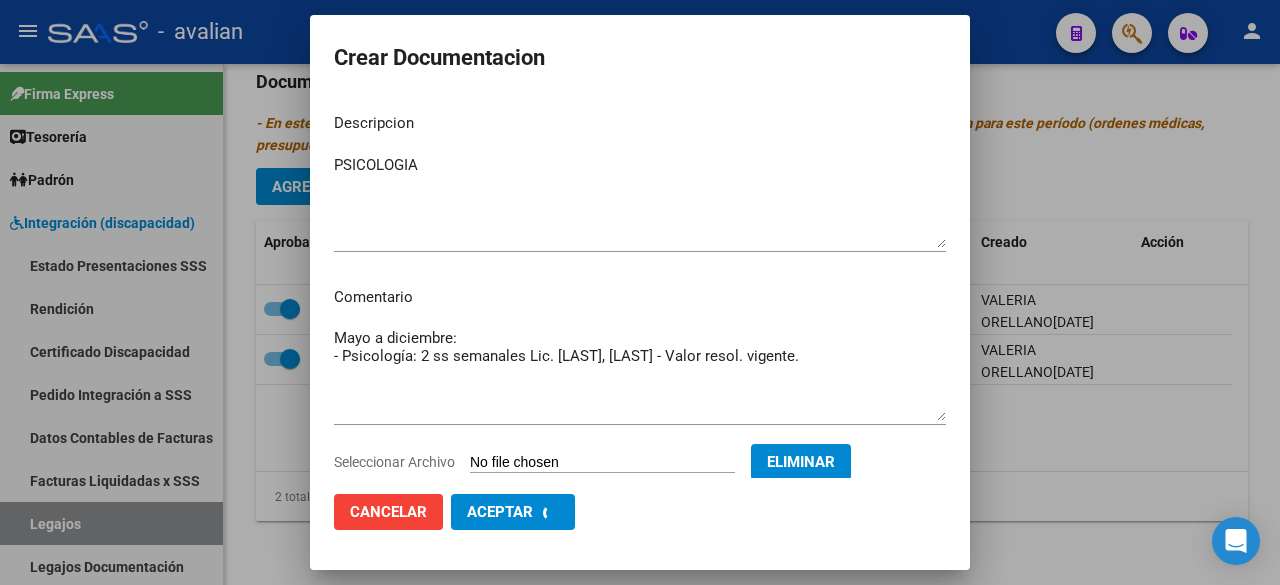 checkbox on "false" 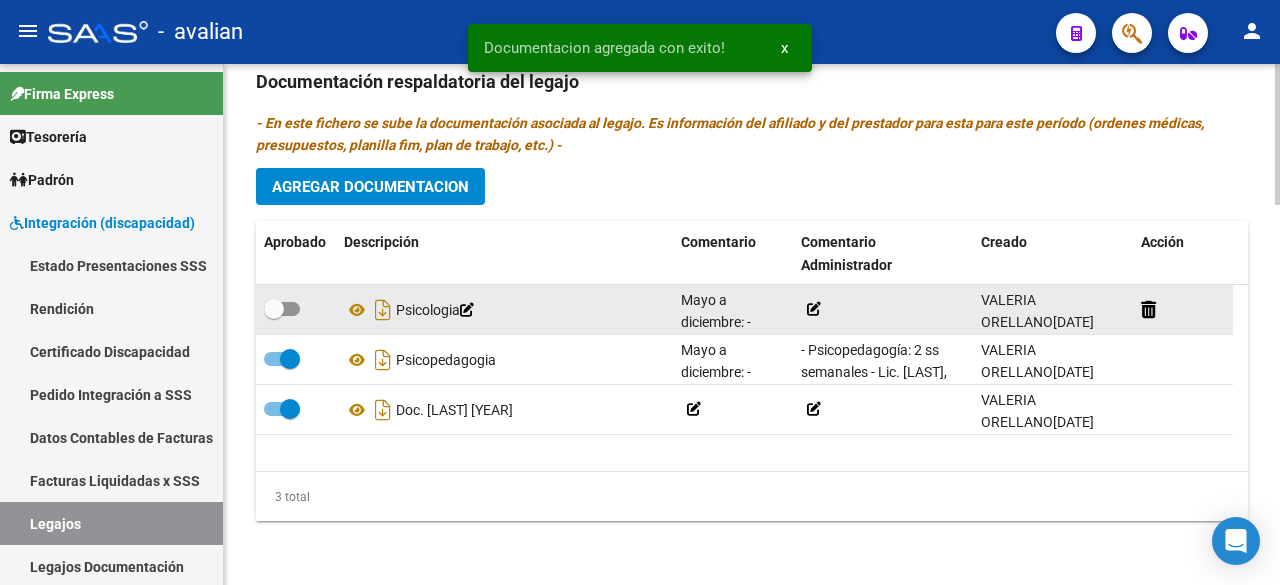 click 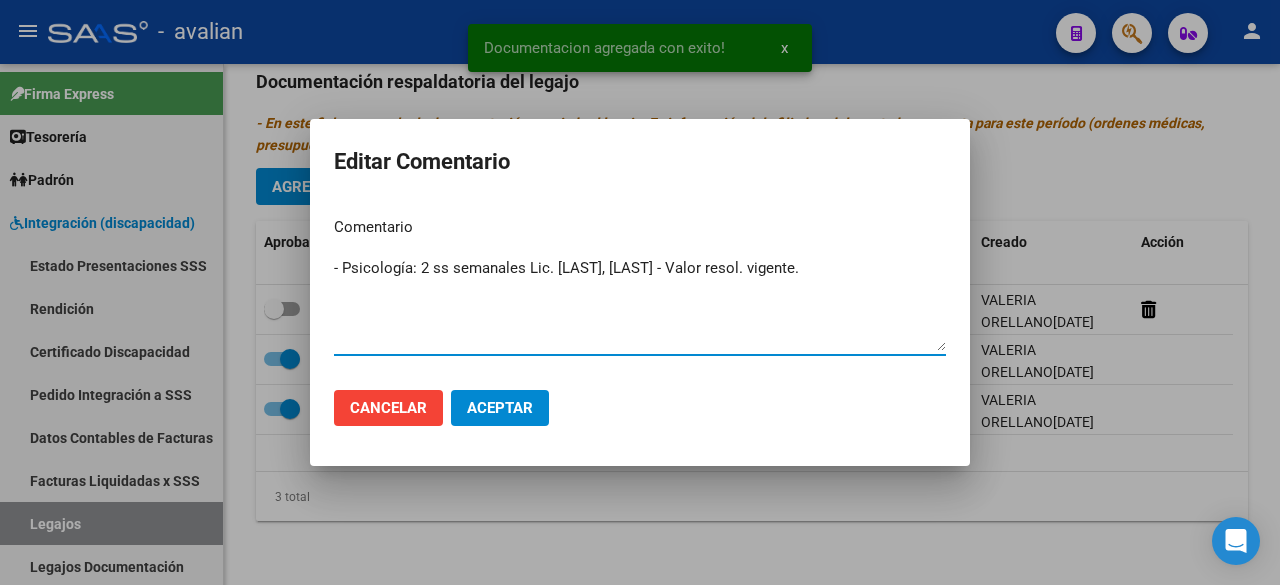 type on "- Psicología: 2 ss semanales Lic. [LAST], [LAST] - Valor resol. vigente." 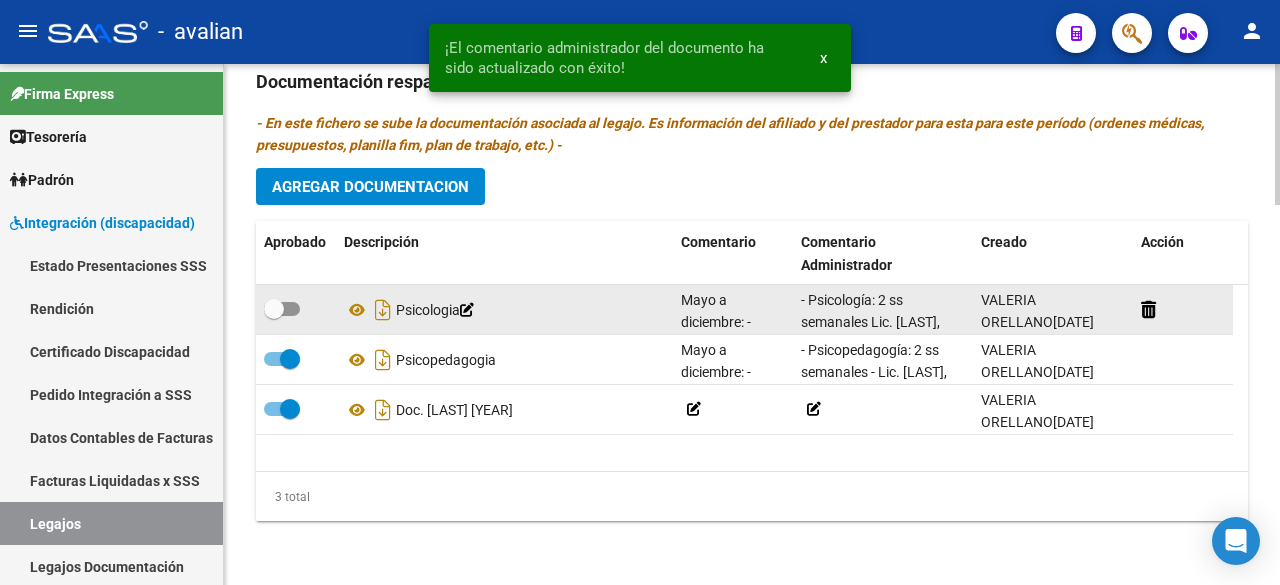 click at bounding box center [282, 309] 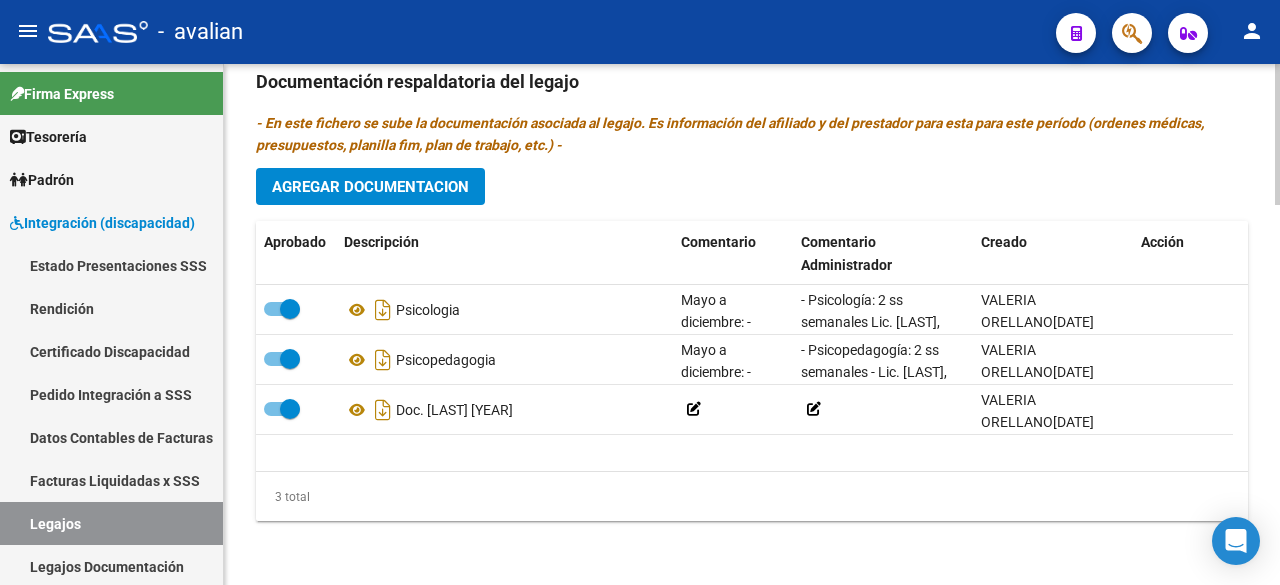 scroll, scrollTop: 904, scrollLeft: 0, axis: vertical 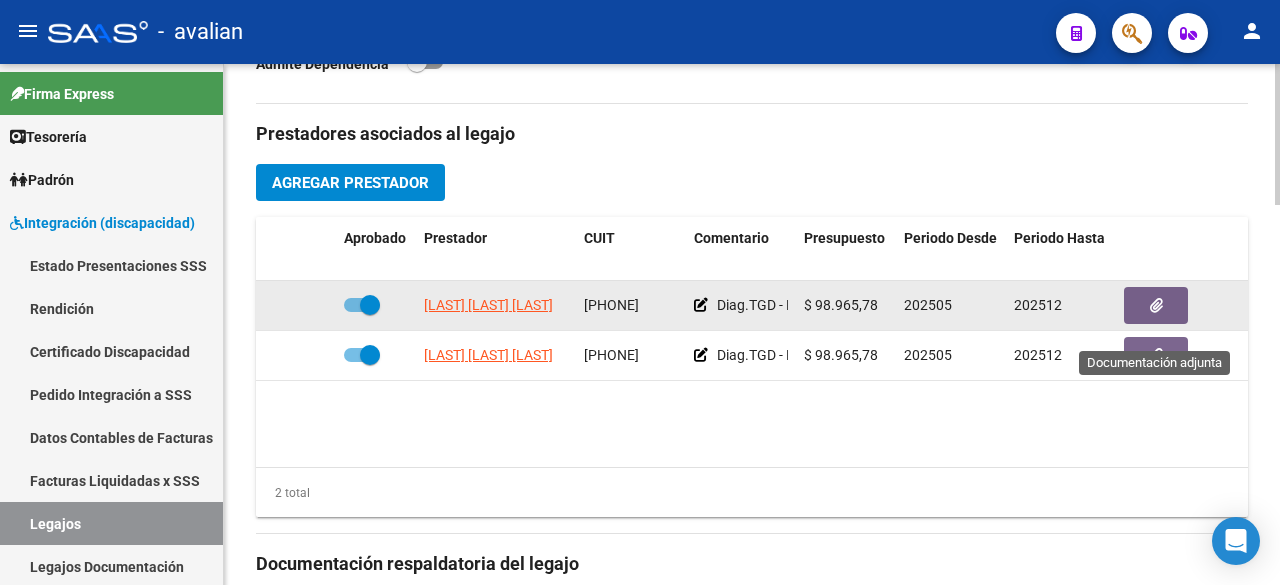 click 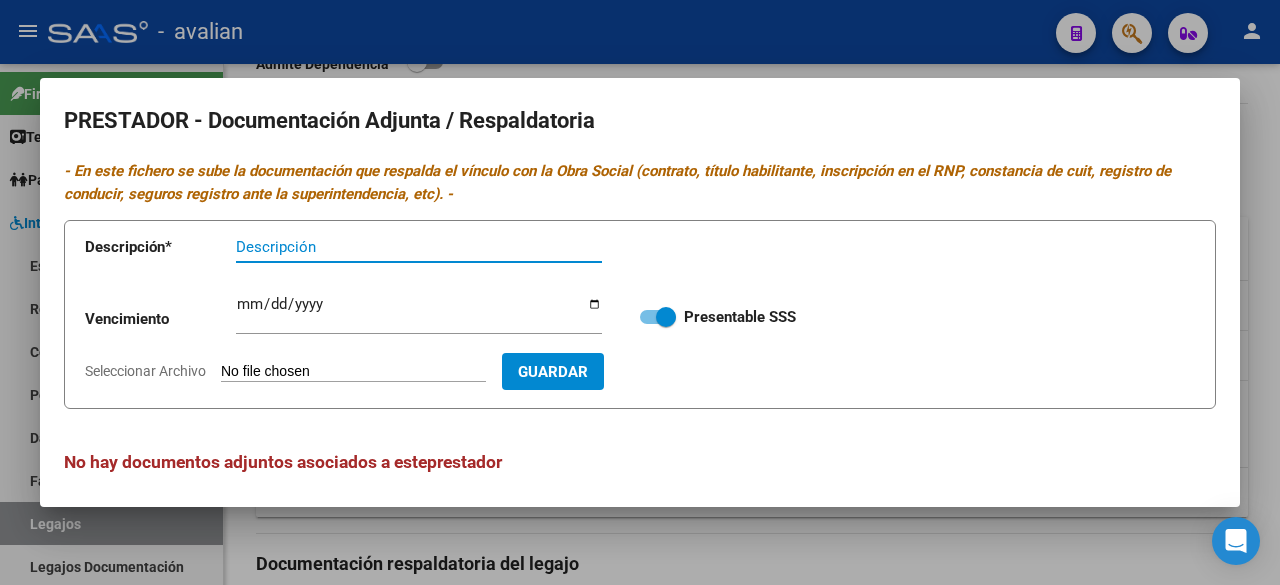 click on "Seleccionar Archivo" at bounding box center (353, 372) 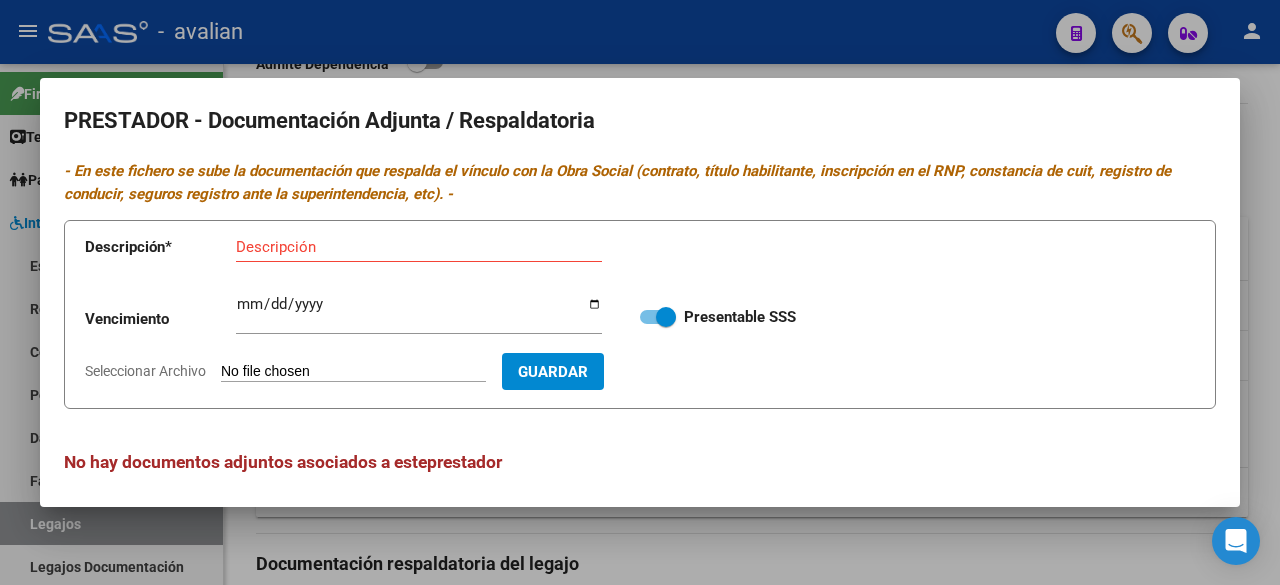 type on "C:\fakepath\DOC. [LAST] [LAST] [LAST].pdf" 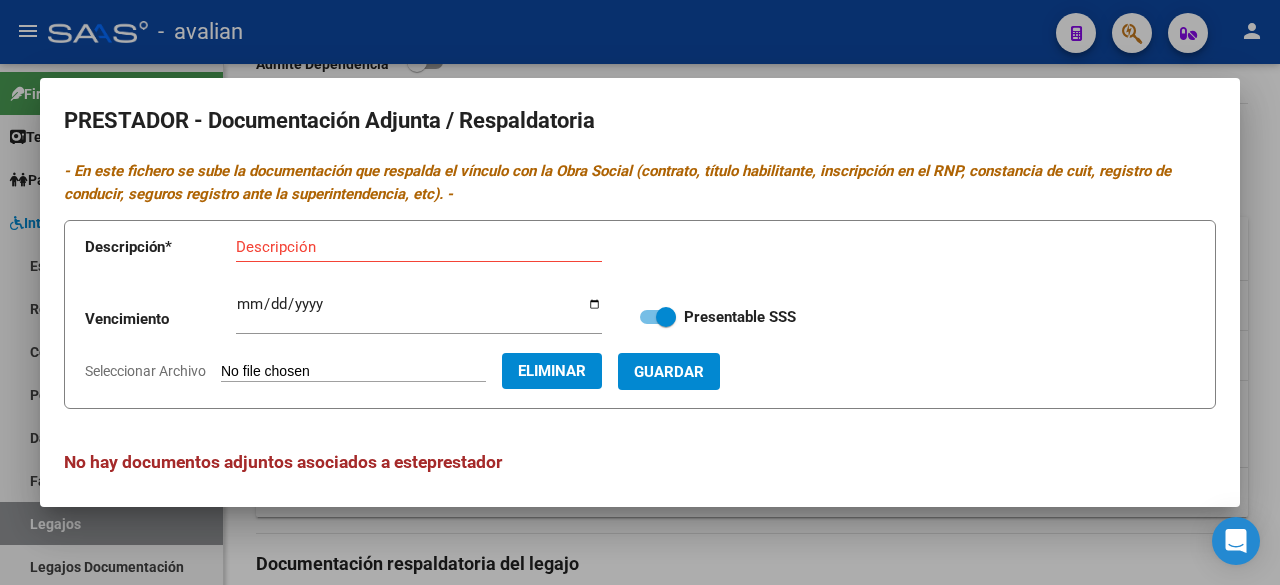 click on "Descripción" at bounding box center (419, 247) 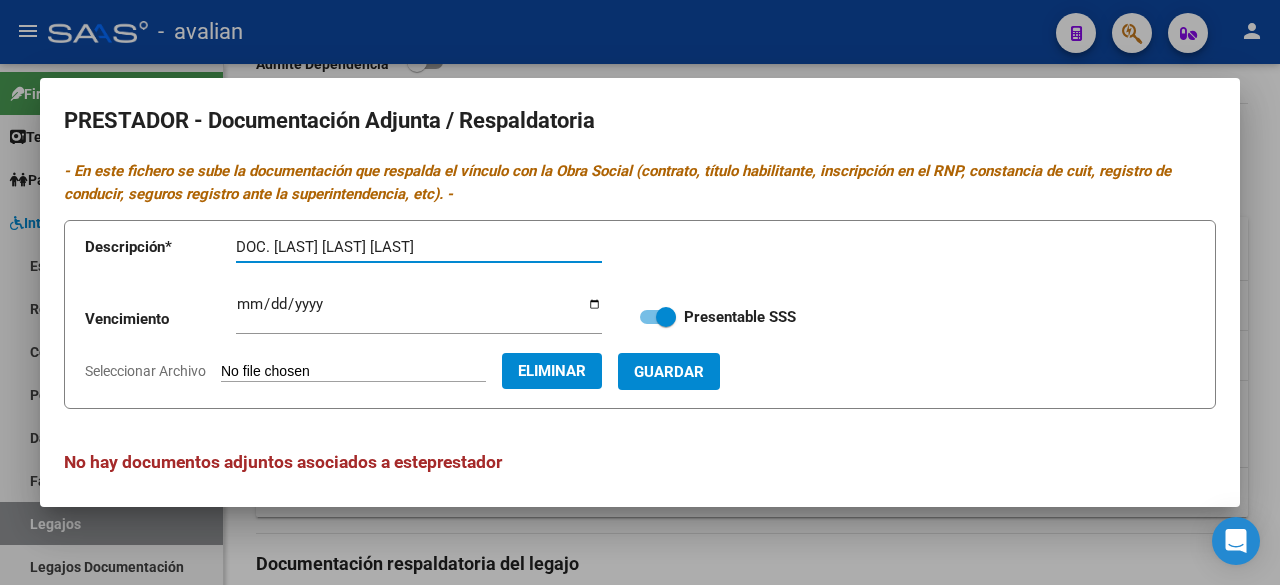 type on "DOC. [LAST] [LAST] [LAST]" 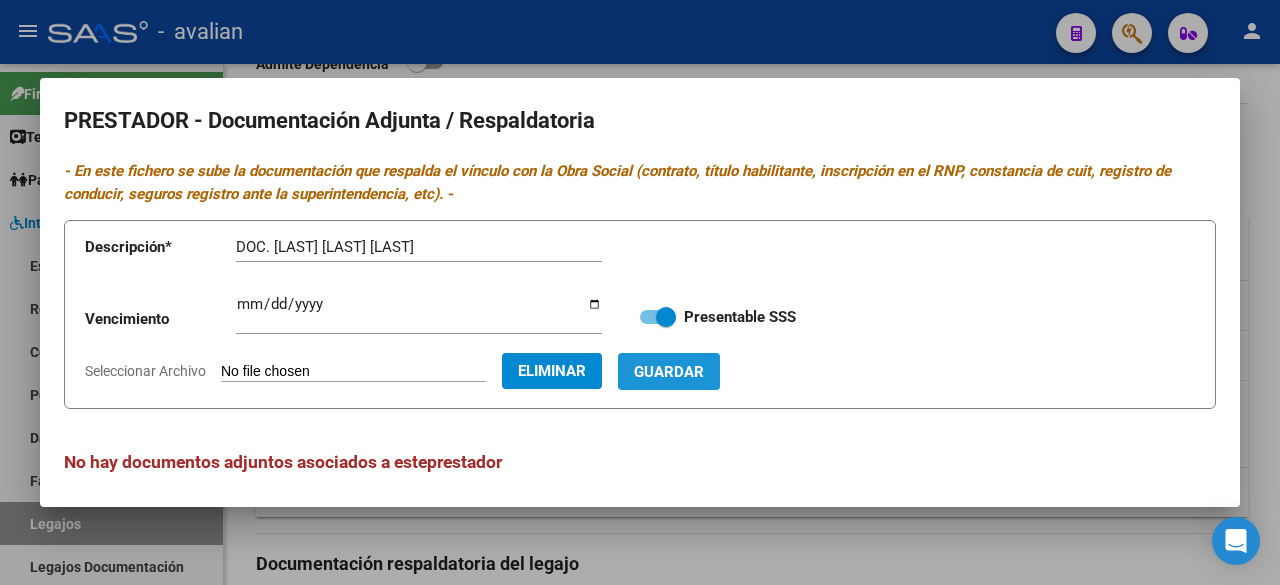 click on "Guardar" at bounding box center (669, 372) 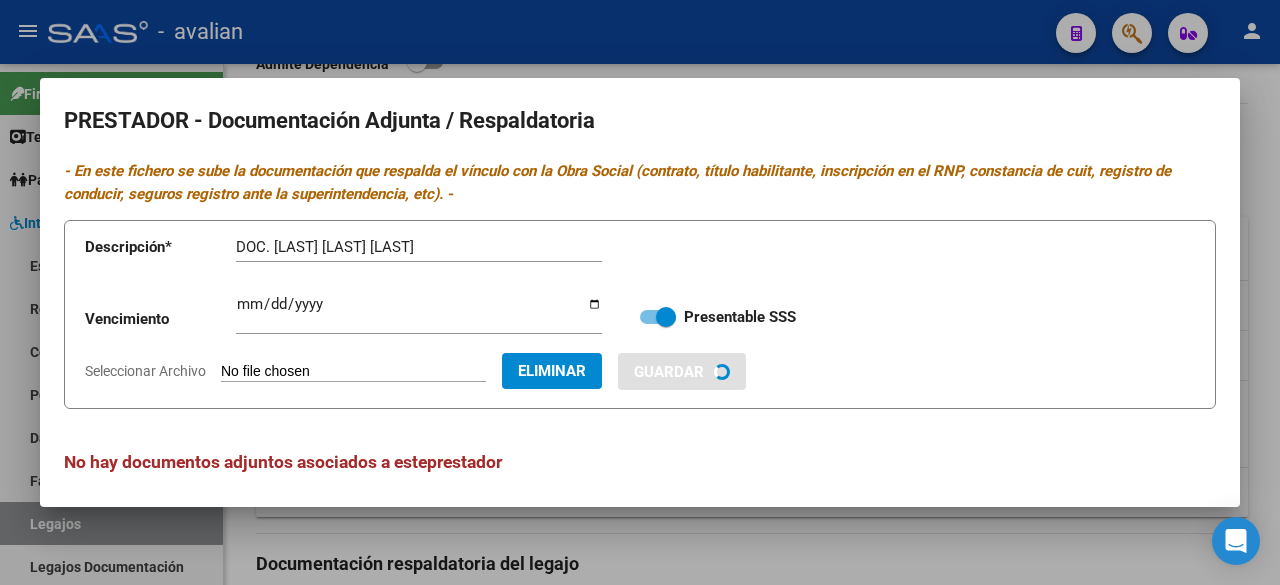 type 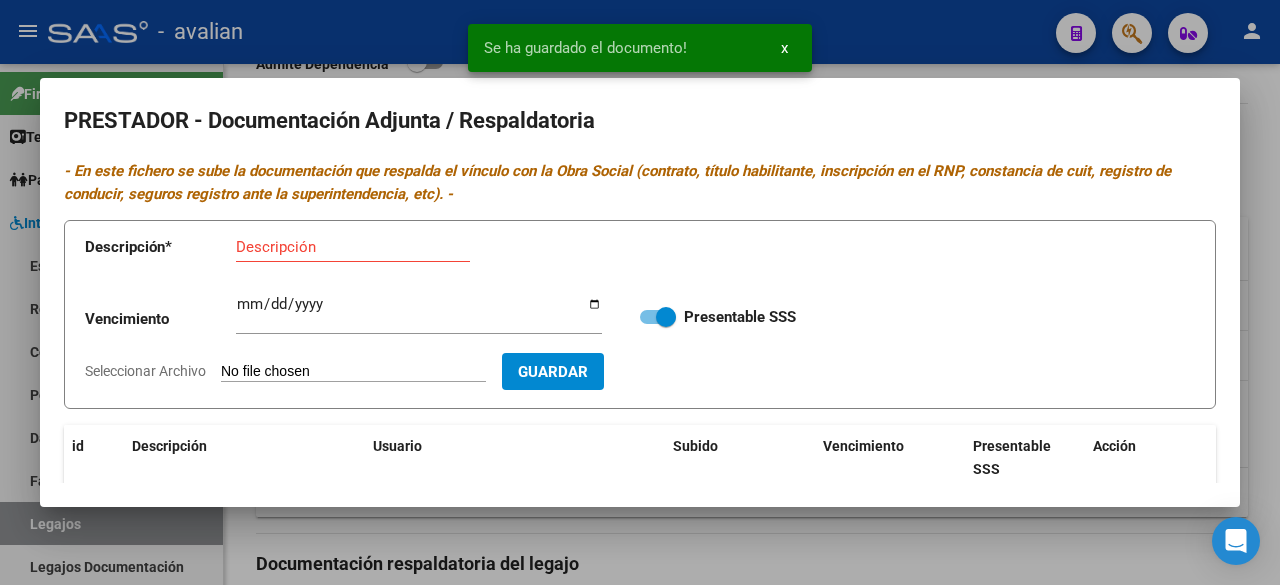 scroll, scrollTop: 256, scrollLeft: 0, axis: vertical 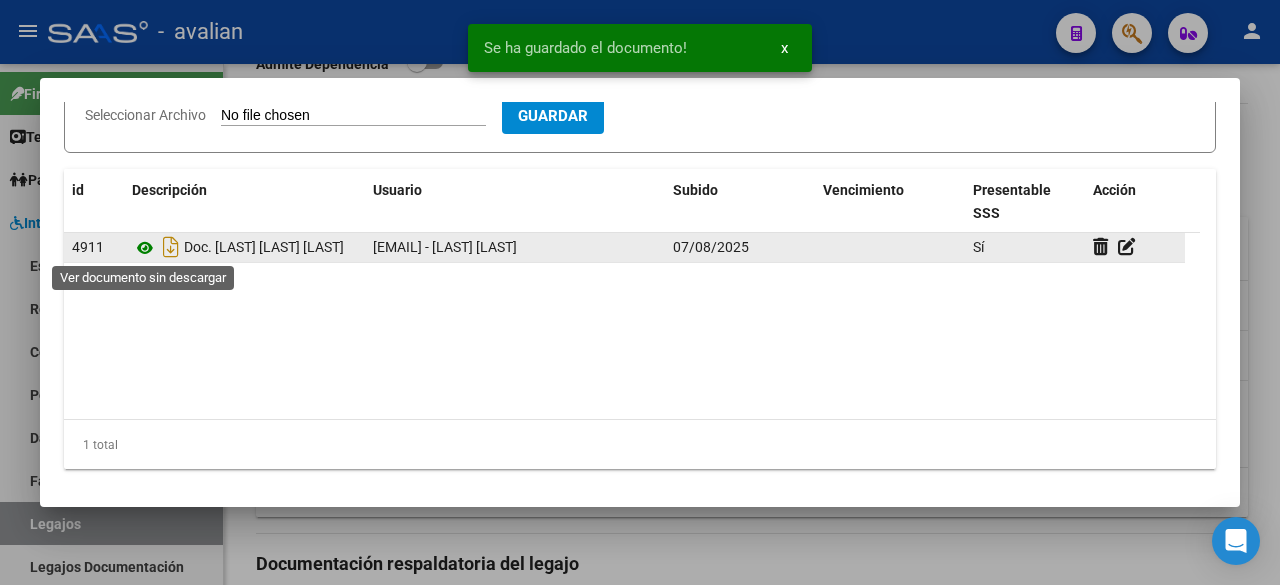 click 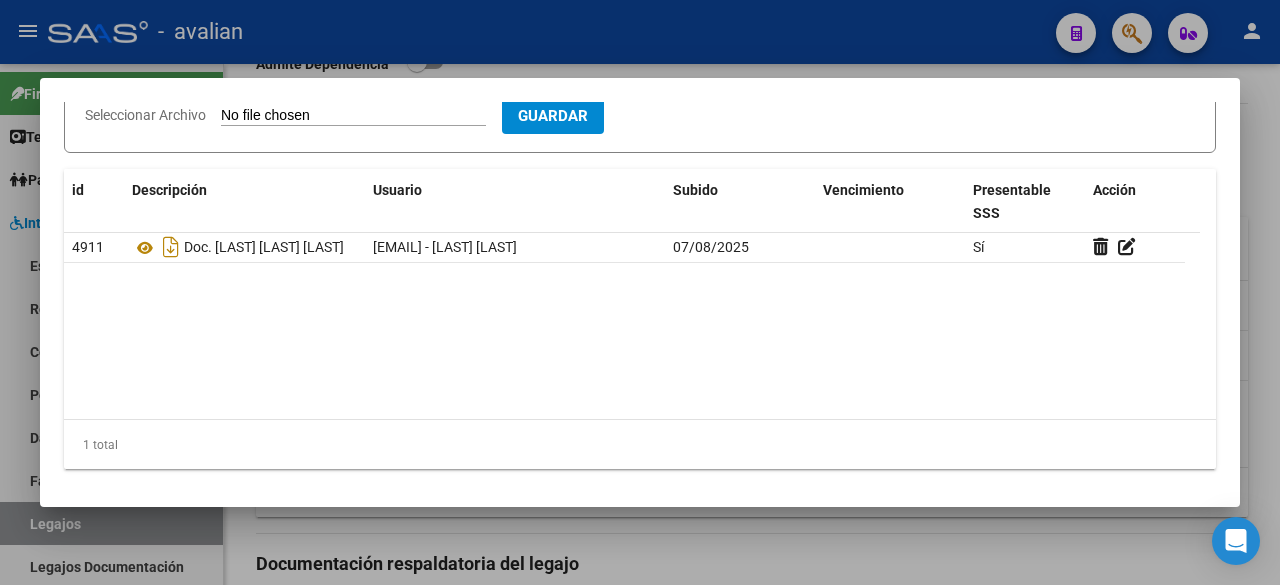 click at bounding box center (640, 292) 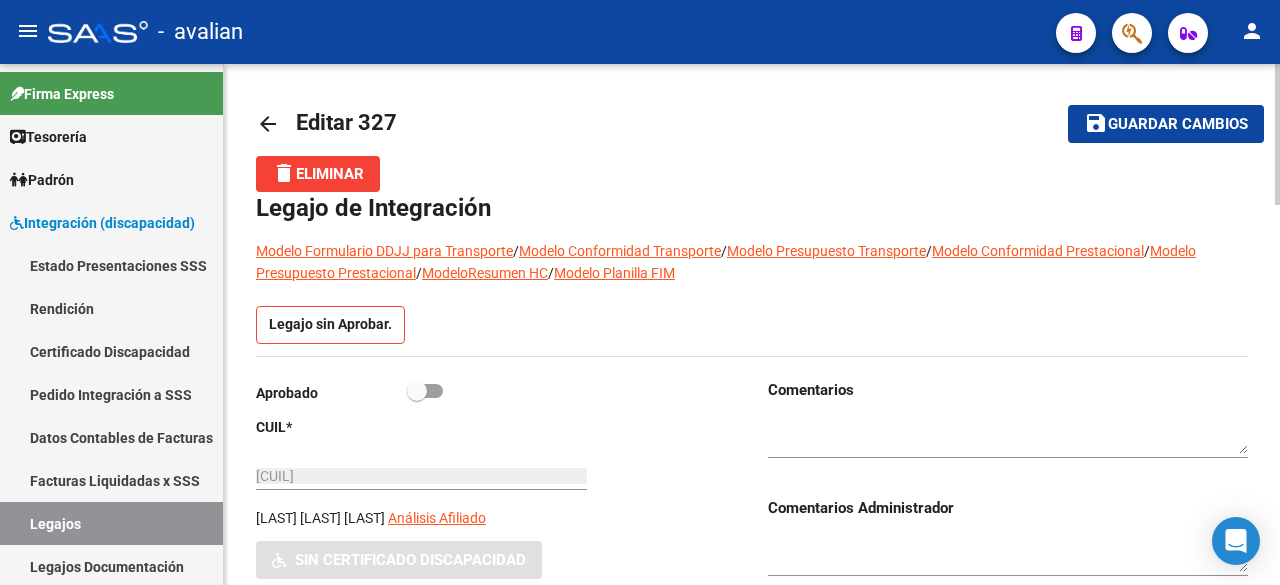 scroll, scrollTop: 0, scrollLeft: 0, axis: both 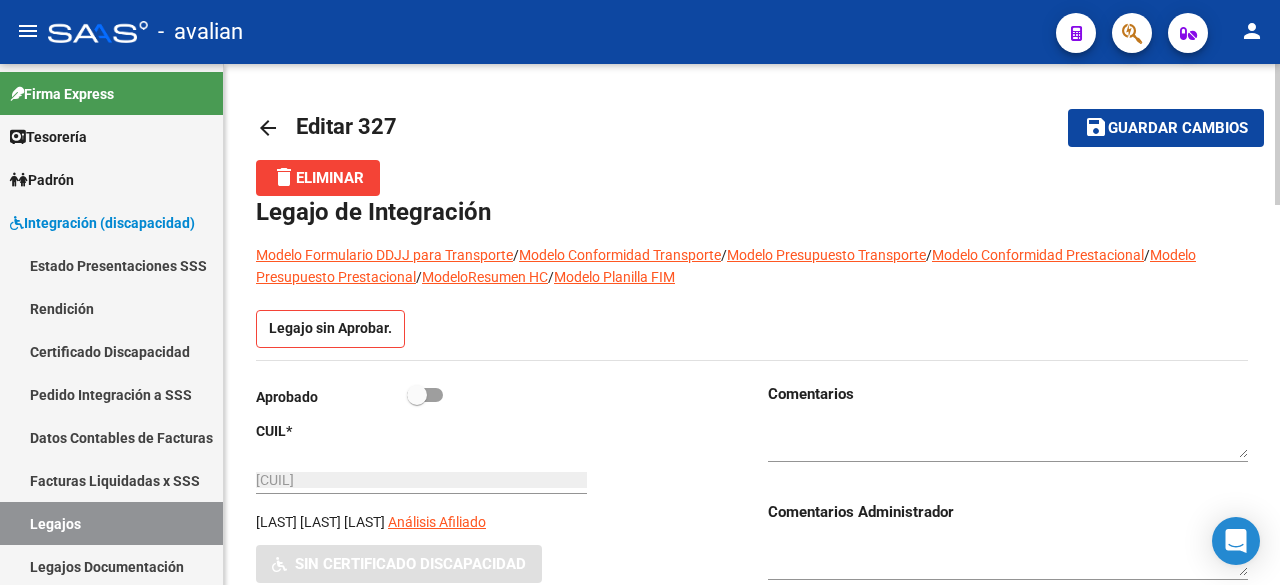click on "save Guardar cambios" 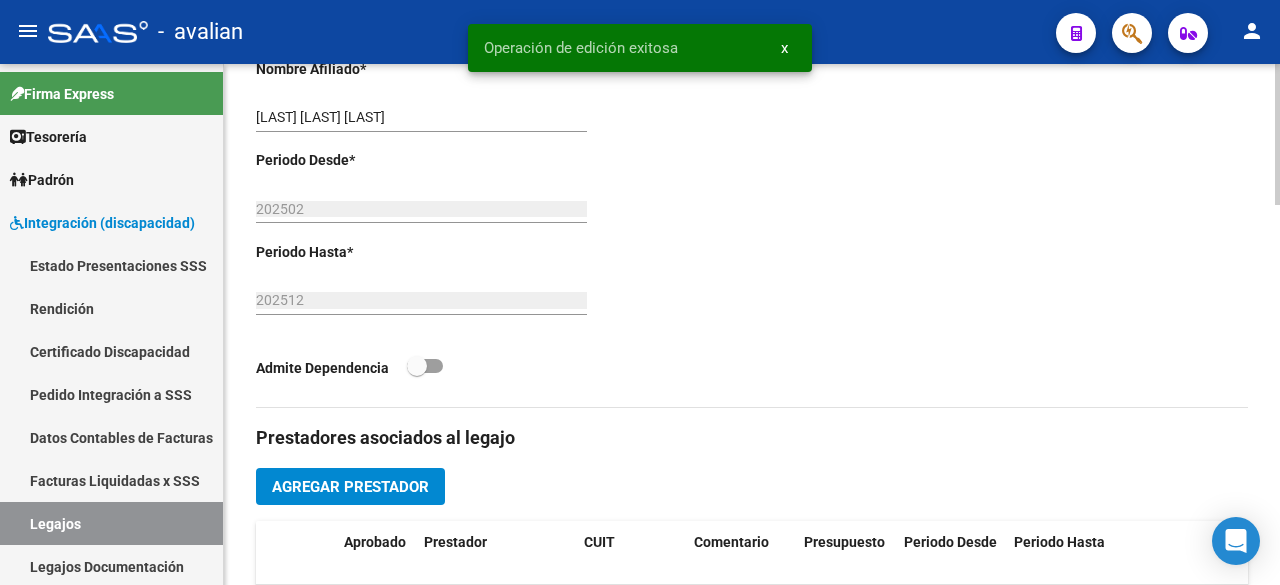 scroll, scrollTop: 800, scrollLeft: 0, axis: vertical 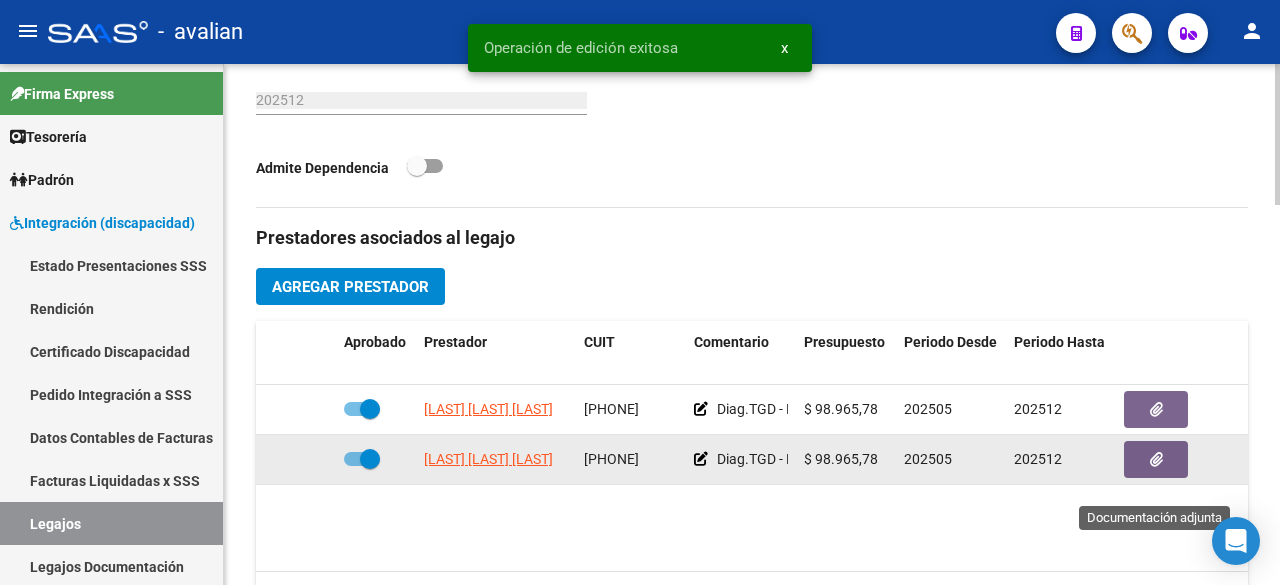 click 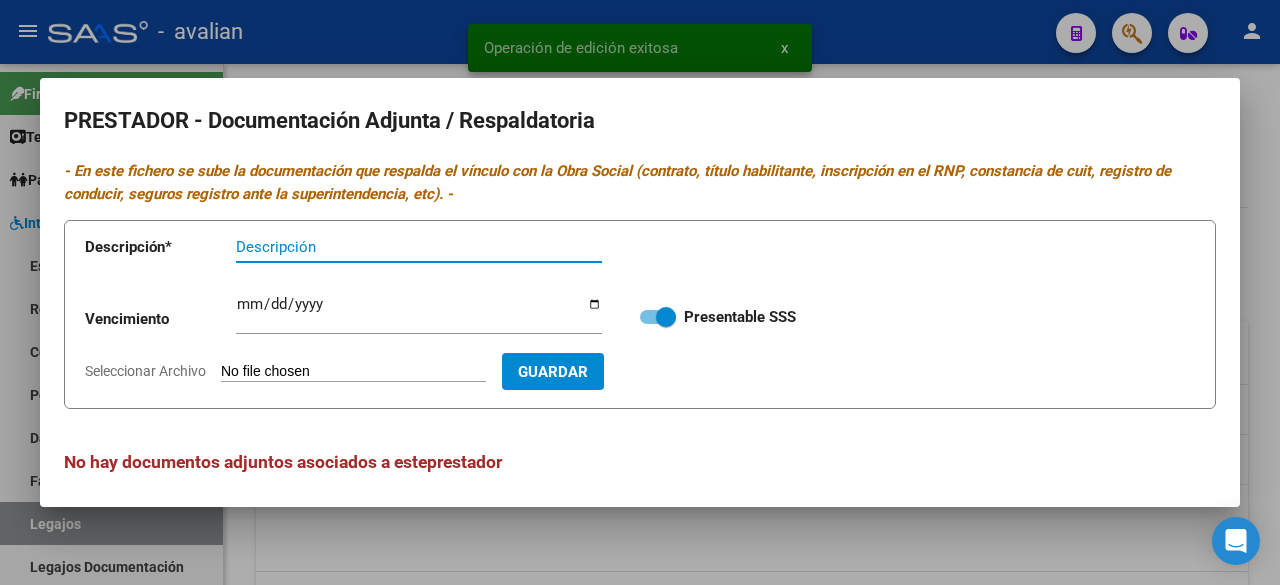 click on "Seleccionar Archivo" at bounding box center [353, 372] 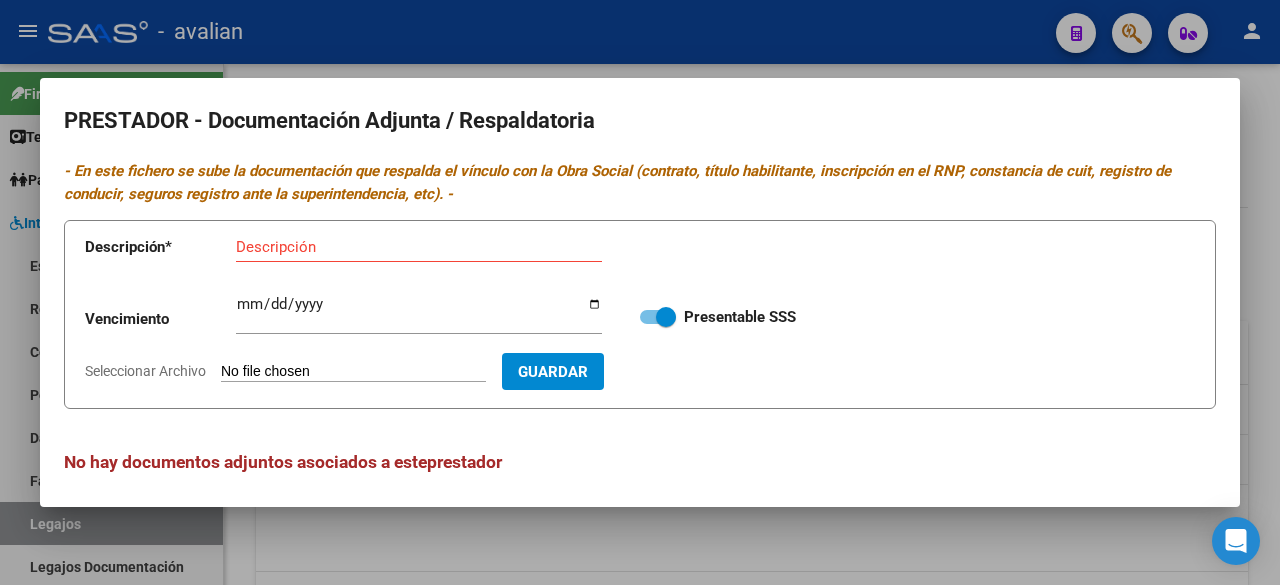 type on "C:\fakepath\DOC. [LAST] [LAST] [LAST].pdf" 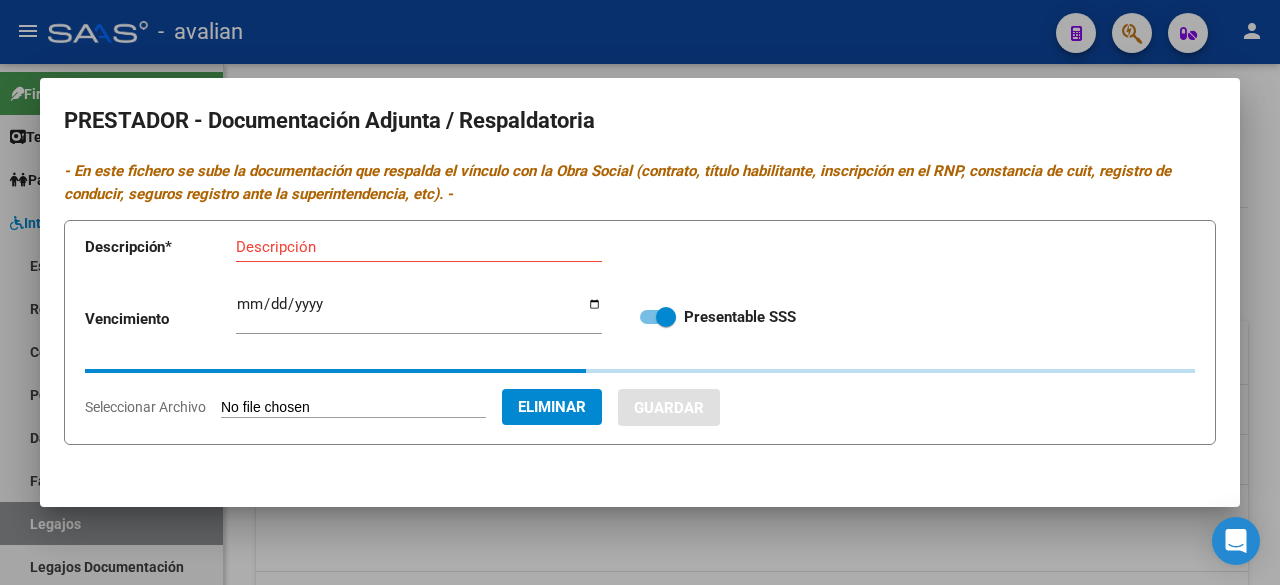 click on "Descripción" at bounding box center (419, 247) 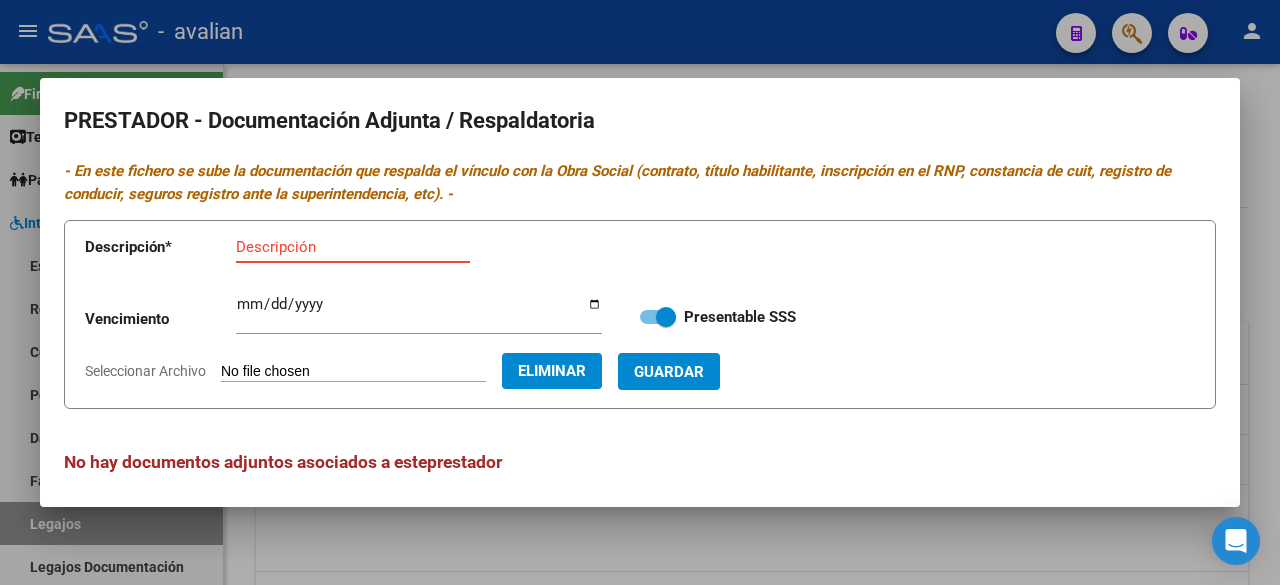 type on "O" 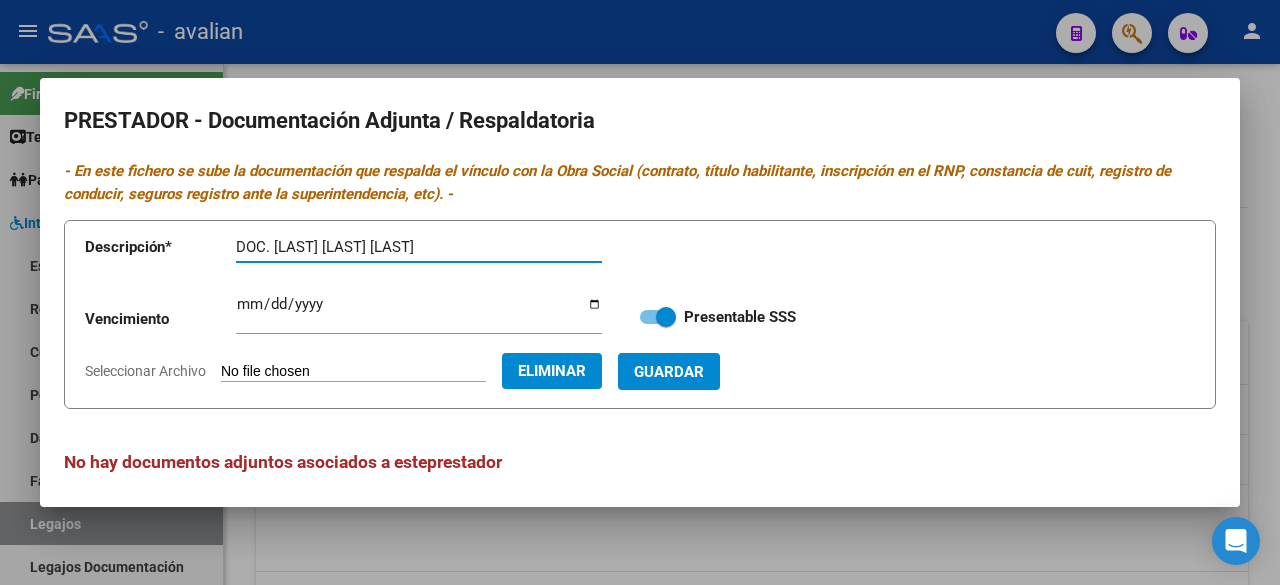 type on "DOC. [LAST] [LAST] [LAST]" 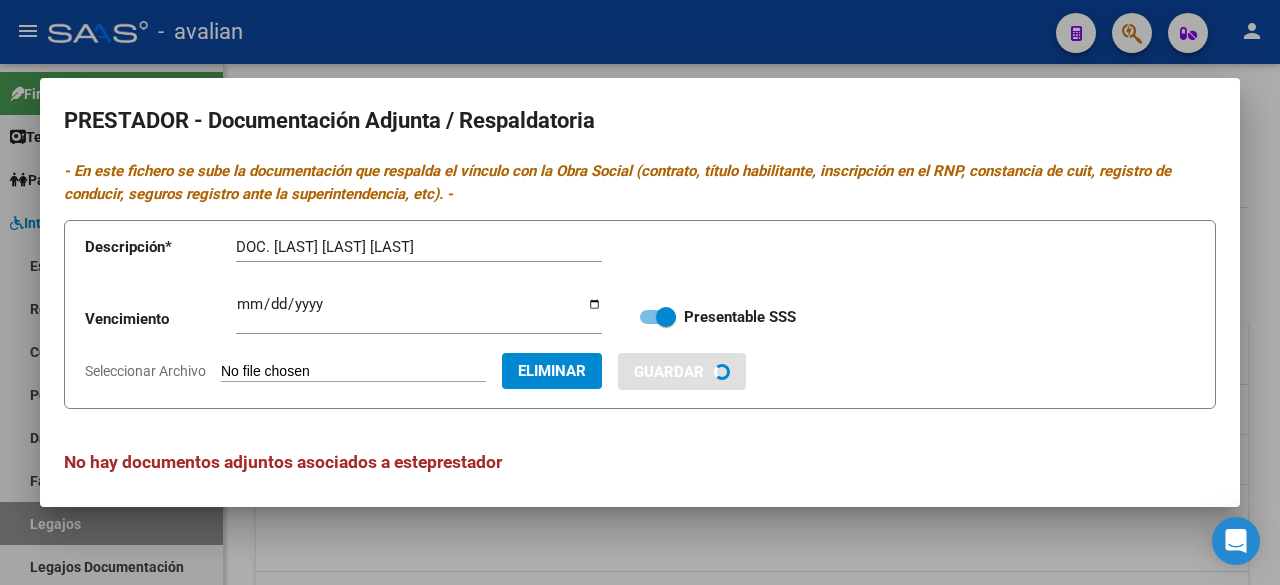 type 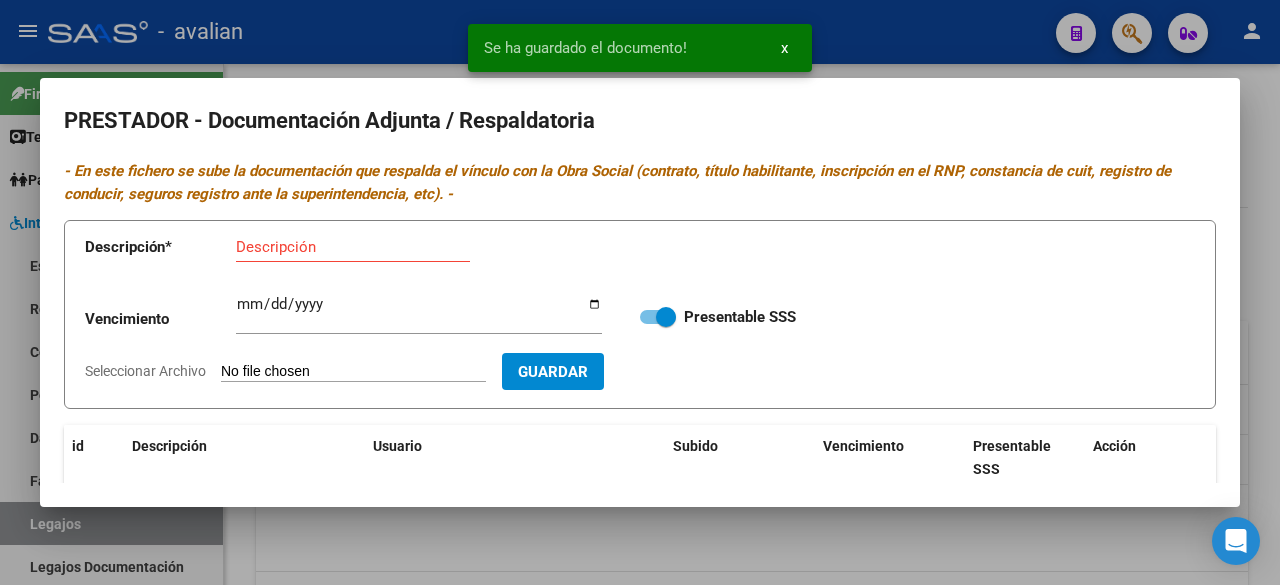 scroll, scrollTop: 256, scrollLeft: 0, axis: vertical 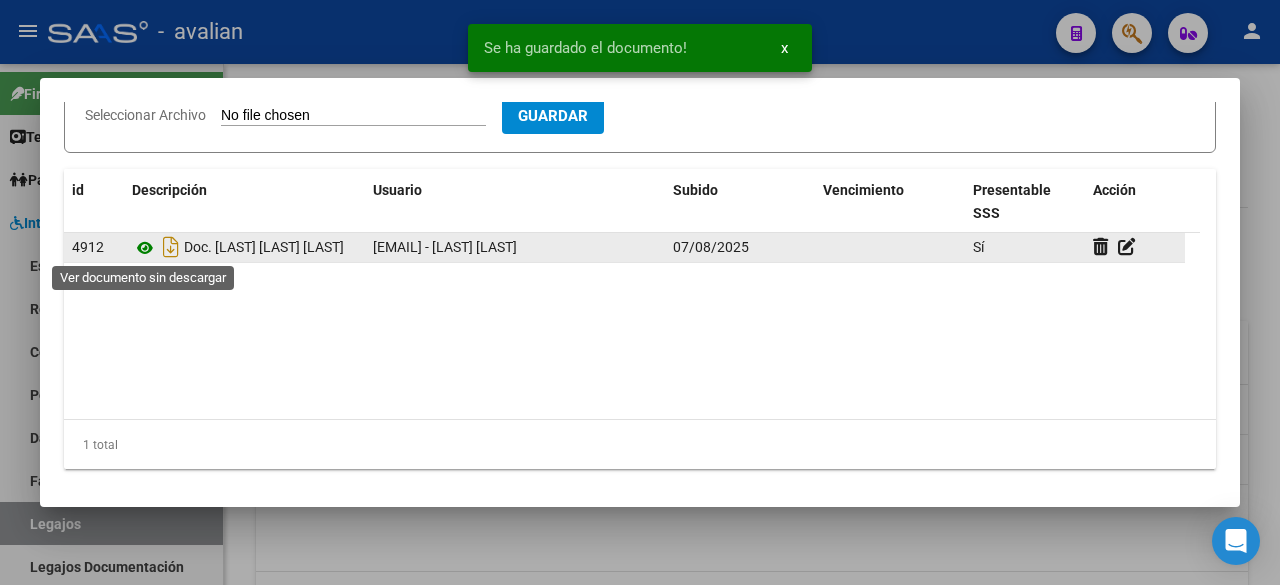 click 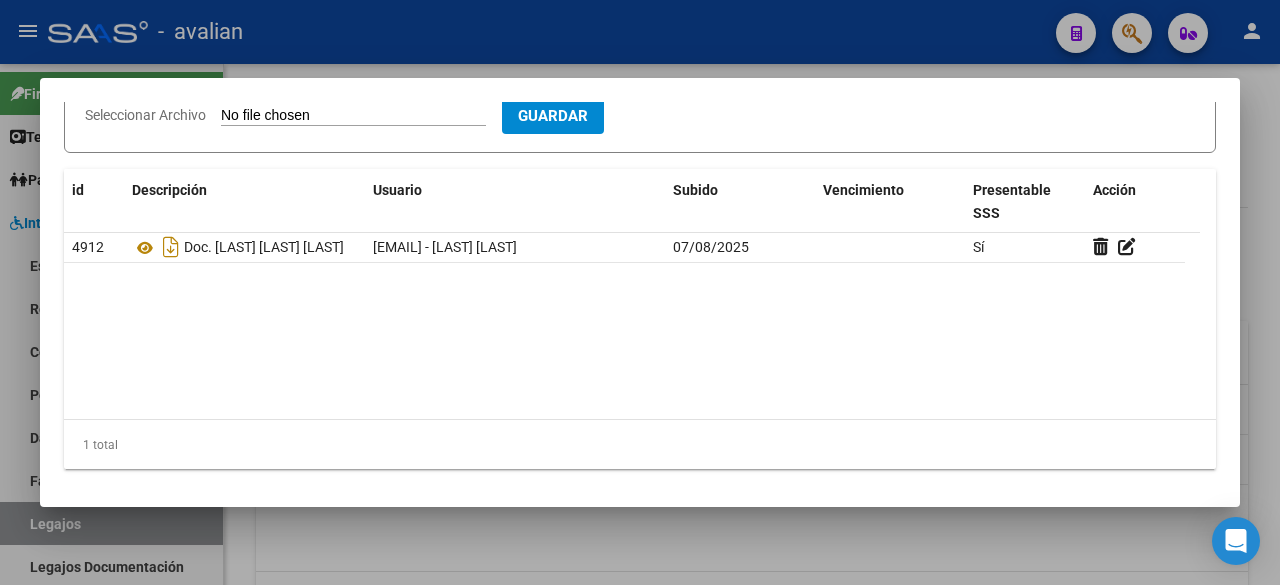 click at bounding box center [640, 292] 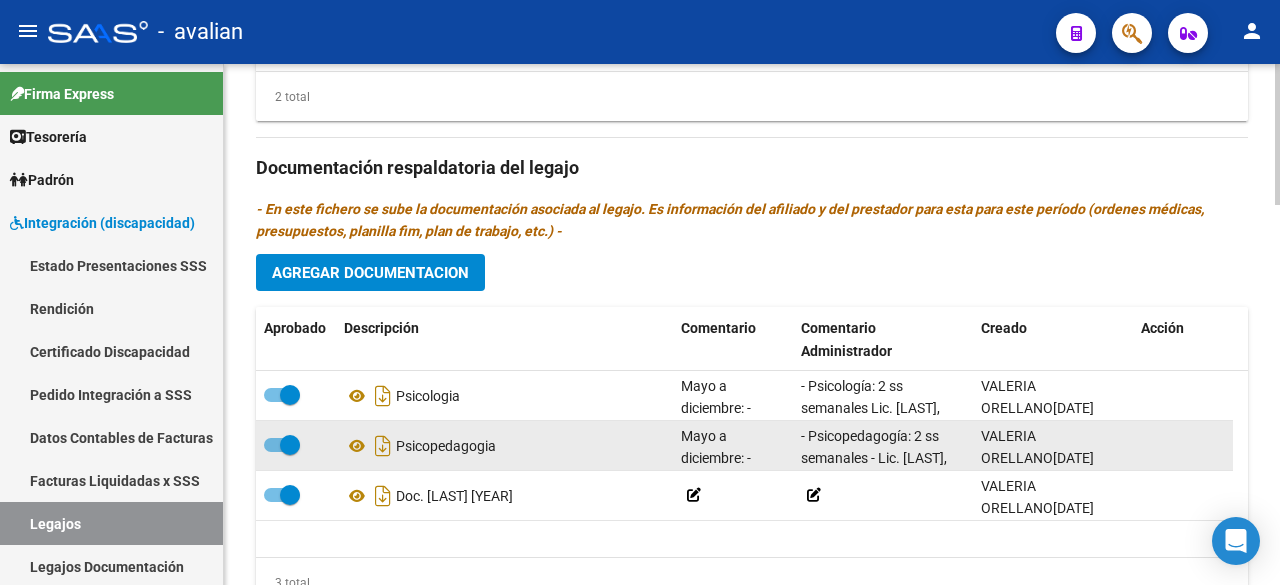scroll, scrollTop: 1400, scrollLeft: 0, axis: vertical 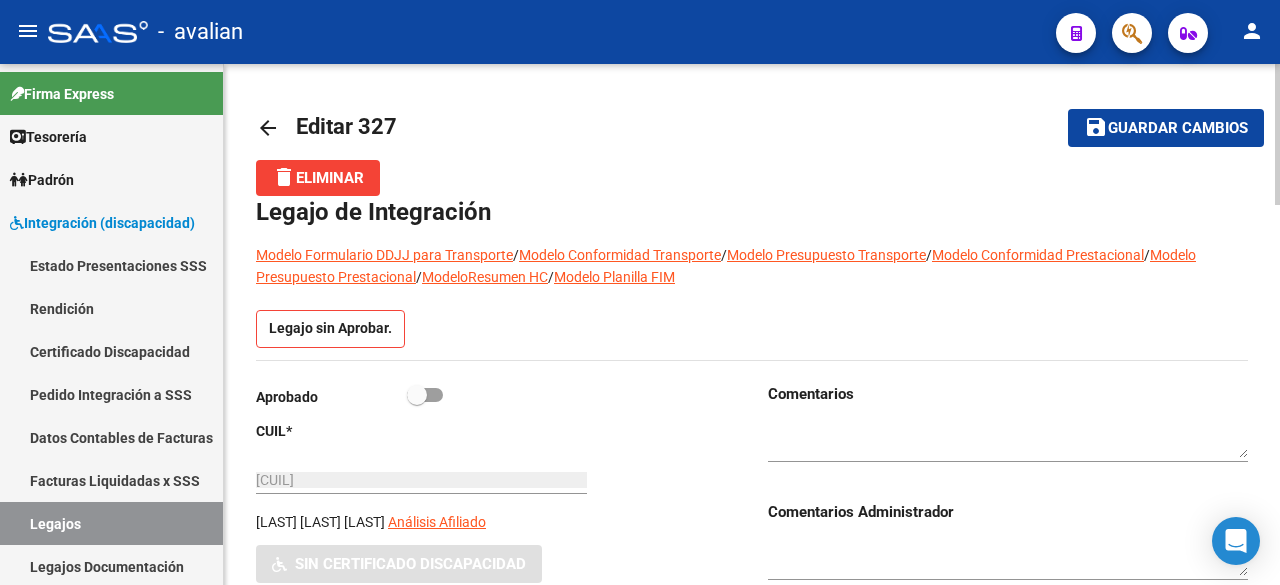 click on "Guardar cambios" 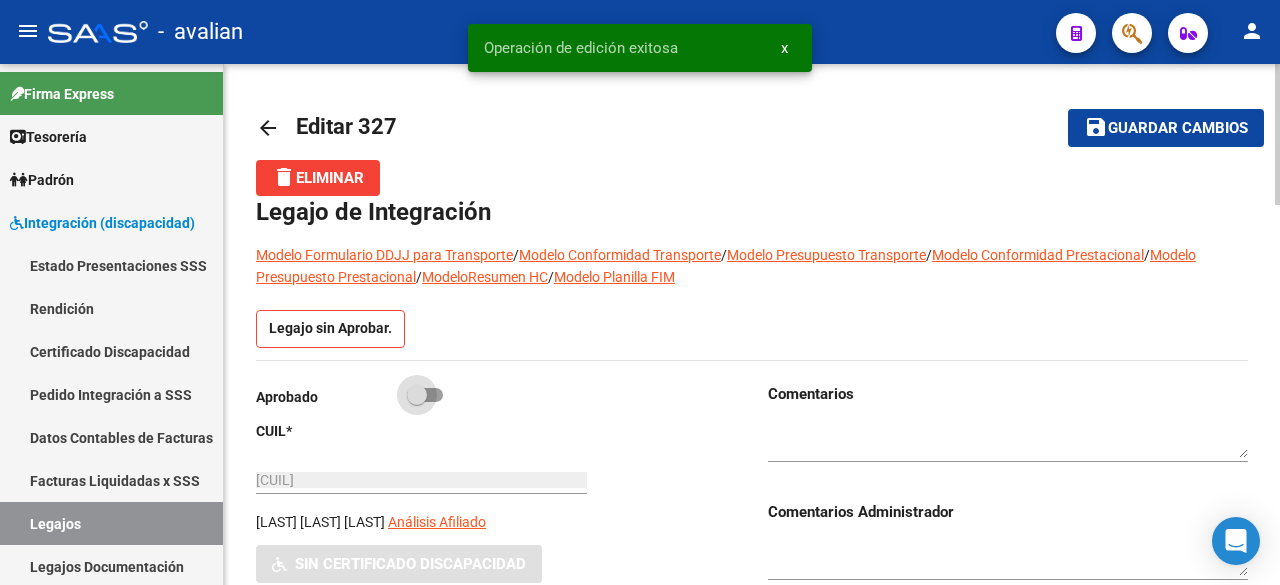 click at bounding box center [425, 395] 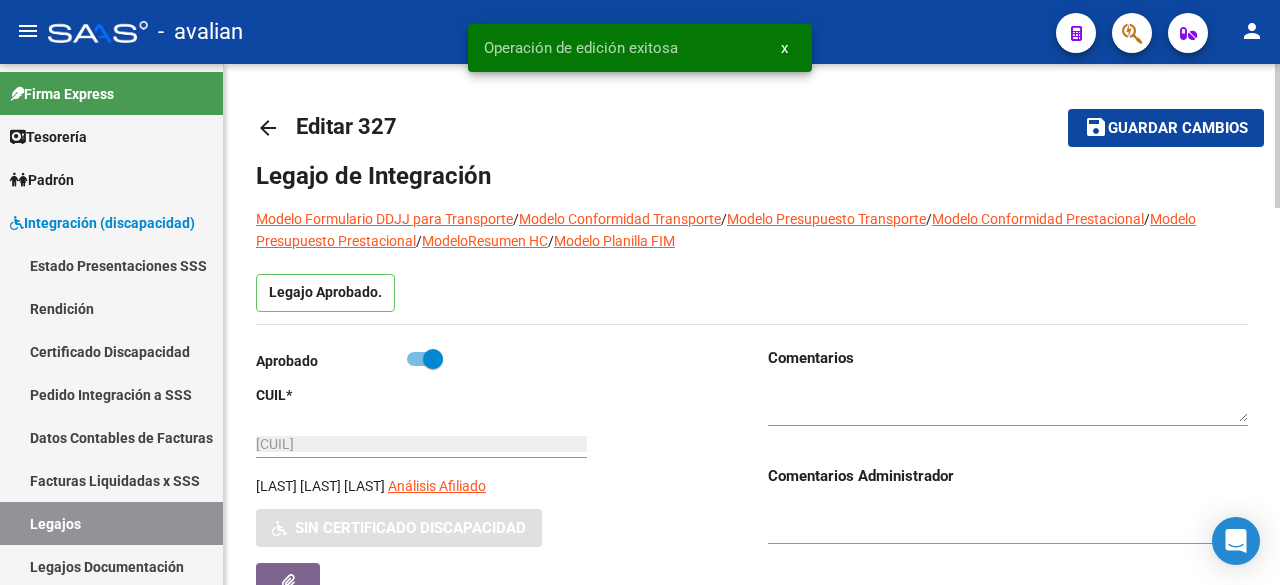 click on "Guardar cambios" 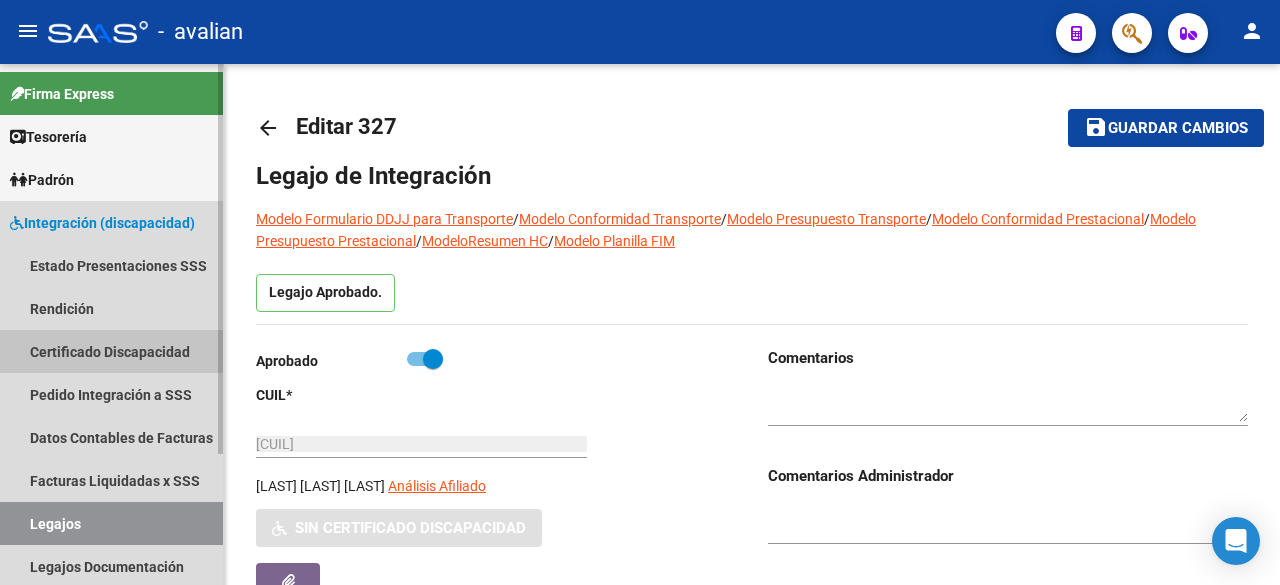 click on "Certificado Discapacidad" at bounding box center (111, 351) 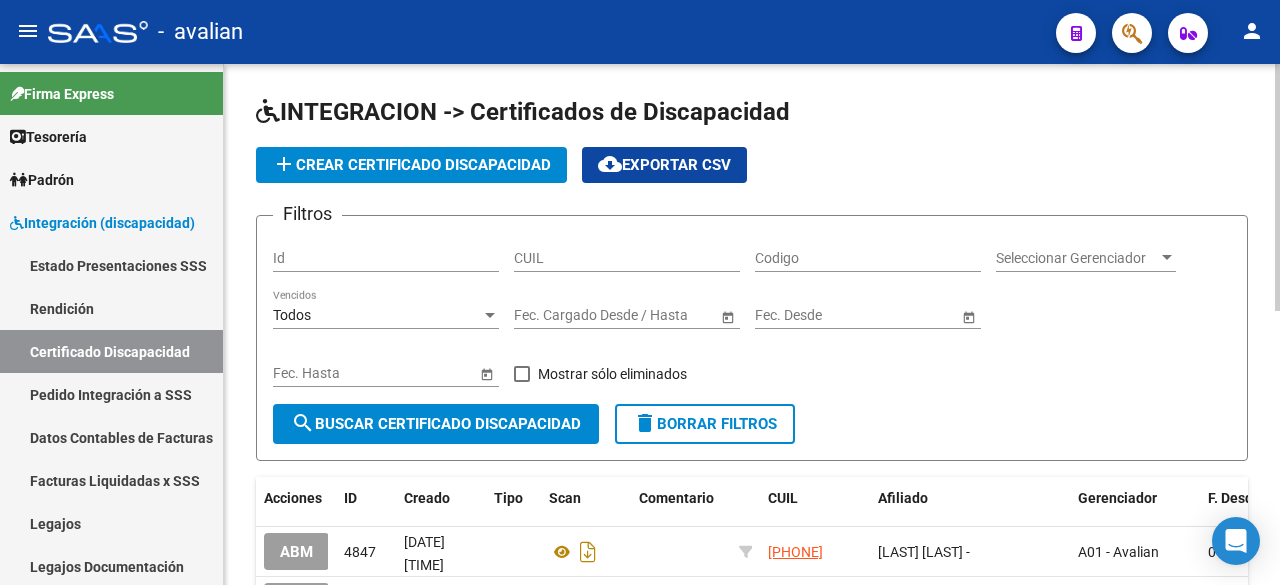 click on "CUIL" at bounding box center (627, 258) 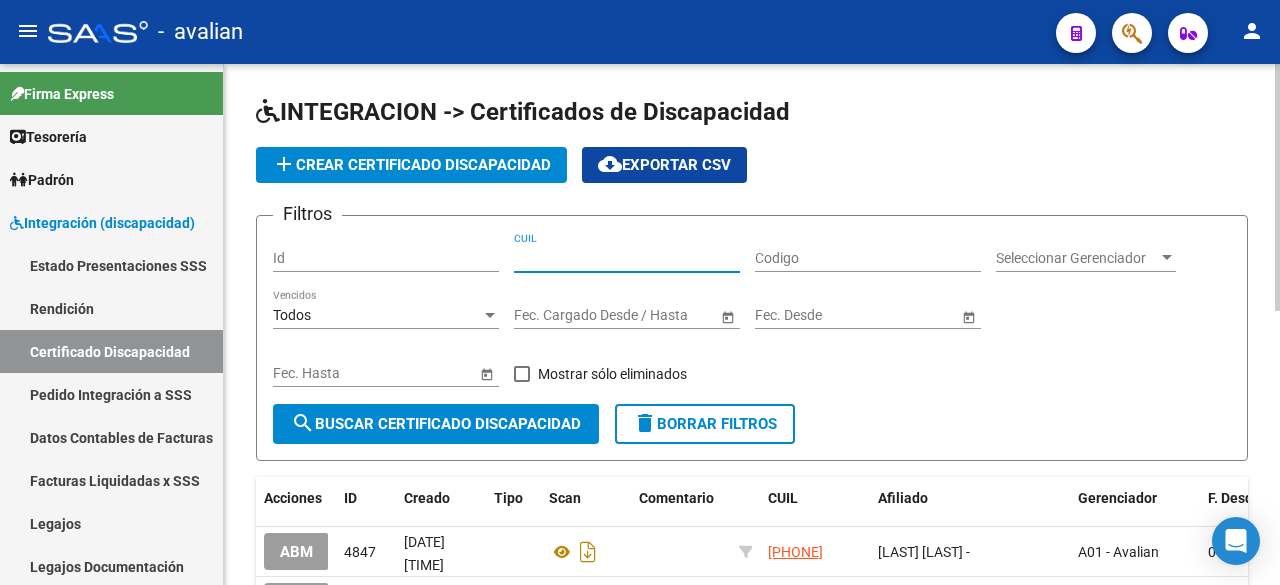 paste on "[CUIL]" 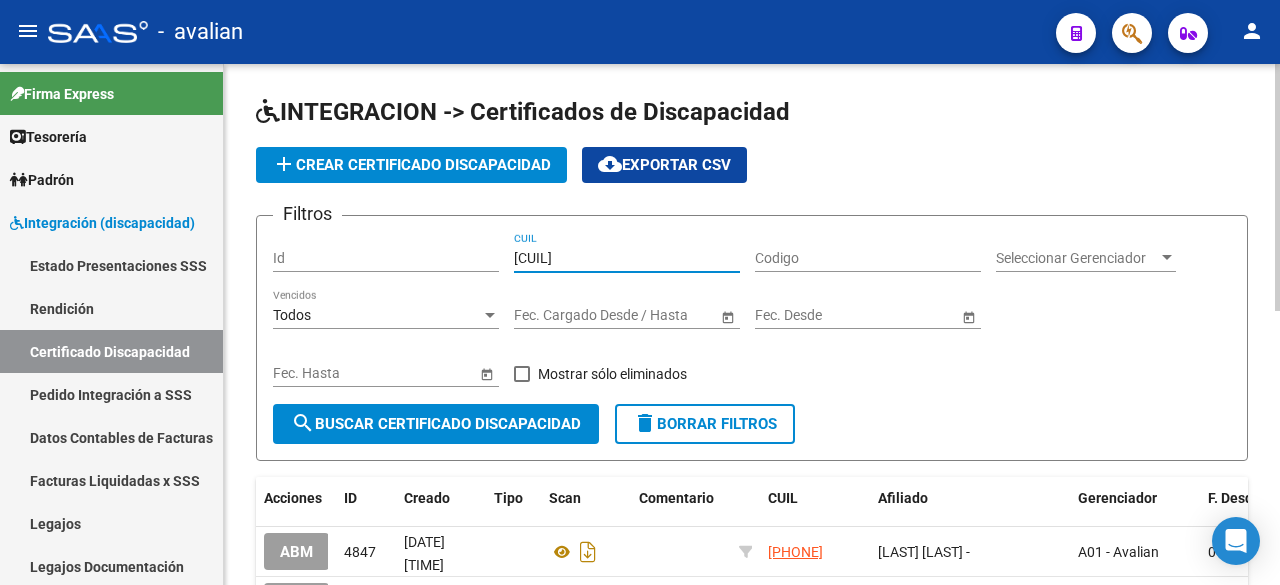 type on "[CUIL]" 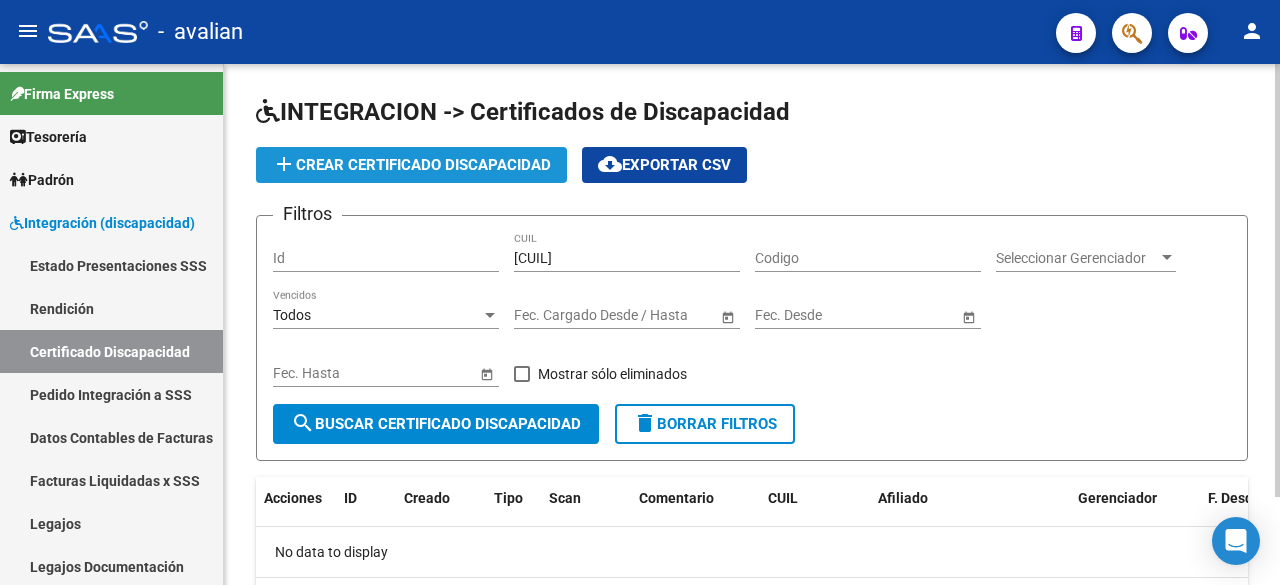 click on "add  Crear Certificado Discapacidad" 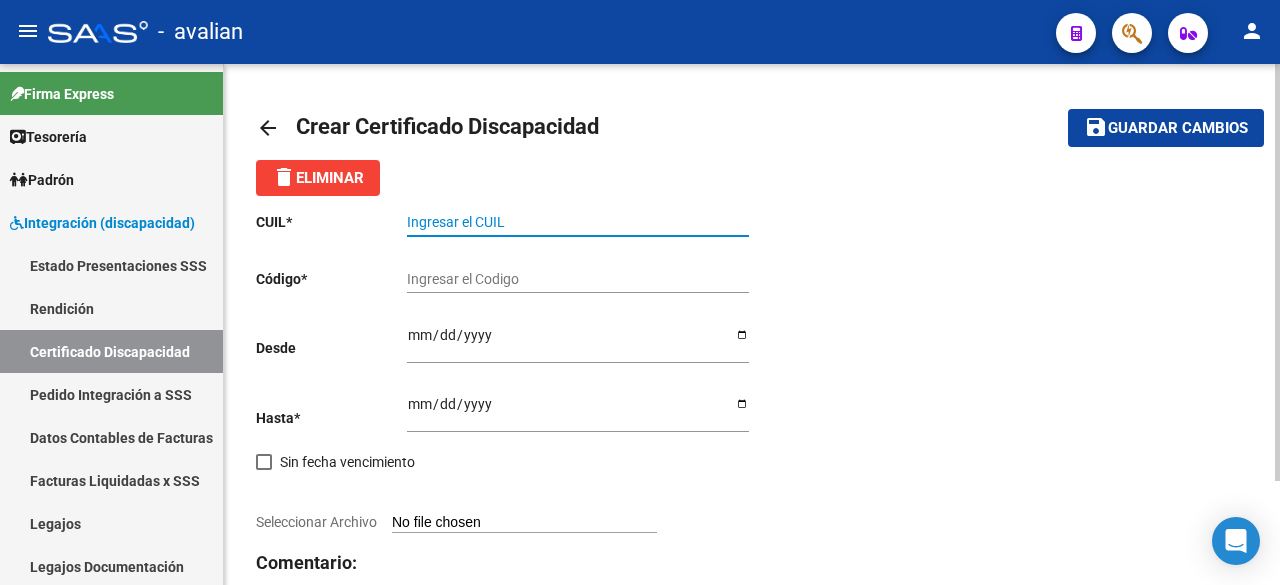 paste on "[CUIL]" 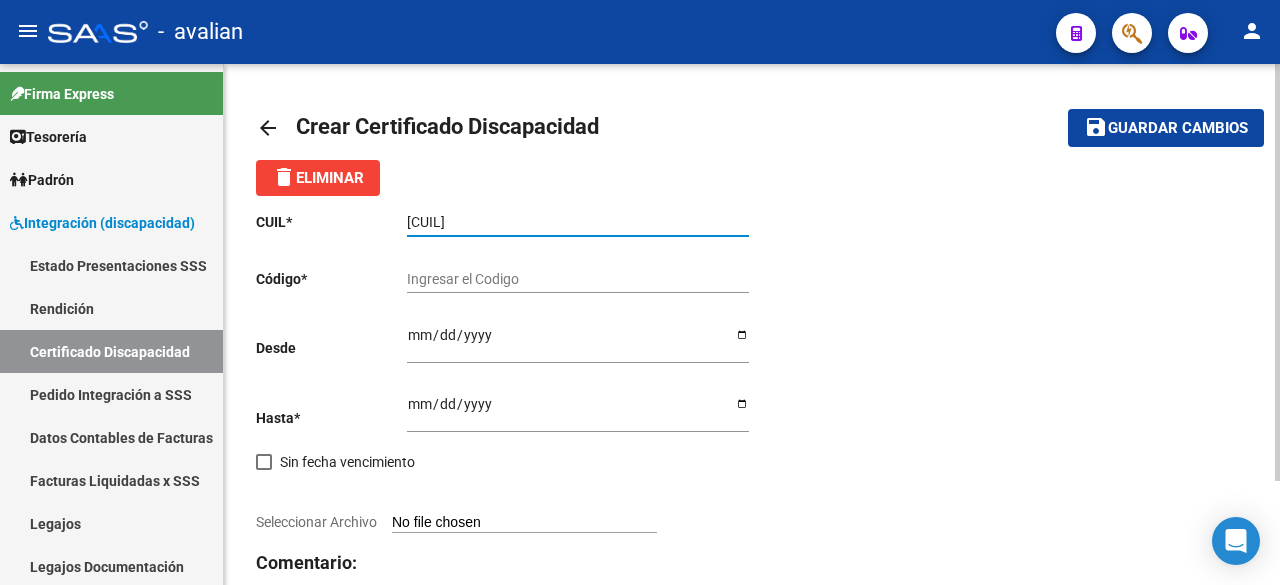 type on "[CUIL]" 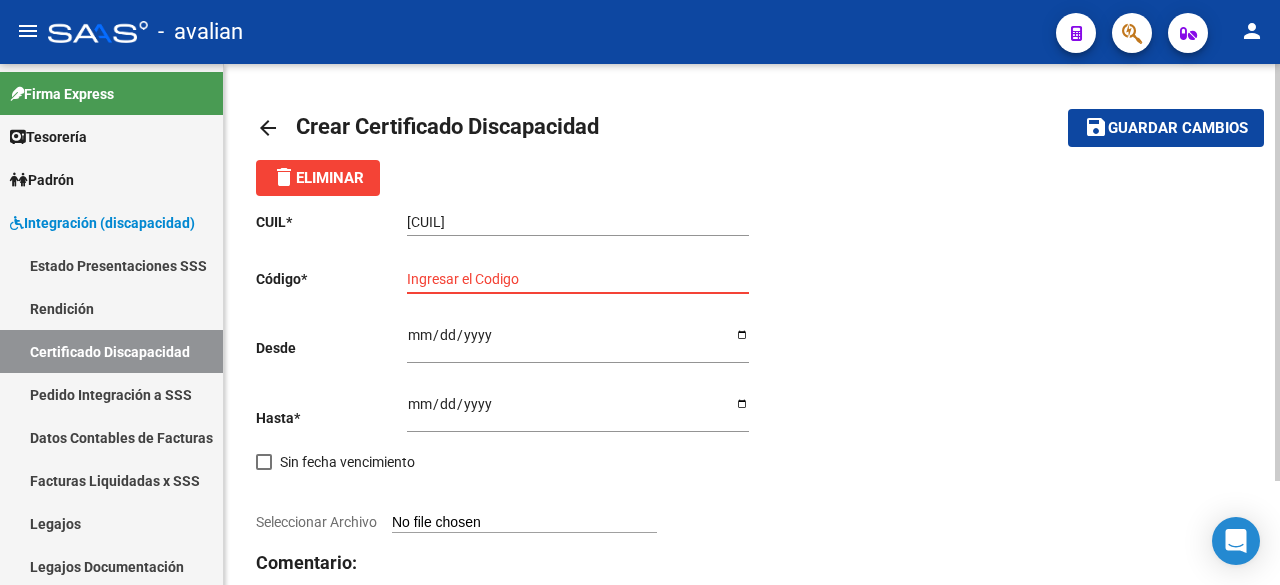 paste on "ARG-02-00043450135-20220512-20320512-COR-233" 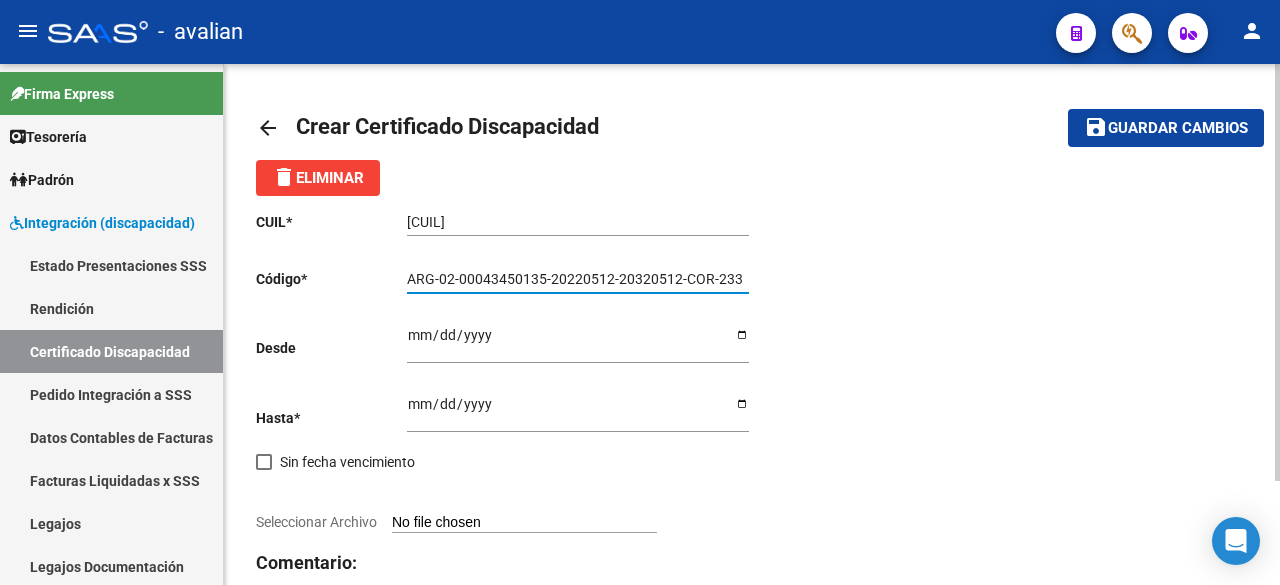click on "ARG-02-00043450135-20220512-20320512-COR-233" at bounding box center [578, 279] 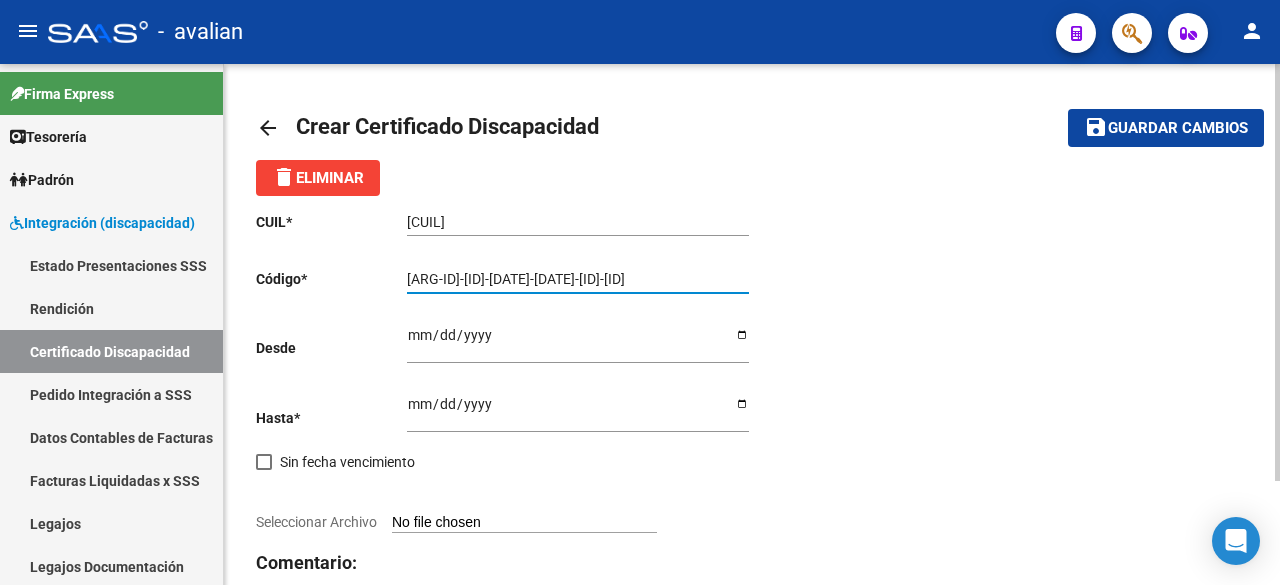 click on "[ARG-ID]-[ID]-[DATE]-[DATE]-[ID]-[ID]" at bounding box center (578, 279) 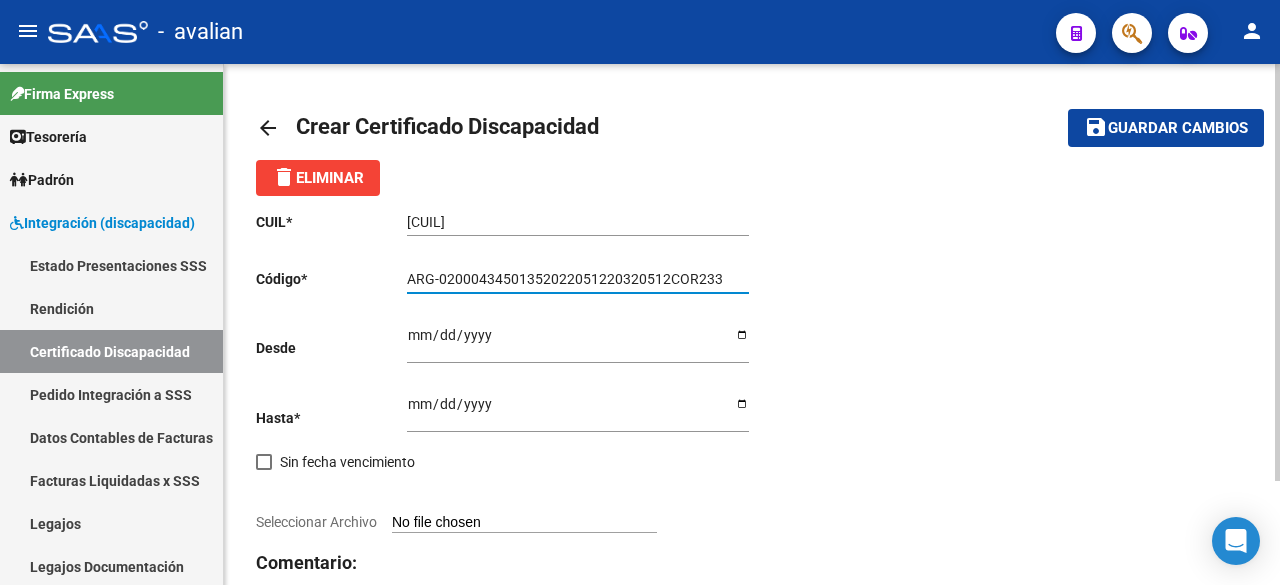 click on "ARG-02000434501352022051220320512COR233" at bounding box center (578, 279) 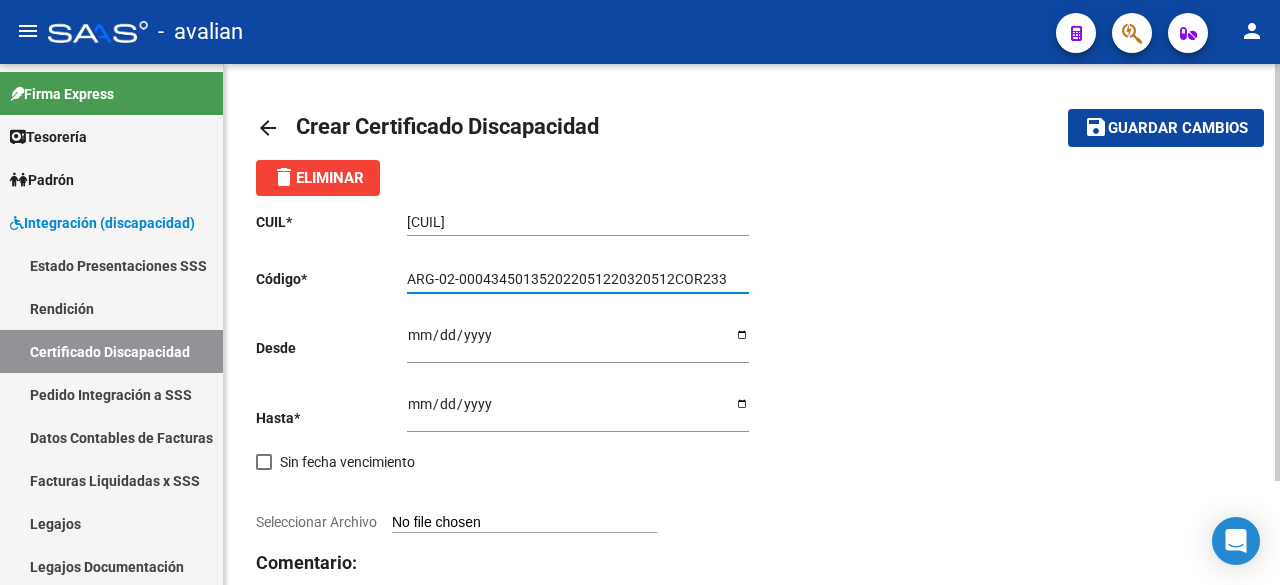 click on "ARG-02-000434501352022051220320512COR233" at bounding box center [578, 279] 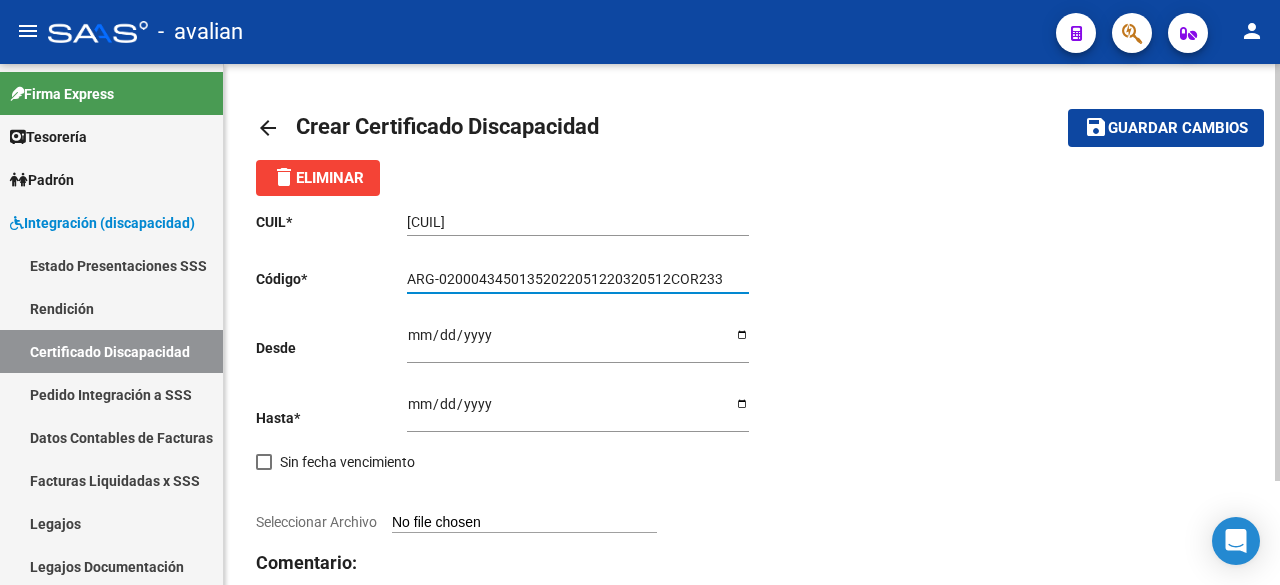 click on "ARG-02000434501352022051220320512COR233" at bounding box center [578, 279] 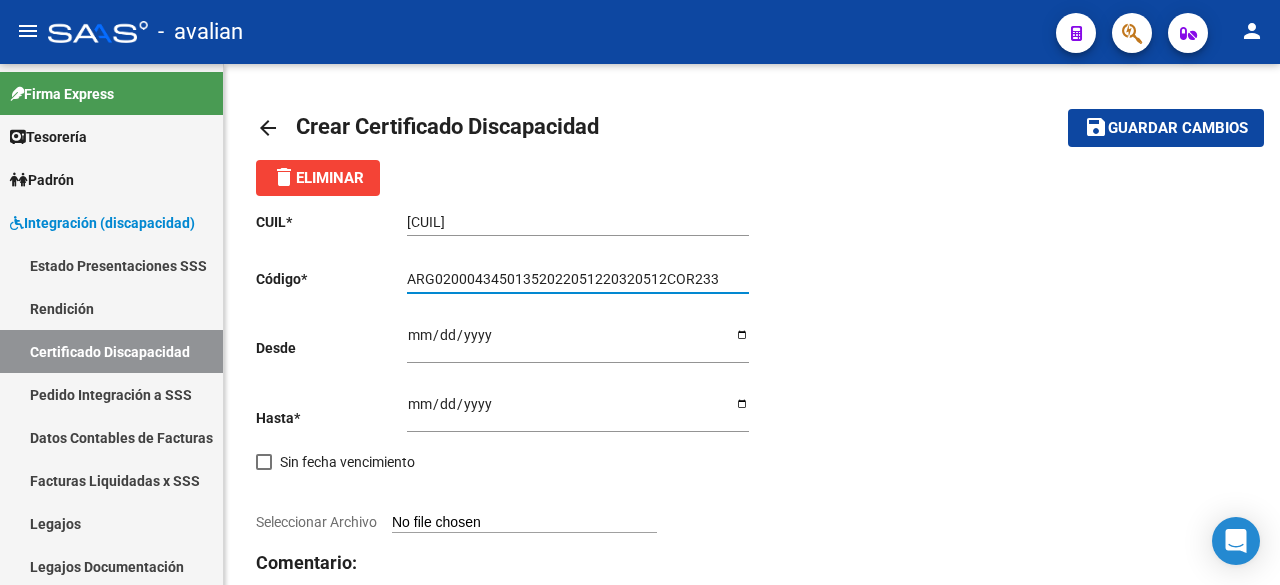 type on "ARG02000434501352022051220320512COR233" 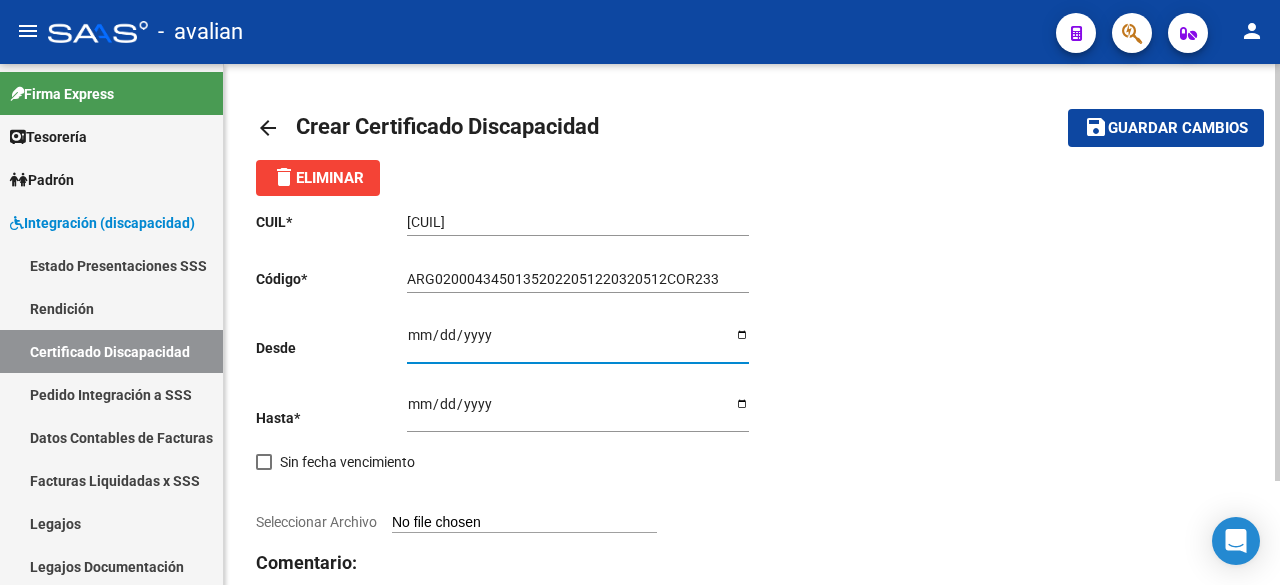 click on "Ingresar fec. Desde" at bounding box center [578, 342] 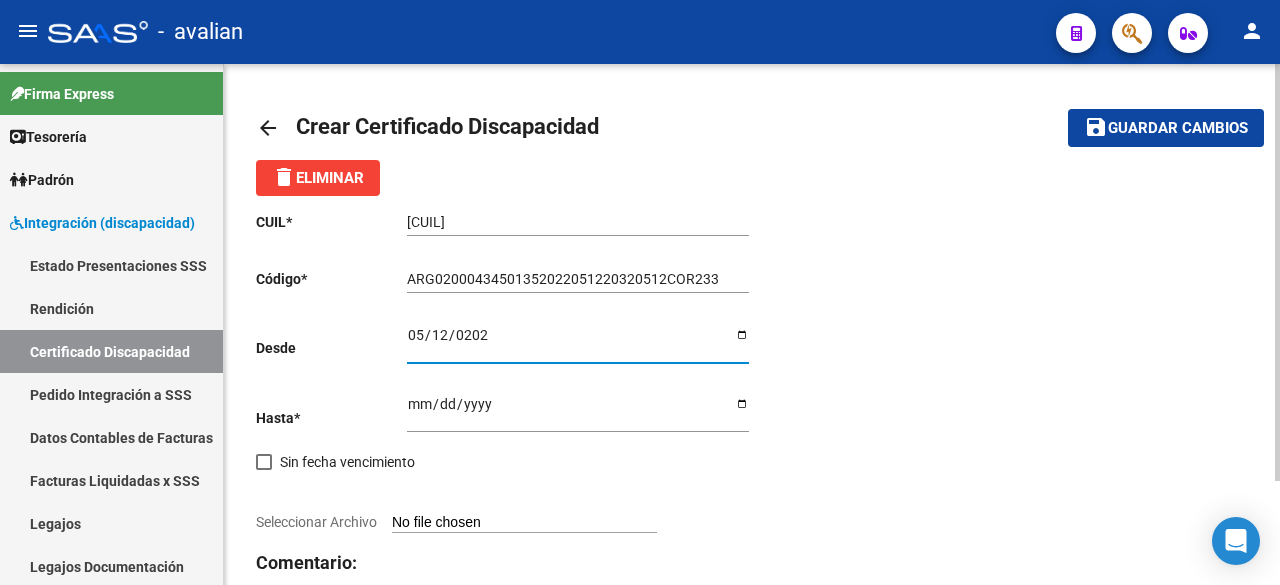 type on "[DATE]" 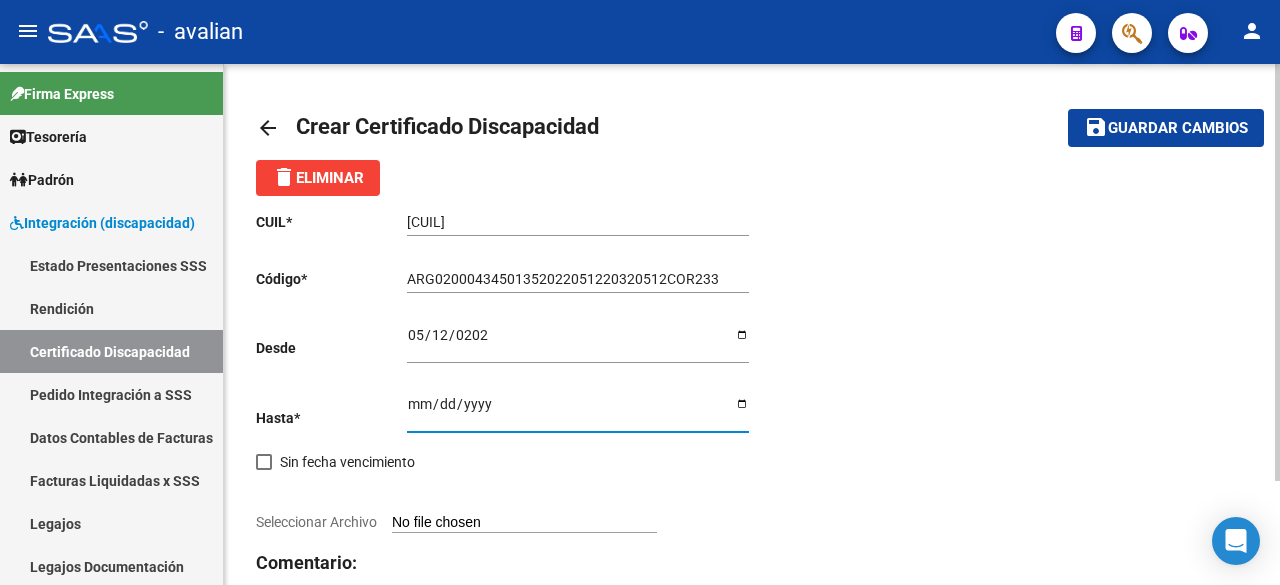 click on "Ingresar fec. Hasta" at bounding box center (578, 411) 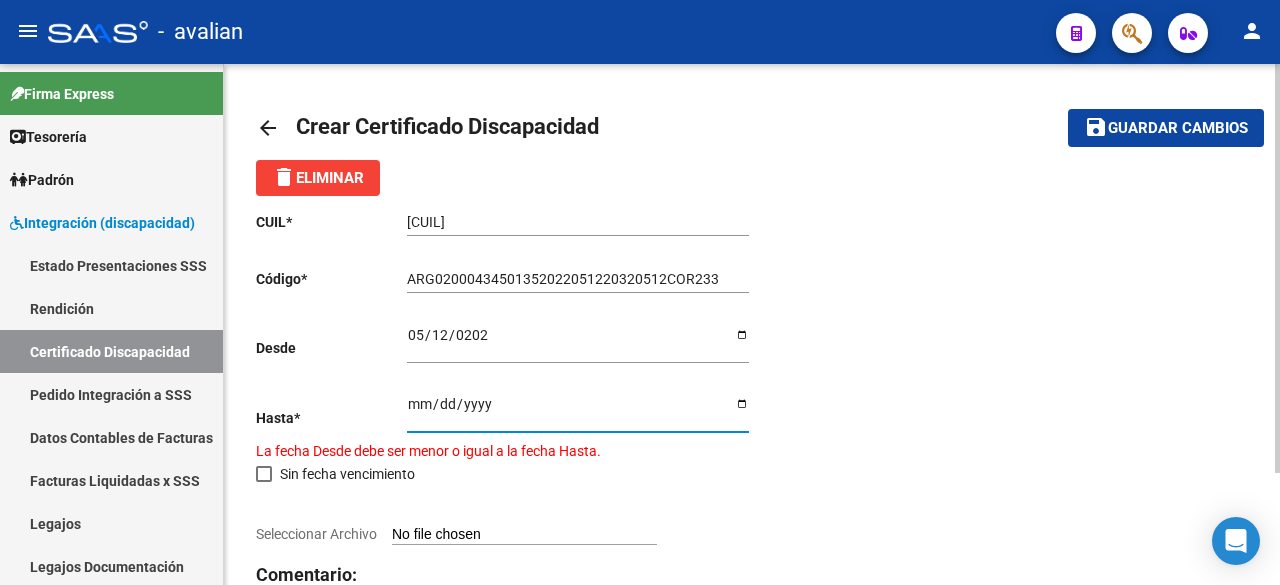 type on "[DATE]" 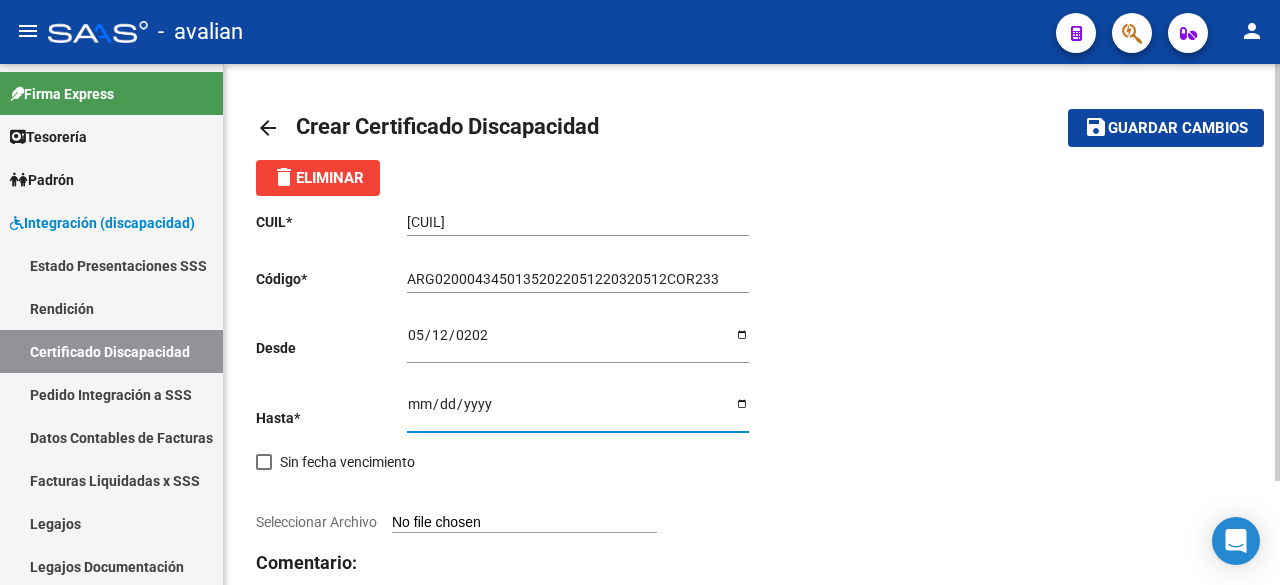 scroll, scrollTop: 130, scrollLeft: 0, axis: vertical 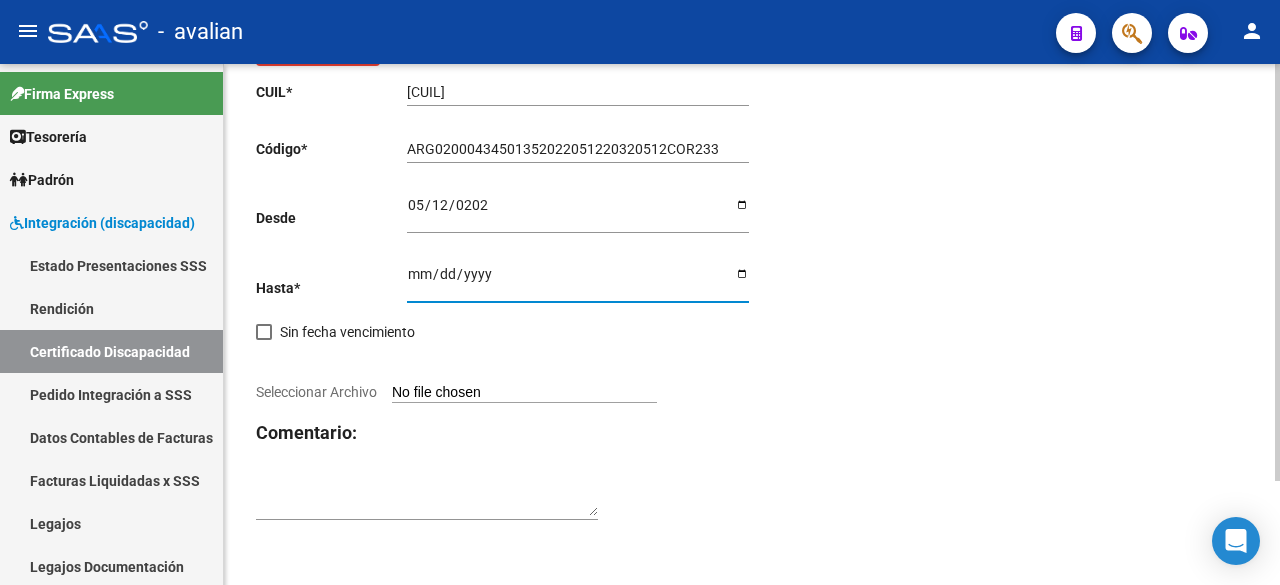 click on "Seleccionar Archivo" at bounding box center [524, 393] 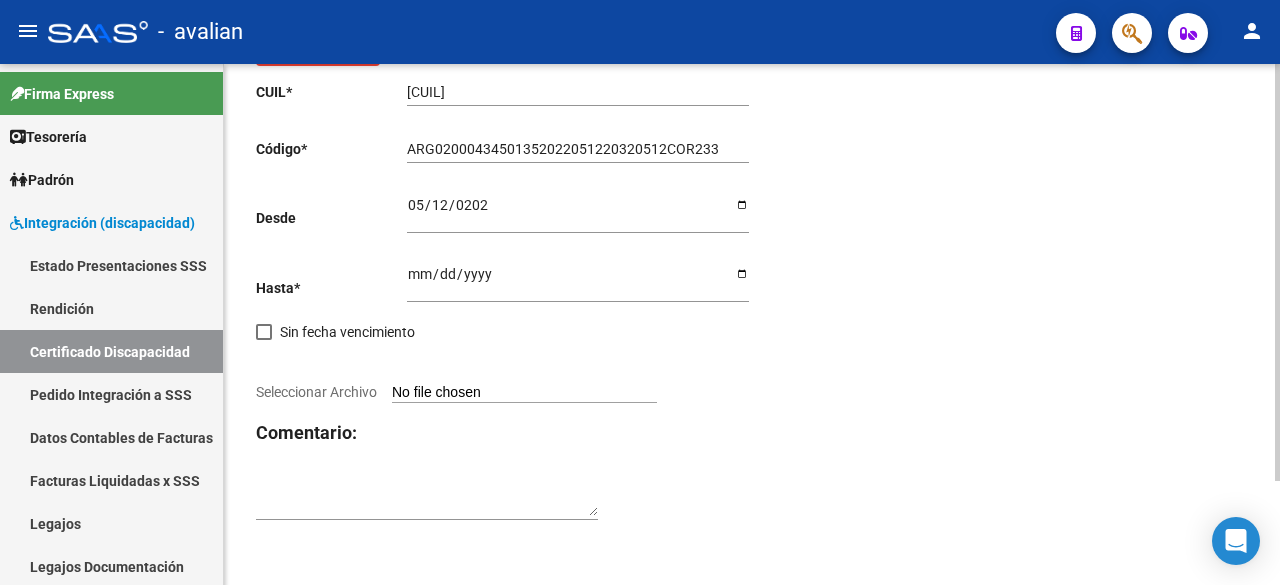 type on "C:\fakepath\CUD [LAST].jpg" 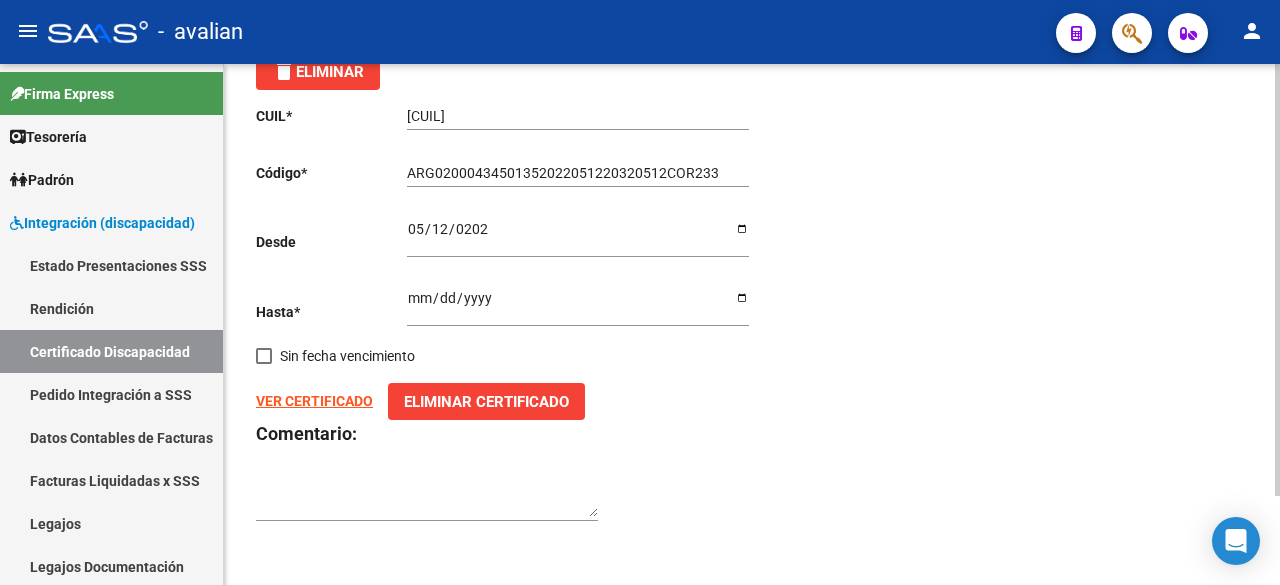 scroll, scrollTop: 0, scrollLeft: 0, axis: both 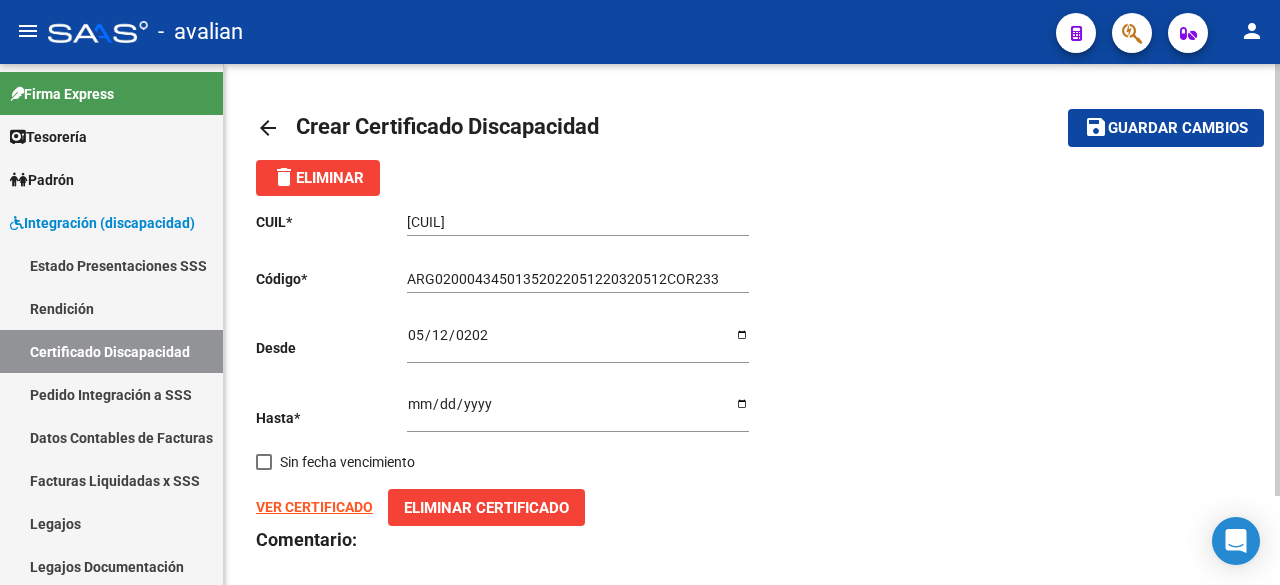 click on "Guardar cambios" 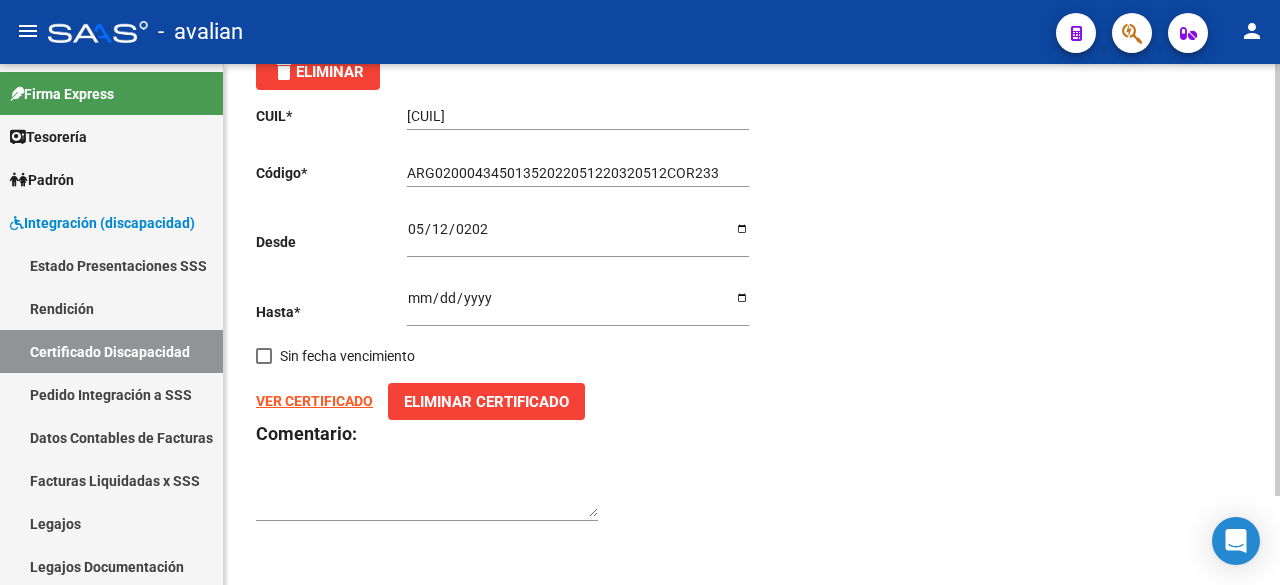 scroll, scrollTop: 0, scrollLeft: 0, axis: both 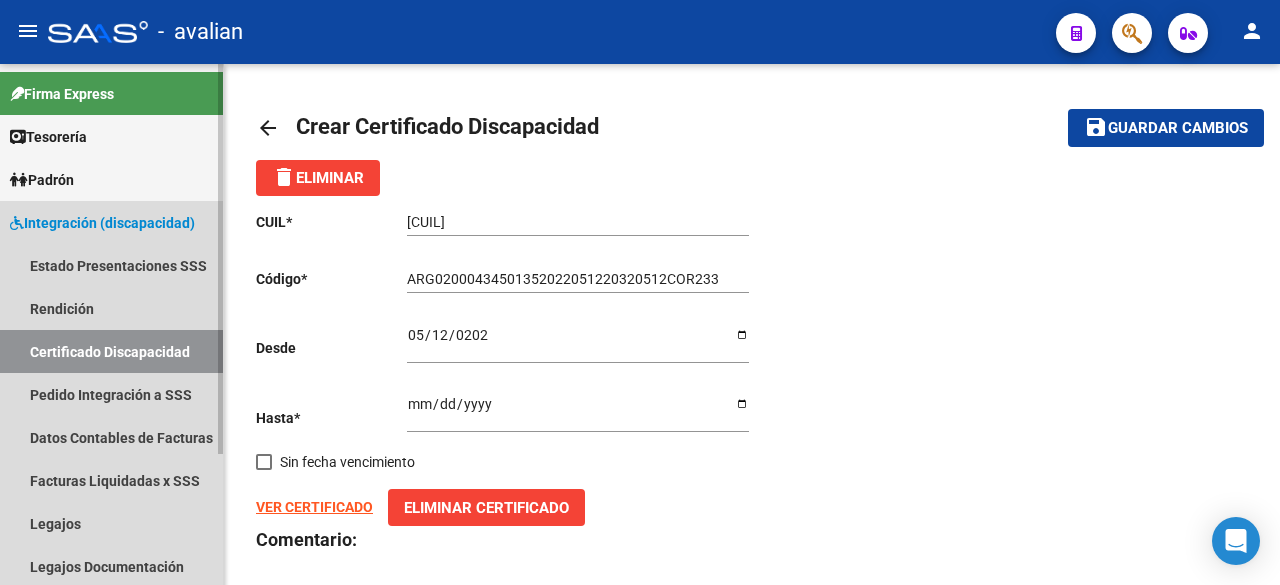 click on "Certificado Discapacidad" at bounding box center (111, 351) 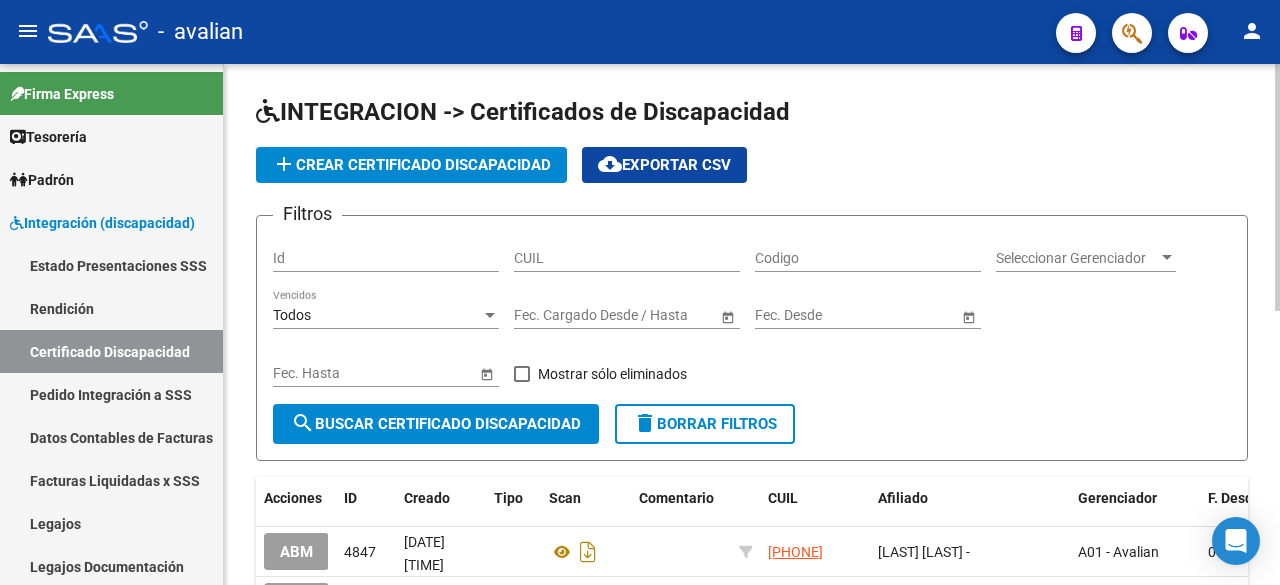 click on "Codigo" 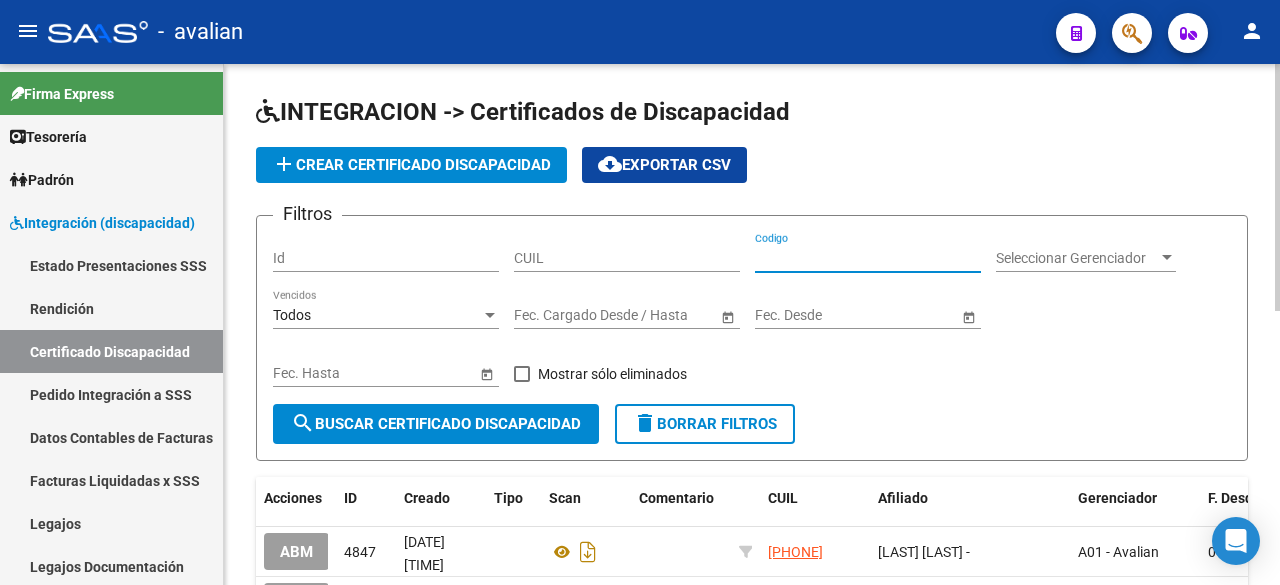 paste on "ARG-02-00043450135-20220512-20320512-COR-233" 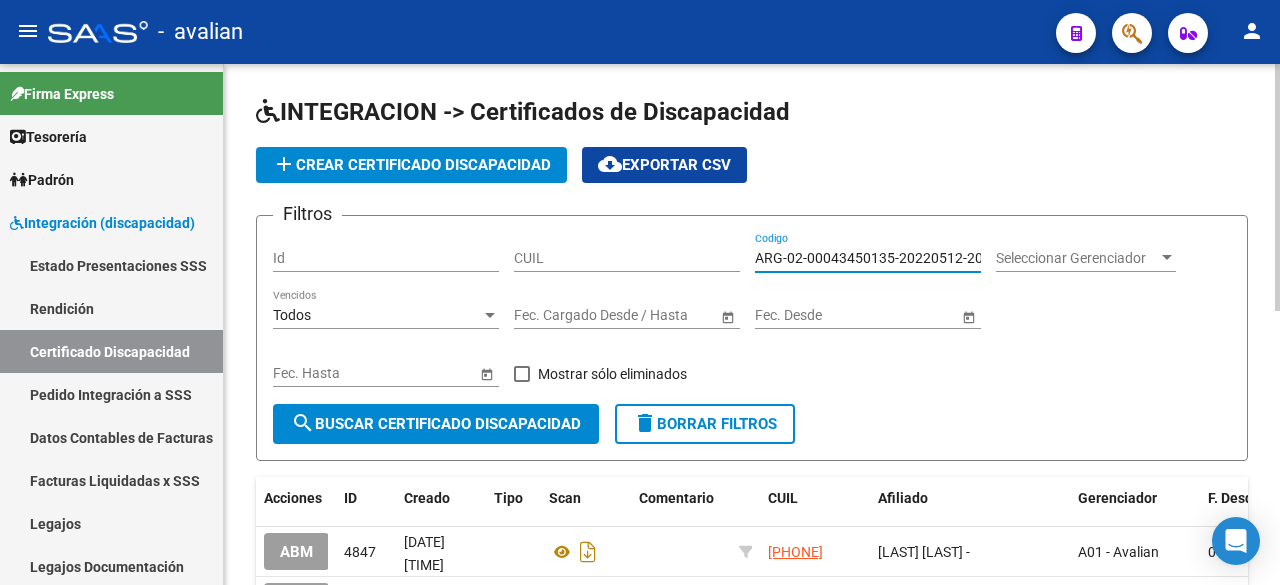 scroll, scrollTop: 0, scrollLeft: 104, axis: horizontal 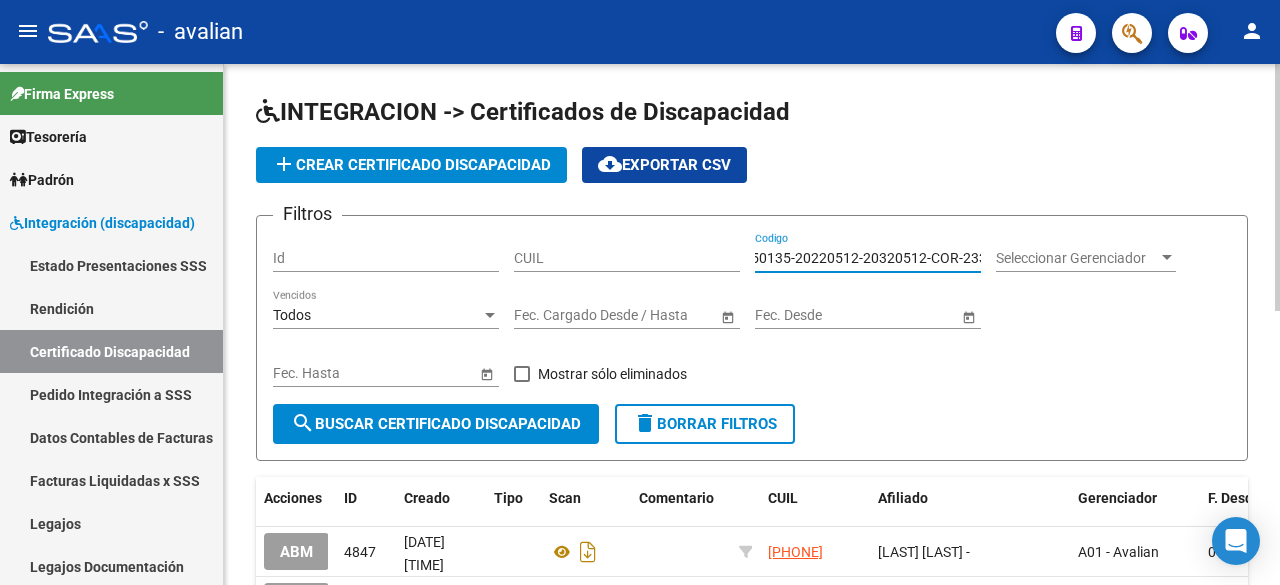 click on "ARG-02-00043450135-20220512-20320512-COR-233" at bounding box center [868, 258] 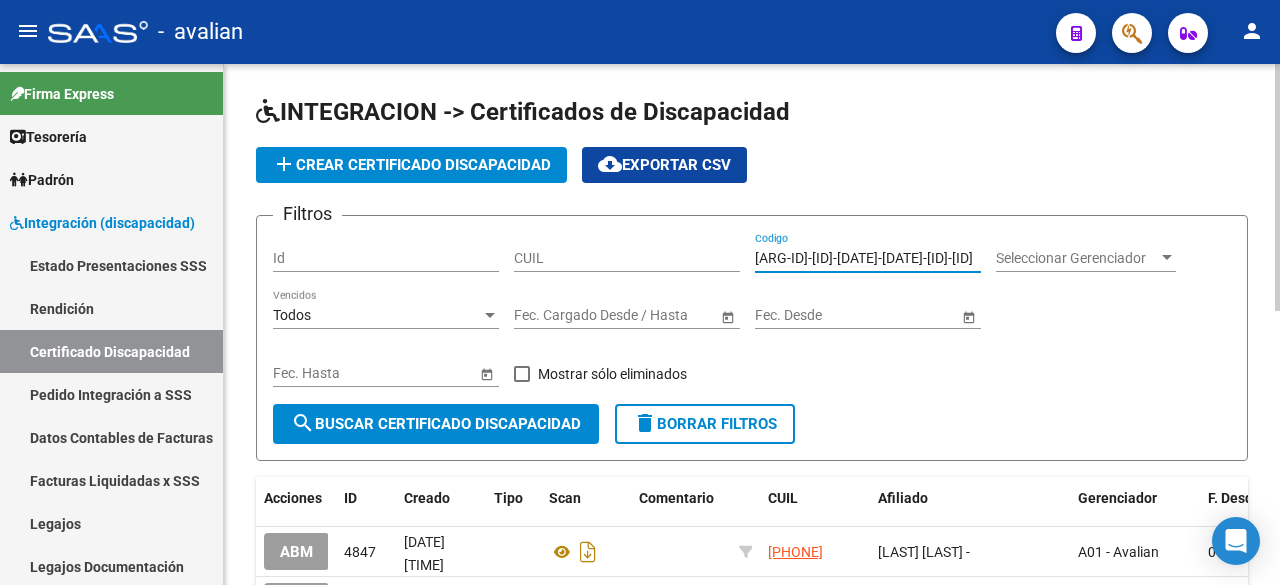 scroll, scrollTop: 0, scrollLeft: 100, axis: horizontal 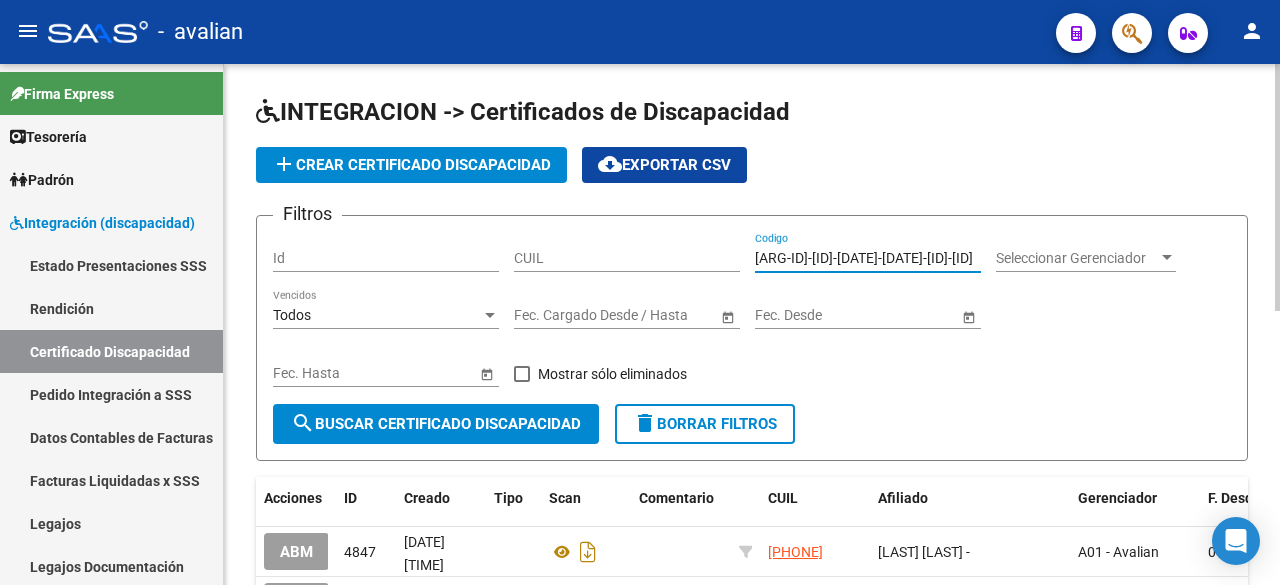 click on "[ARG-ID]-[ID]-[DATE]-[DATE]-[ID]-[ID]" at bounding box center [868, 258] 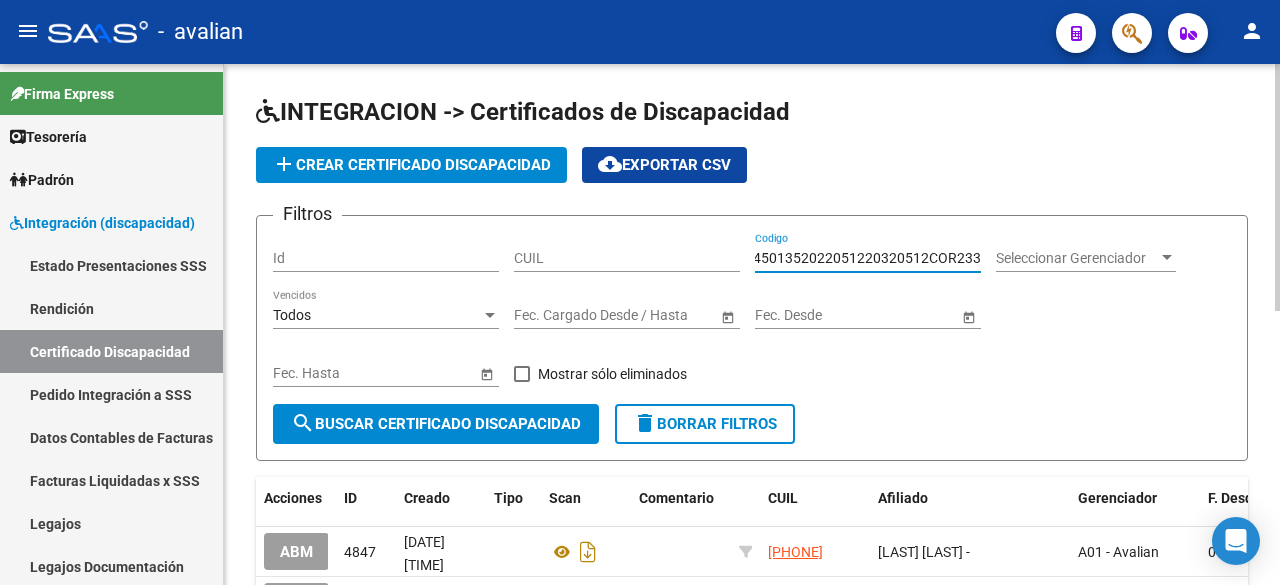 scroll, scrollTop: 0, scrollLeft: 92, axis: horizontal 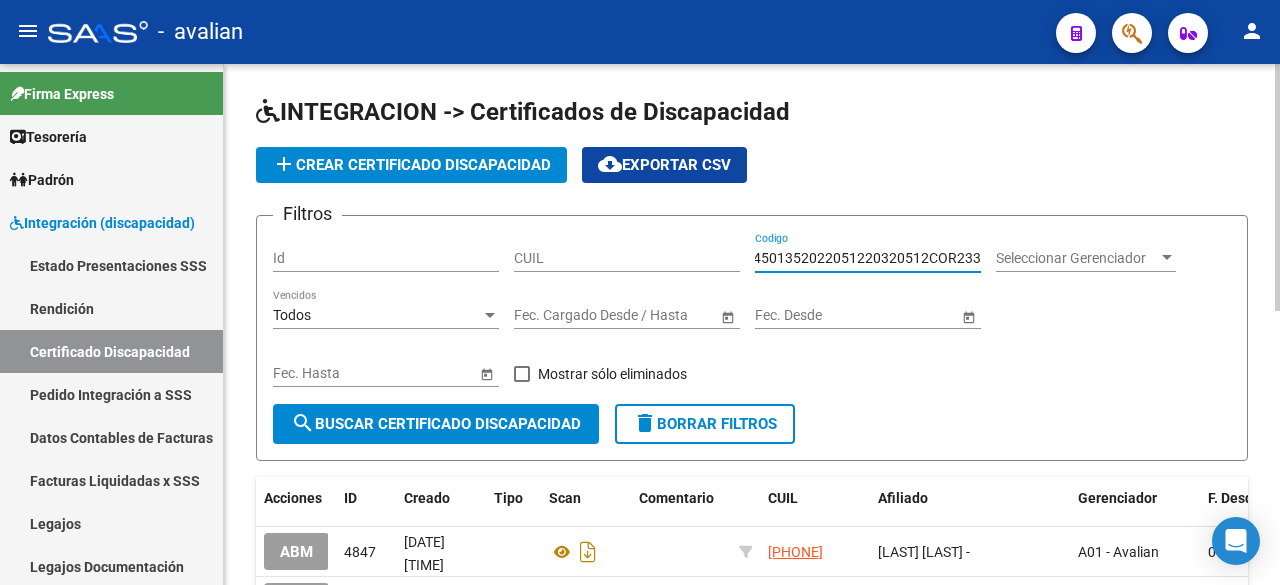 click on "ARG-02000434501352022051220320512COR233" at bounding box center [868, 258] 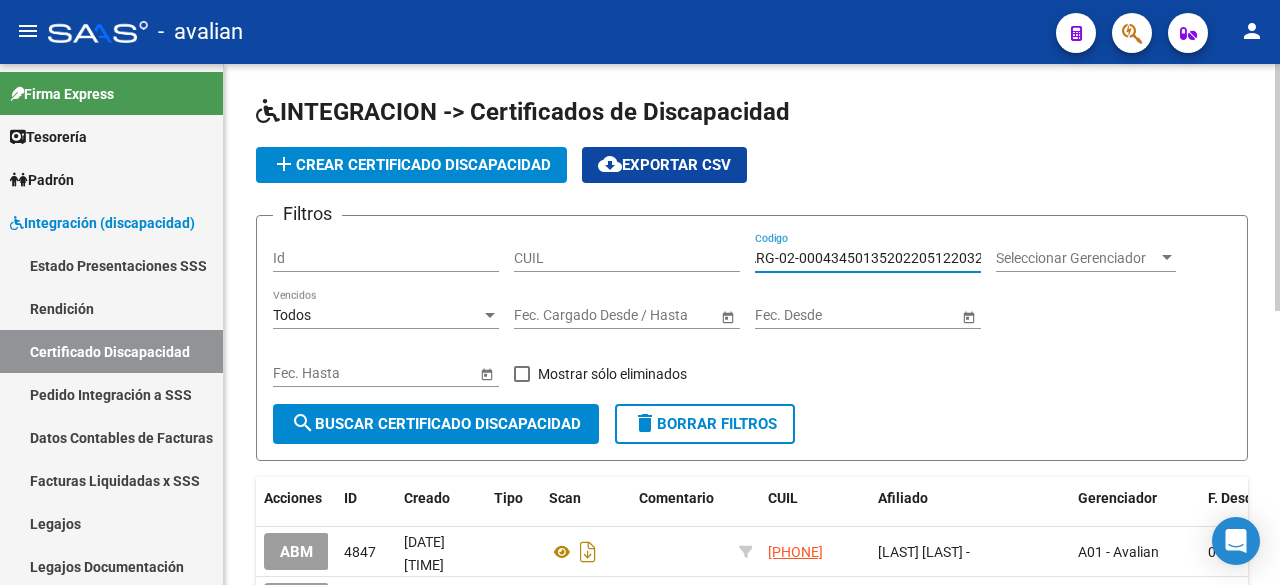 scroll, scrollTop: 0, scrollLeft: 0, axis: both 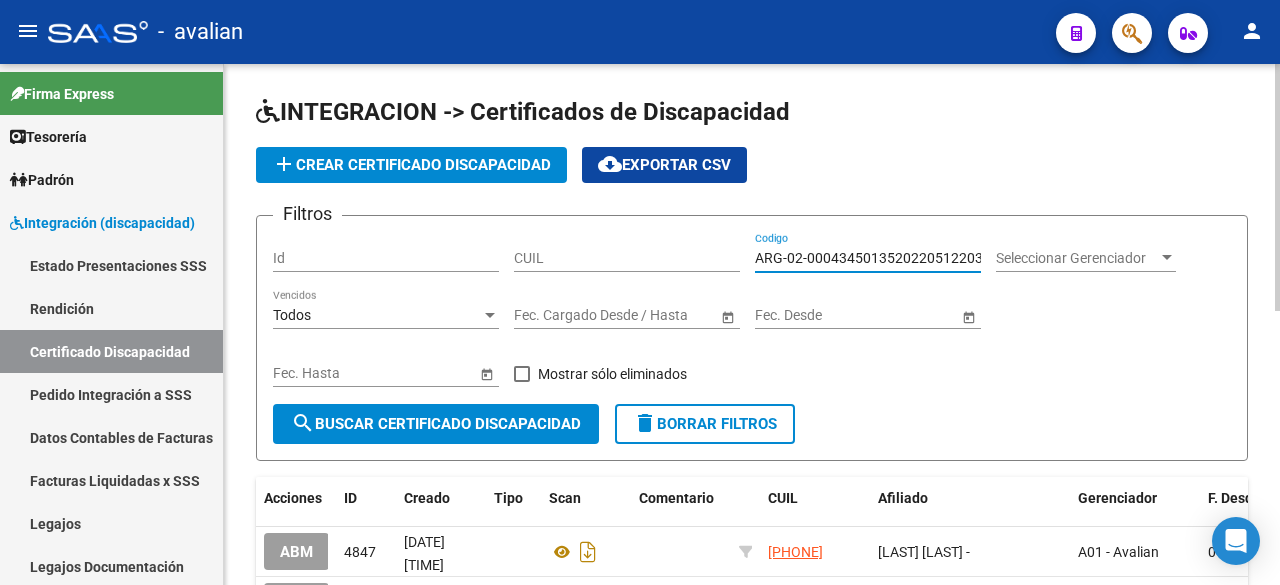 click on "ARG-02-000434501352022051220320512COR233" at bounding box center (868, 258) 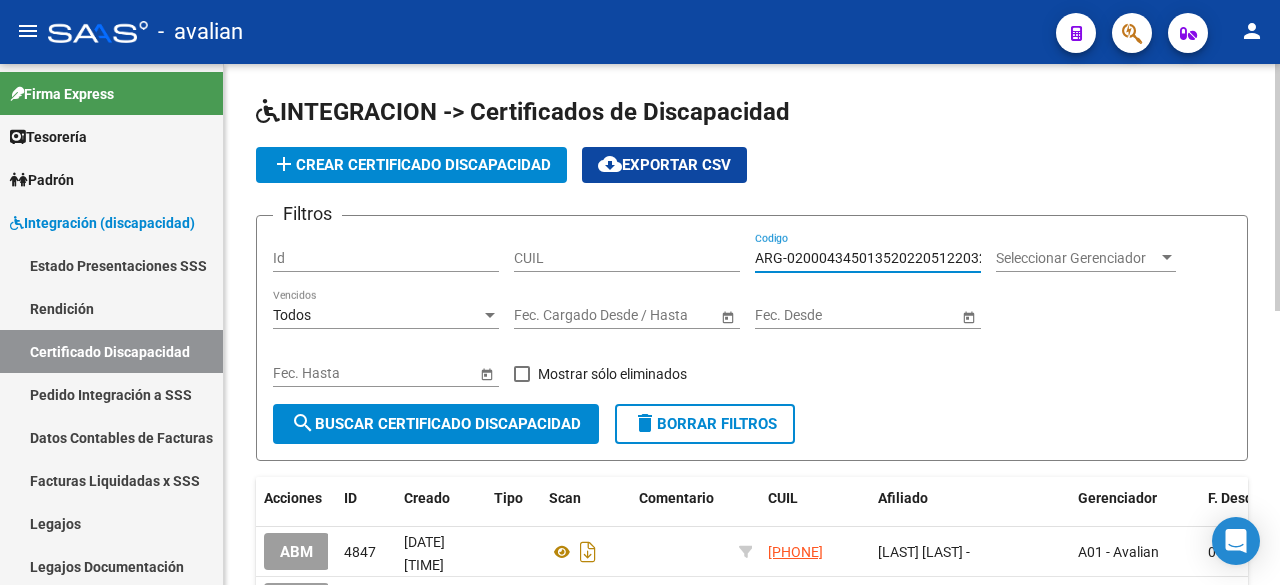 click on "ARG-02000434501352022051220320512COR233" at bounding box center [868, 258] 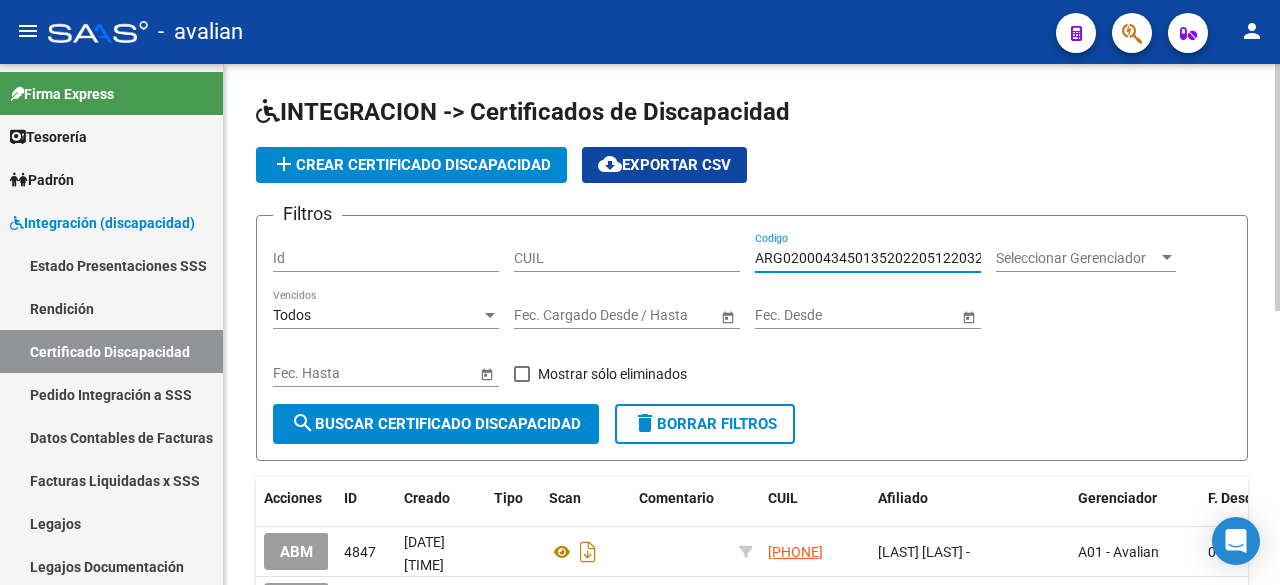 type on "ARG02000434501352022051220320512COR233" 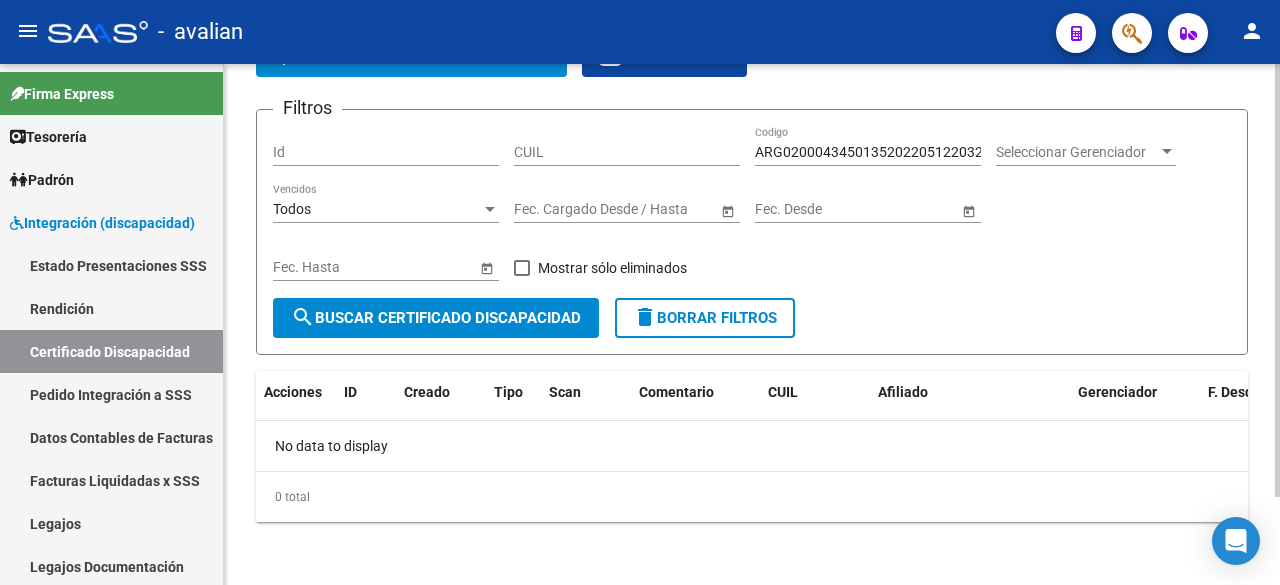 scroll, scrollTop: 0, scrollLeft: 0, axis: both 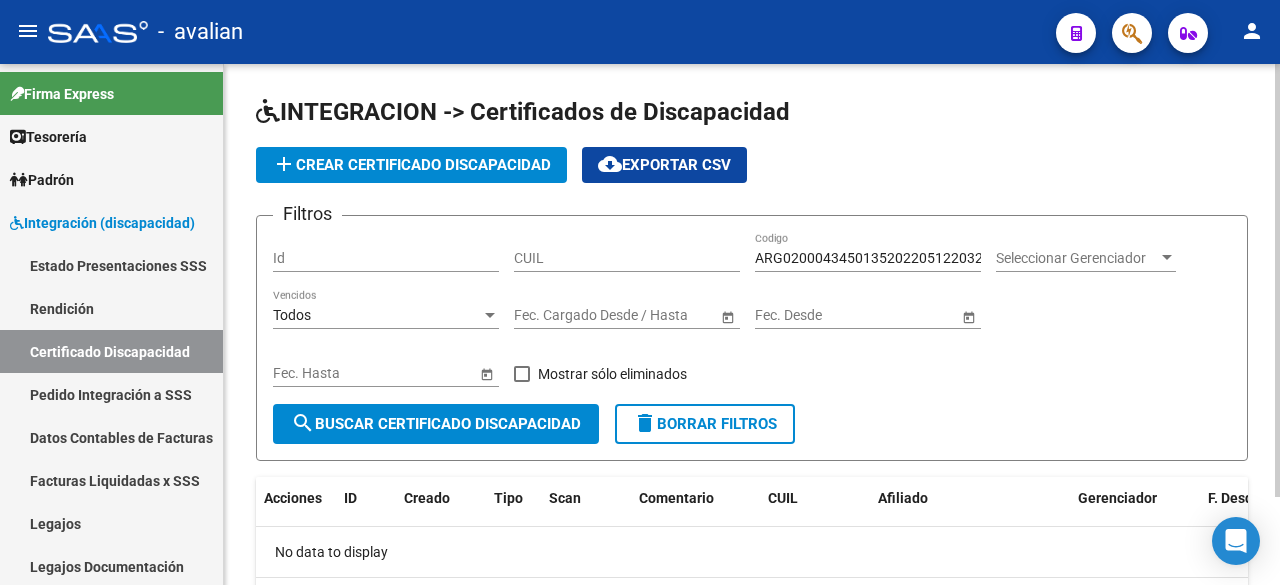 click at bounding box center (522, 374) 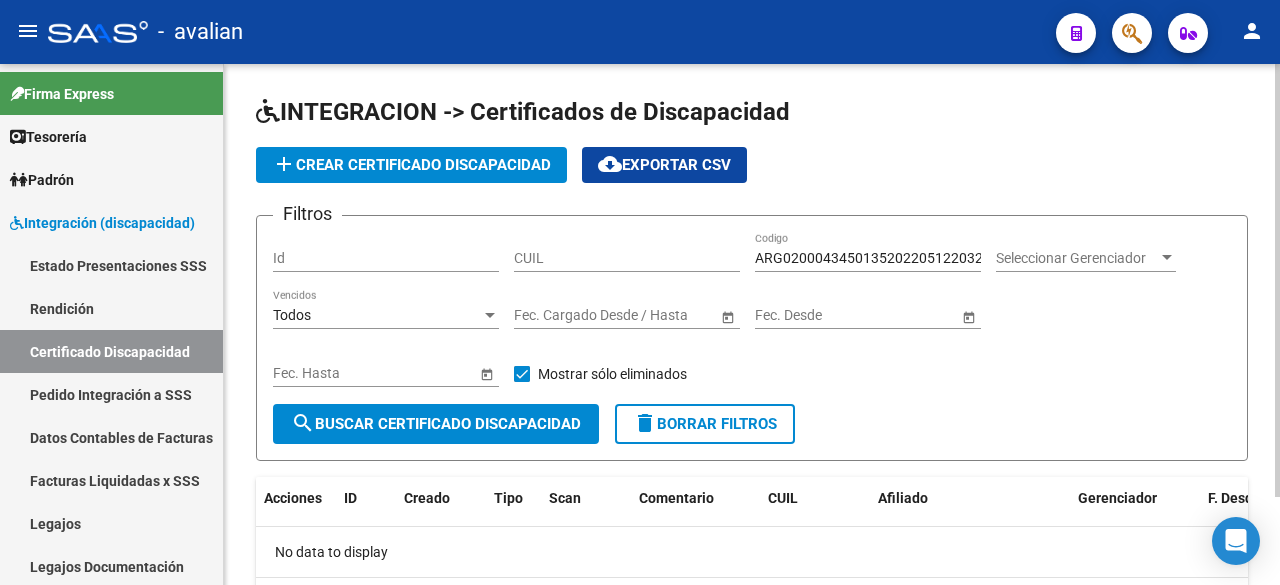 click on "search  Buscar Certificado Discapacidad" 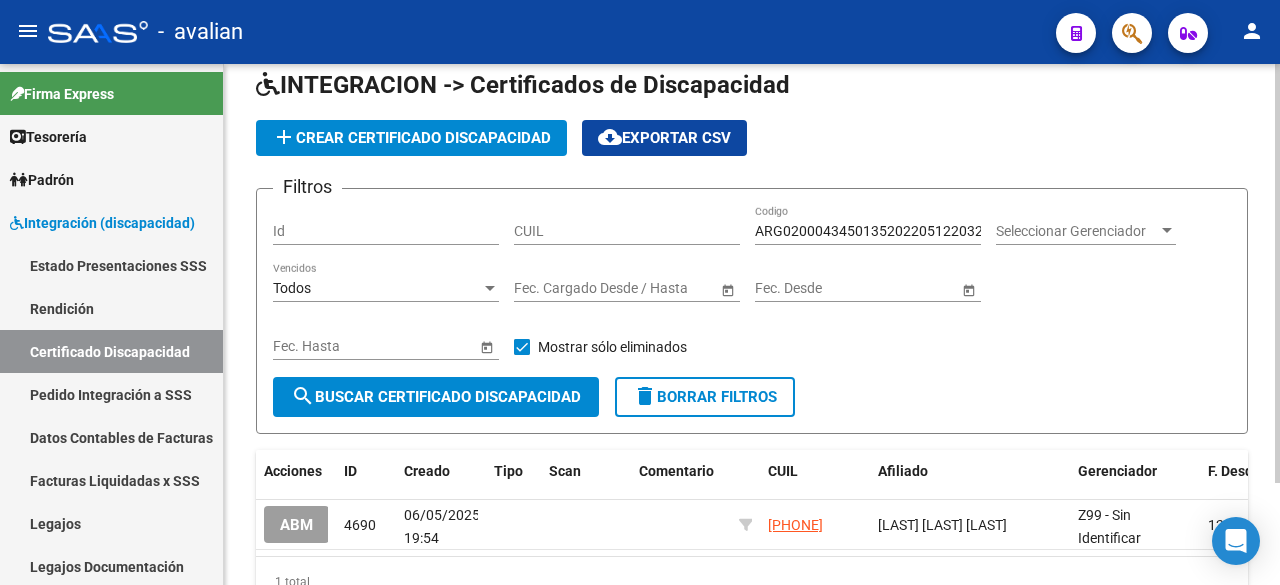 scroll, scrollTop: 127, scrollLeft: 0, axis: vertical 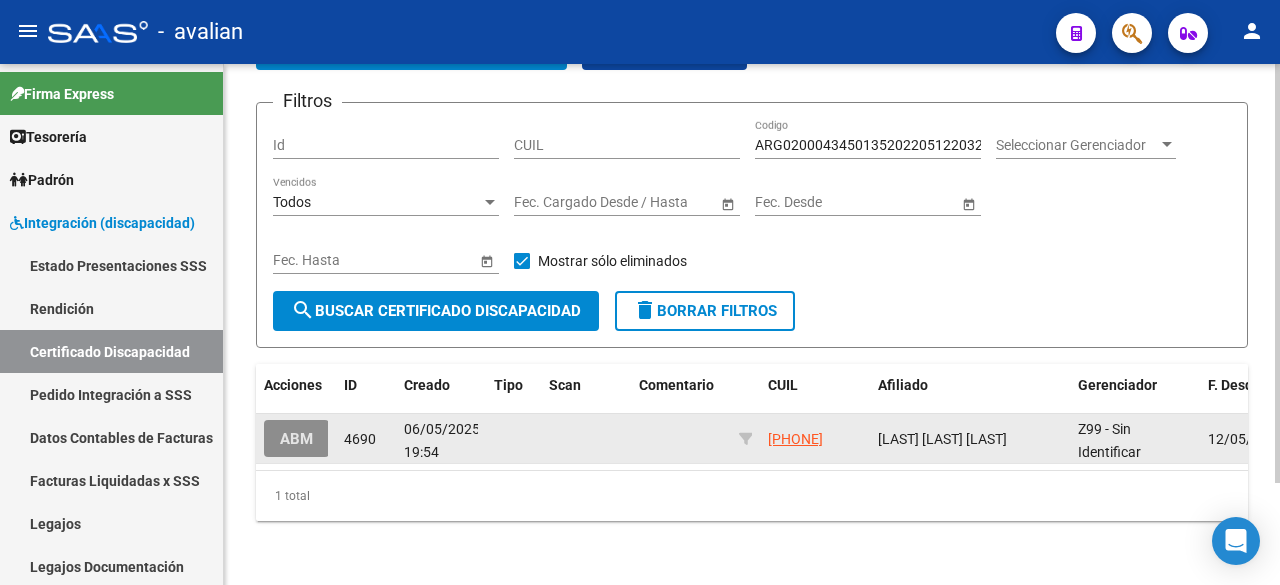 click on "ABM" 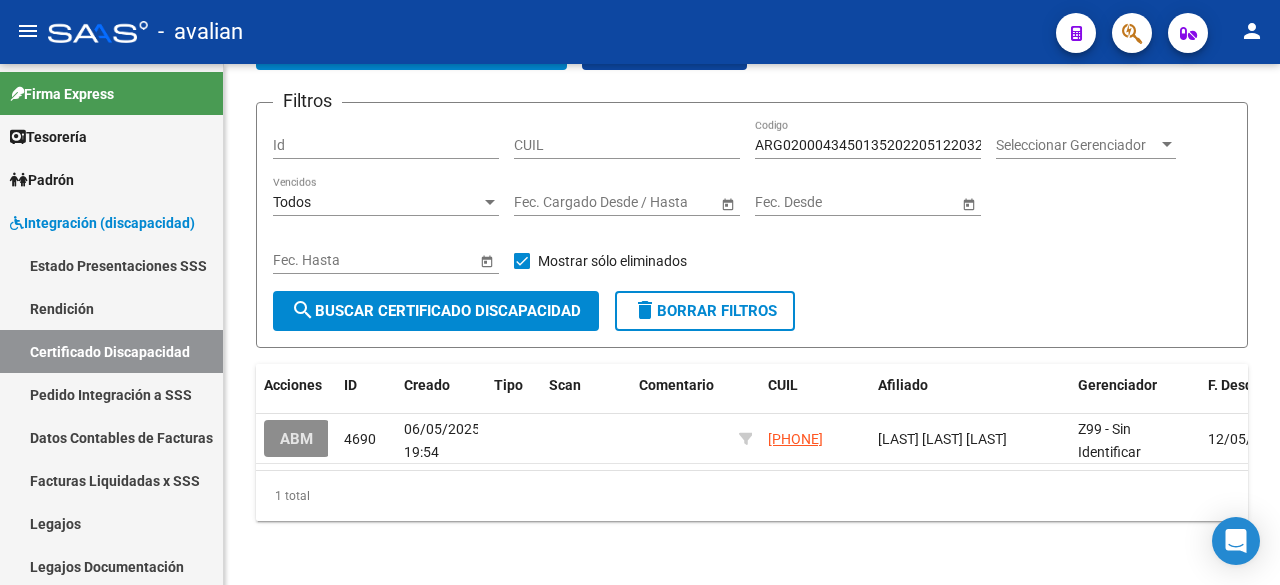 scroll, scrollTop: 0, scrollLeft: 0, axis: both 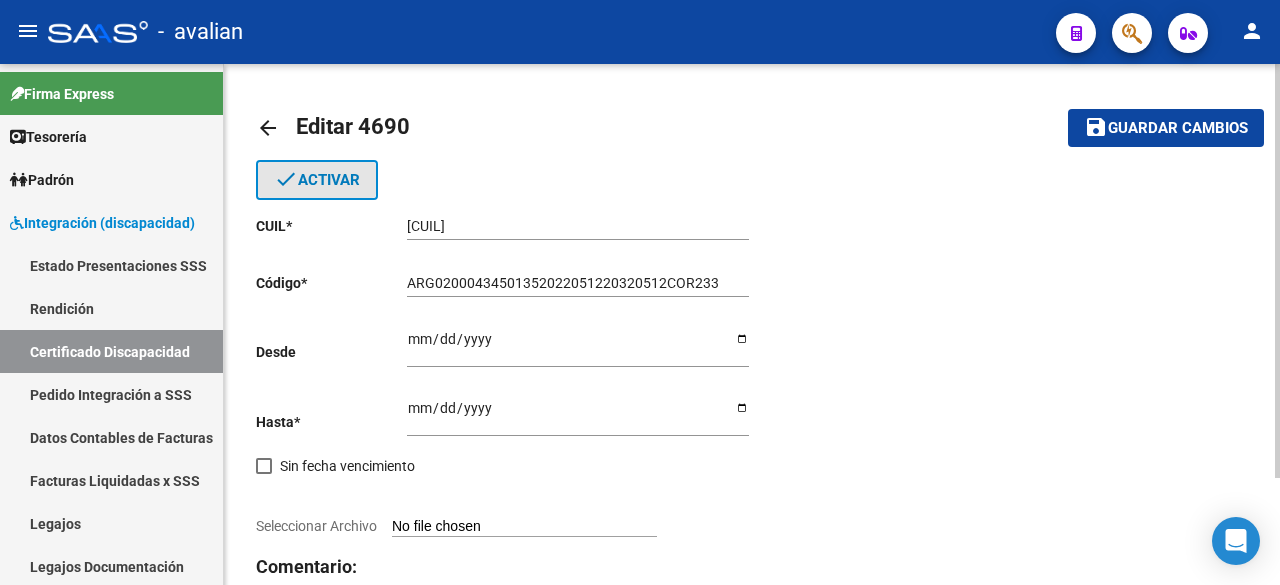 click on "done  Activar" 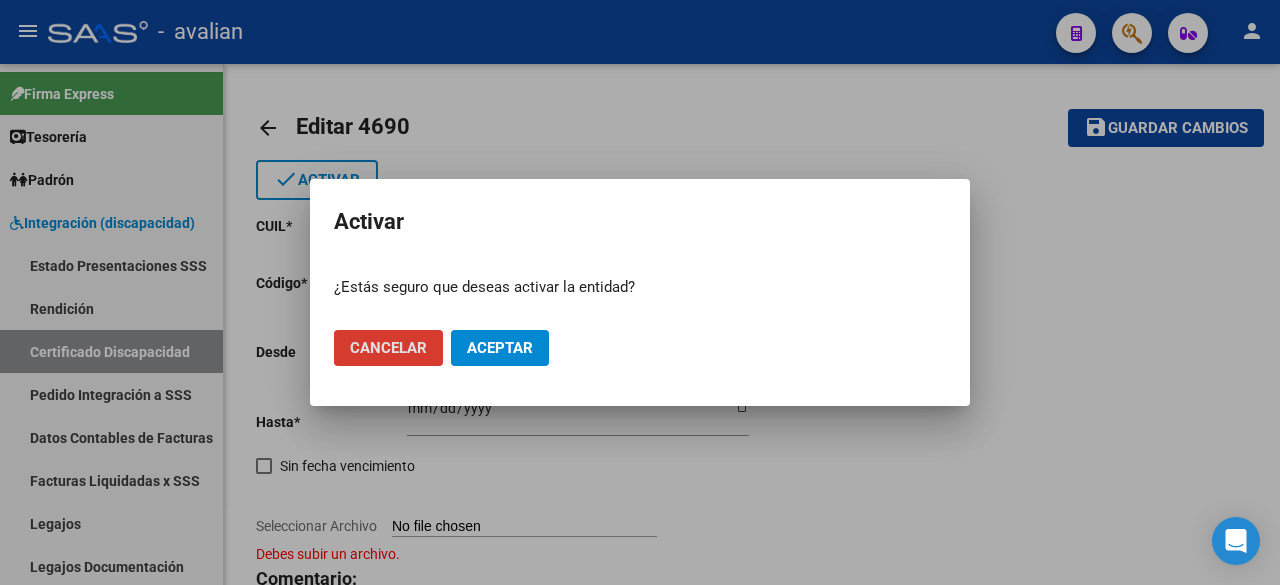 click on "Aceptar" 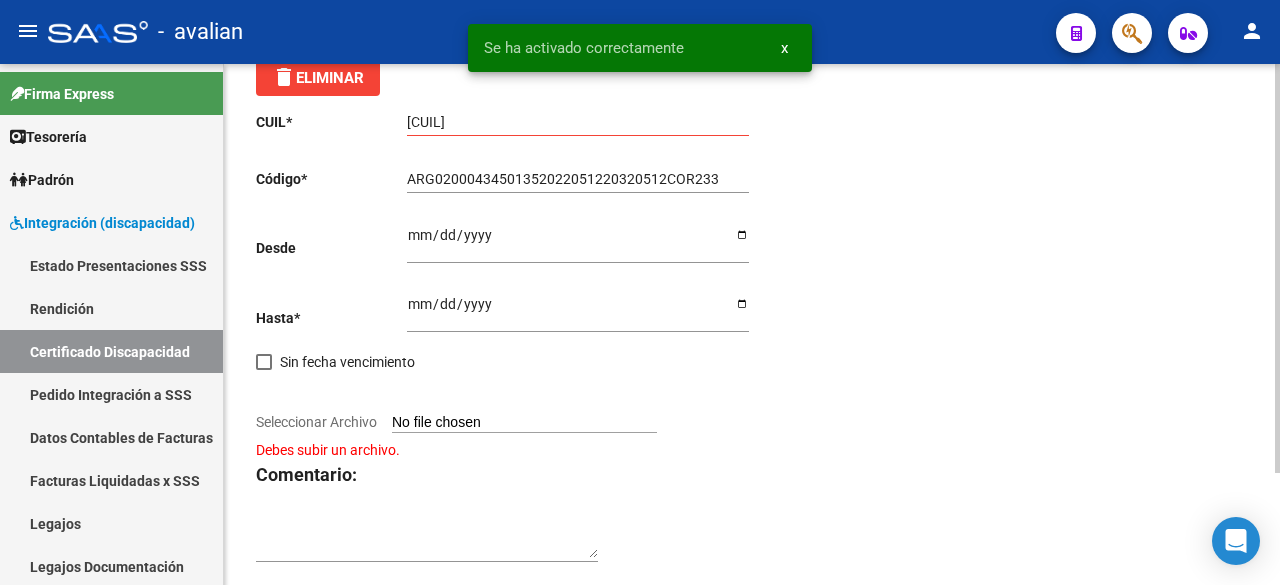 scroll, scrollTop: 142, scrollLeft: 0, axis: vertical 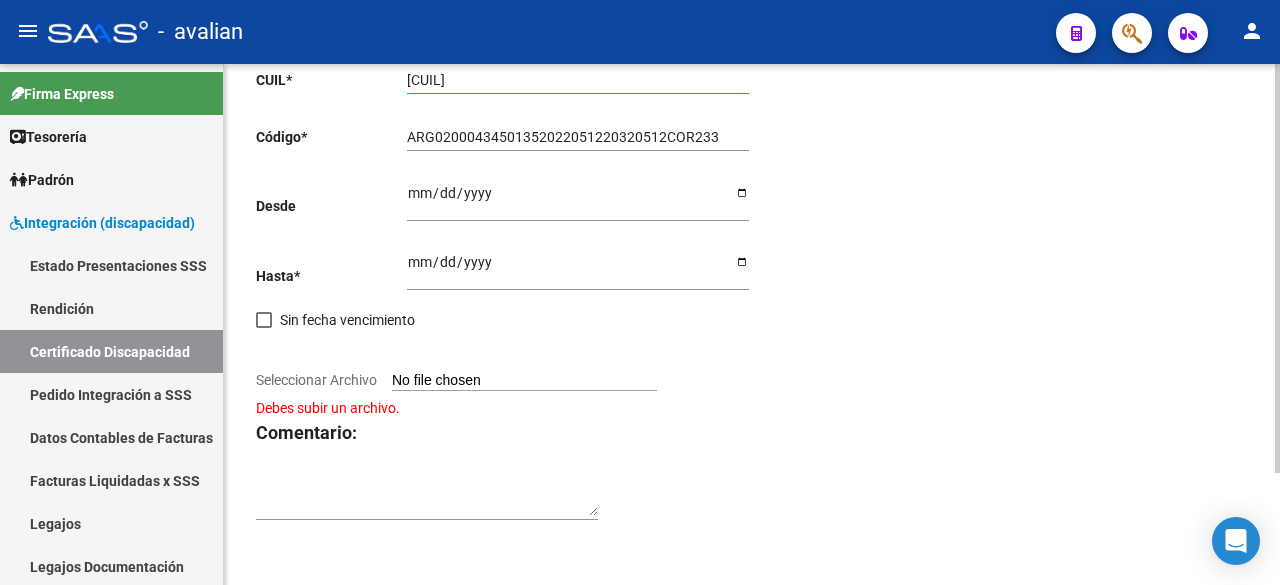 click on "Seleccionar Archivo" at bounding box center [524, 381] 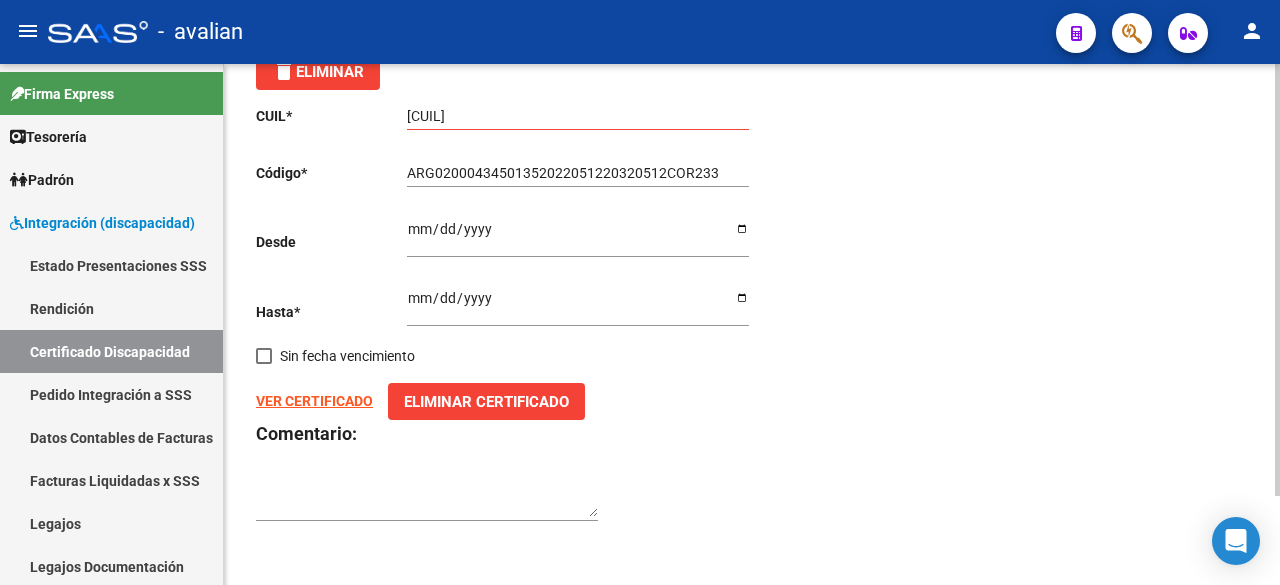 scroll, scrollTop: 0, scrollLeft: 0, axis: both 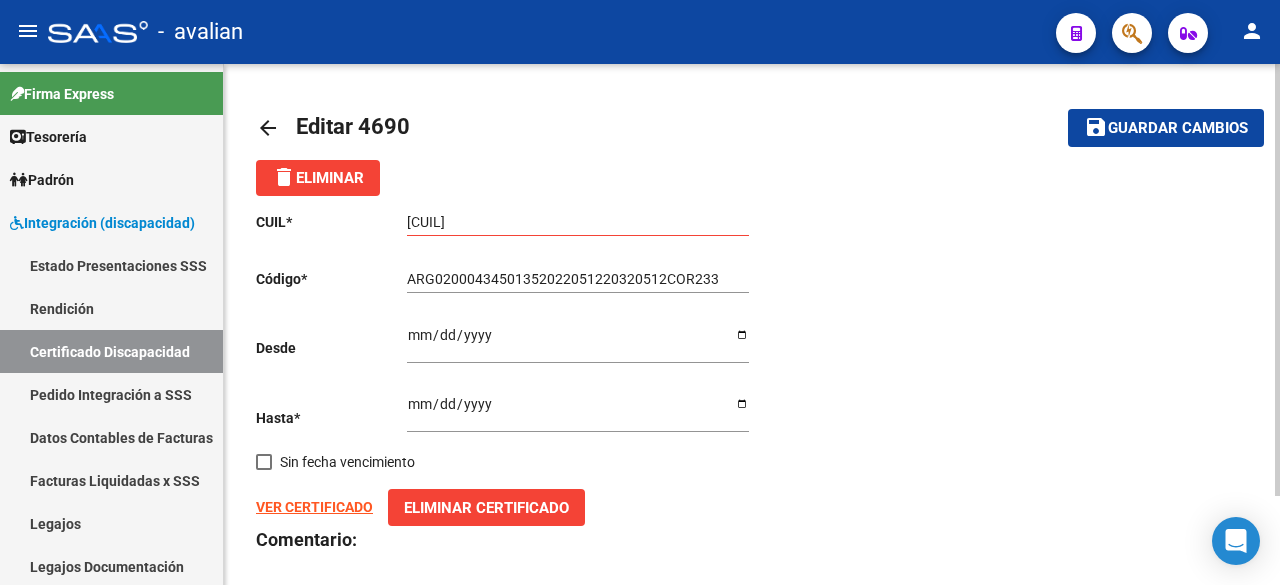 click on "Guardar cambios" 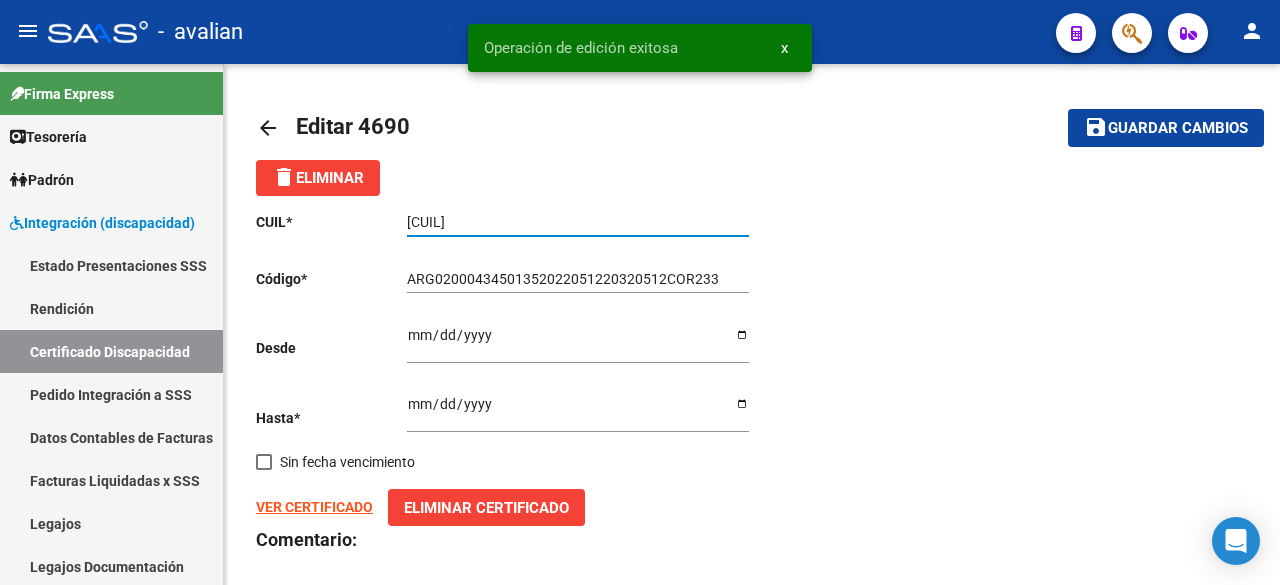 drag, startPoint x: 513, startPoint y: 220, endPoint x: 403, endPoint y: 220, distance: 110 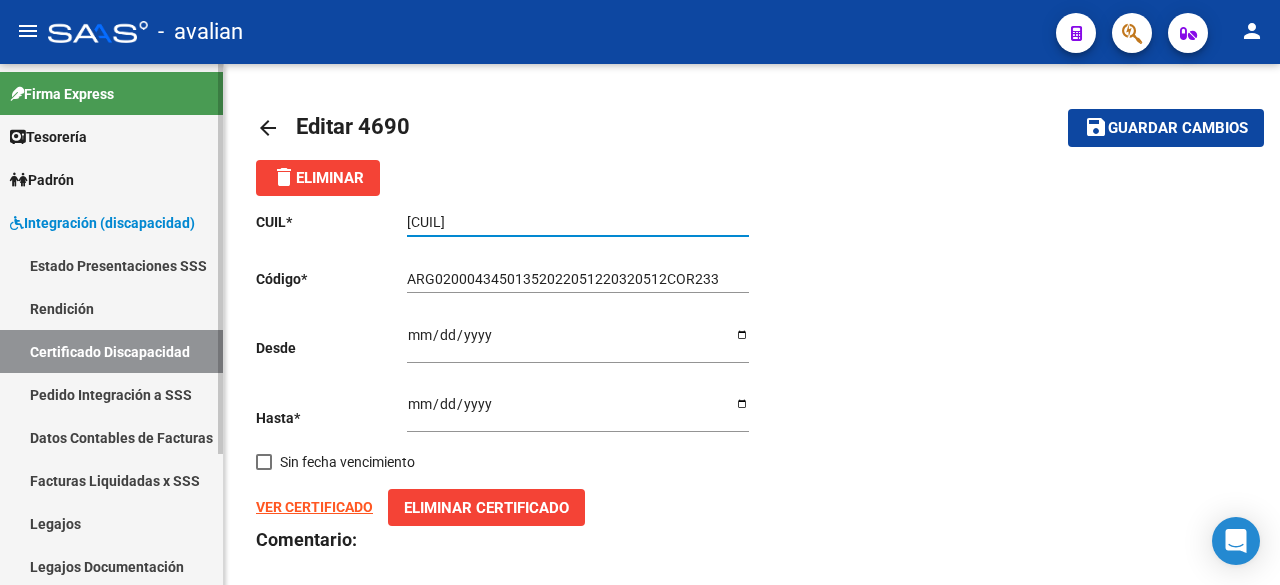 click on "Legajos" at bounding box center (111, 523) 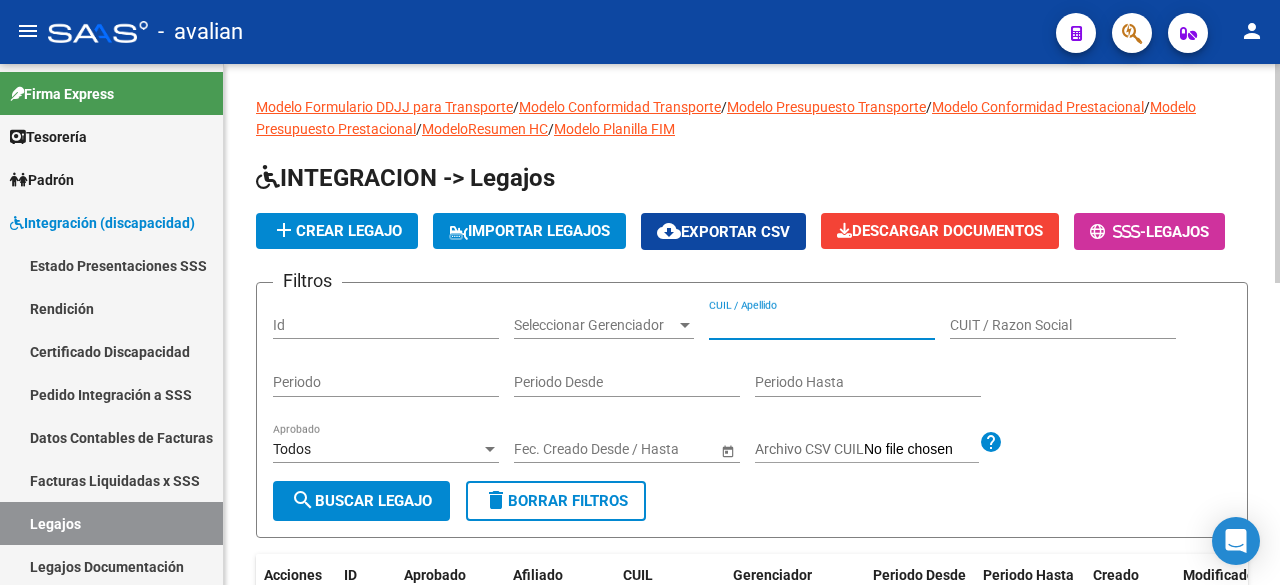 click on "CUIL / Apellido" at bounding box center [822, 325] 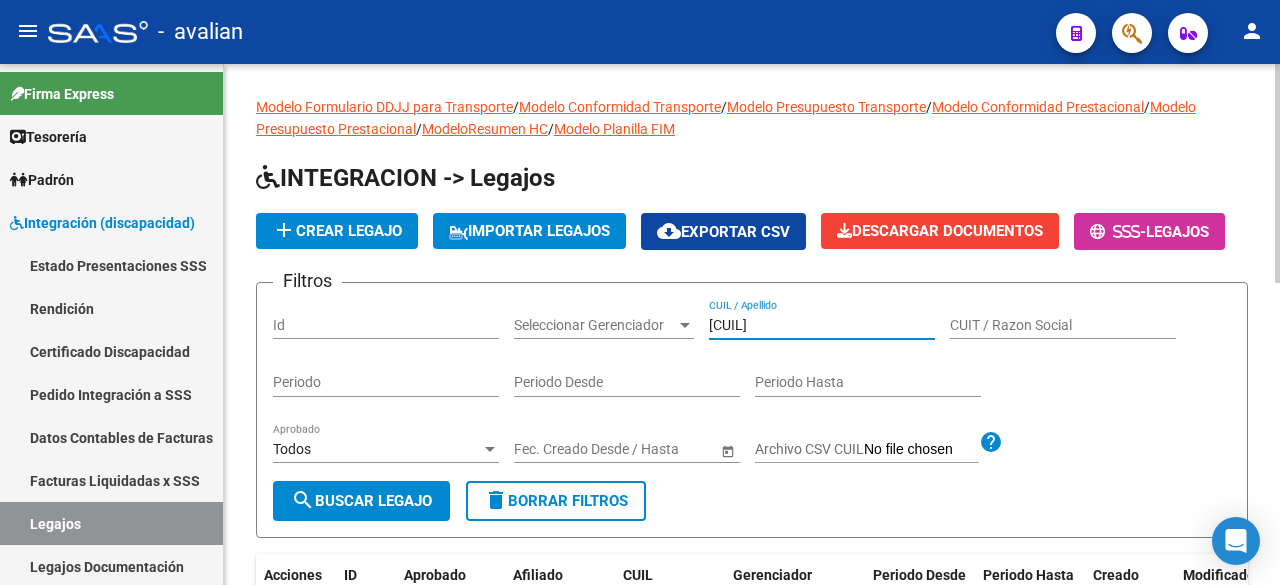 click on "[CUIL]" at bounding box center (822, 325) 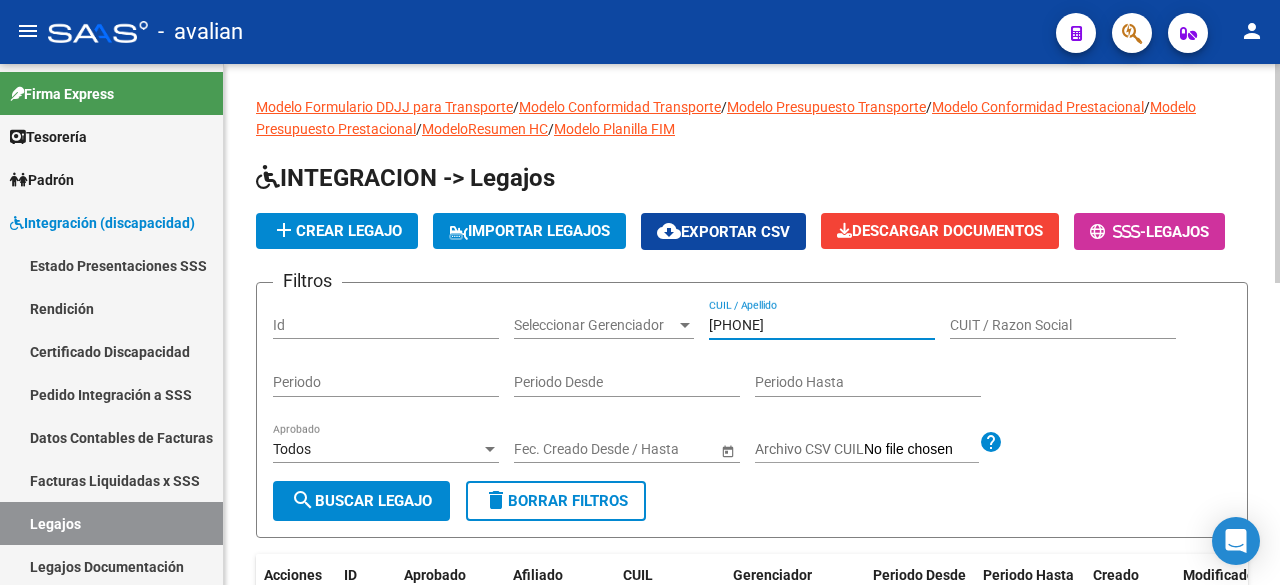 type on "[PHONE]" 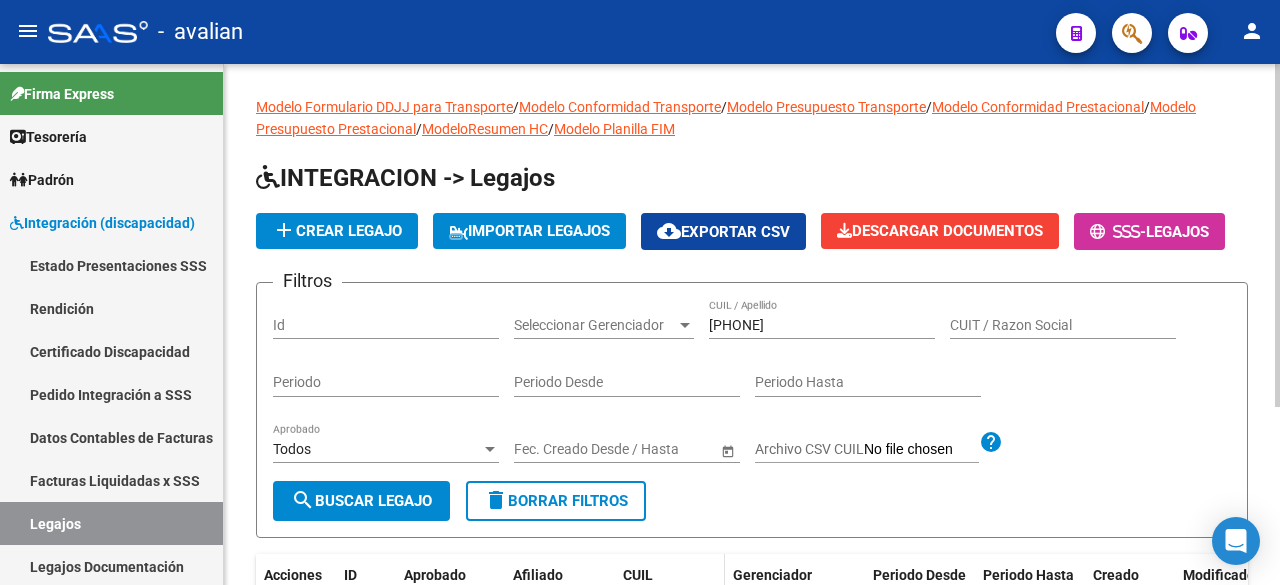 scroll, scrollTop: 270, scrollLeft: 0, axis: vertical 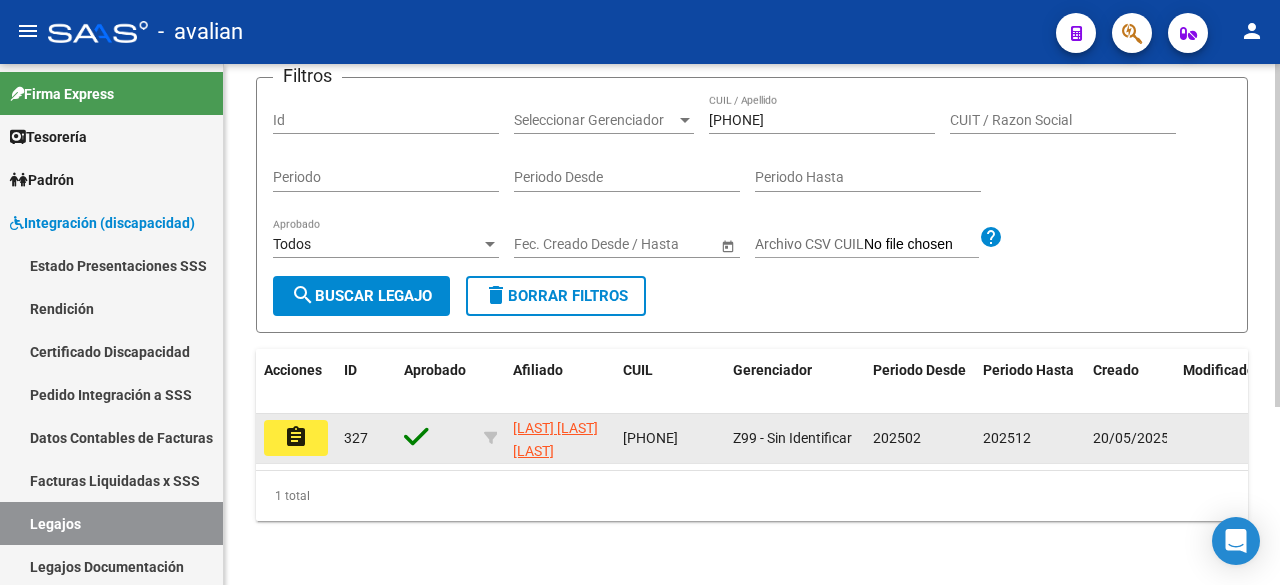 click on "assignment" 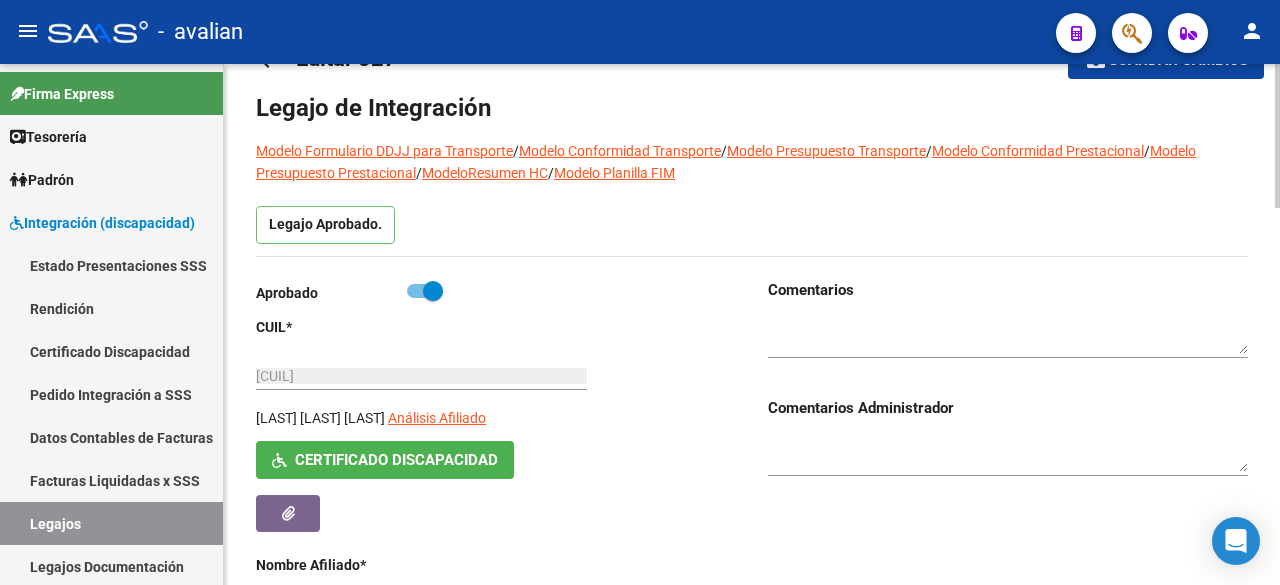 scroll, scrollTop: 0, scrollLeft: 0, axis: both 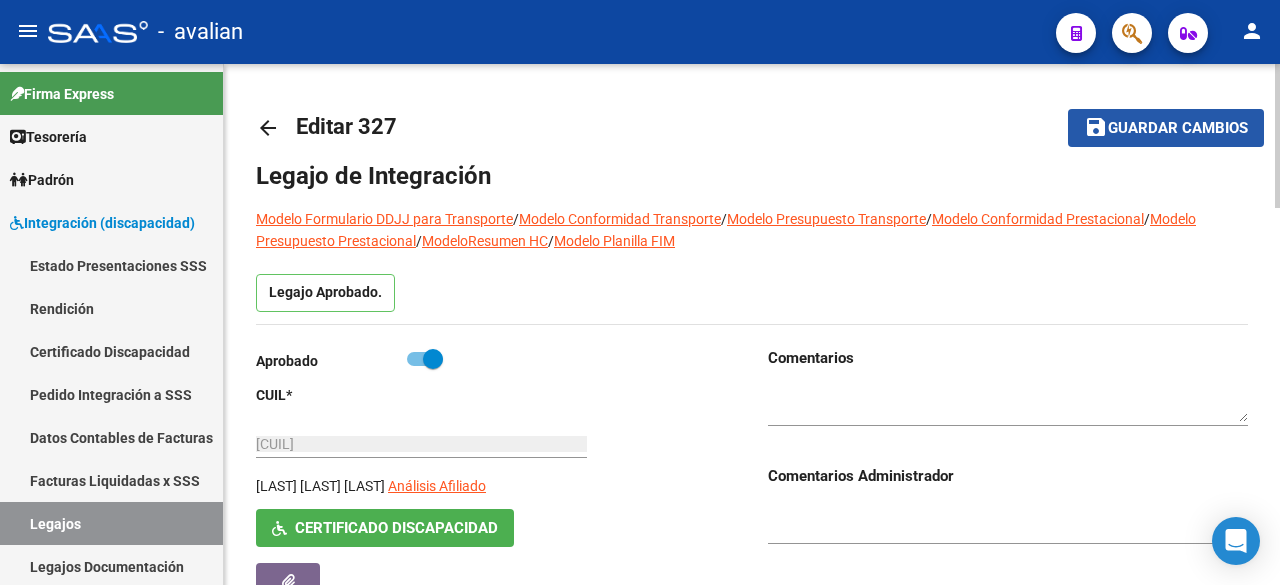 click on "Guardar cambios" 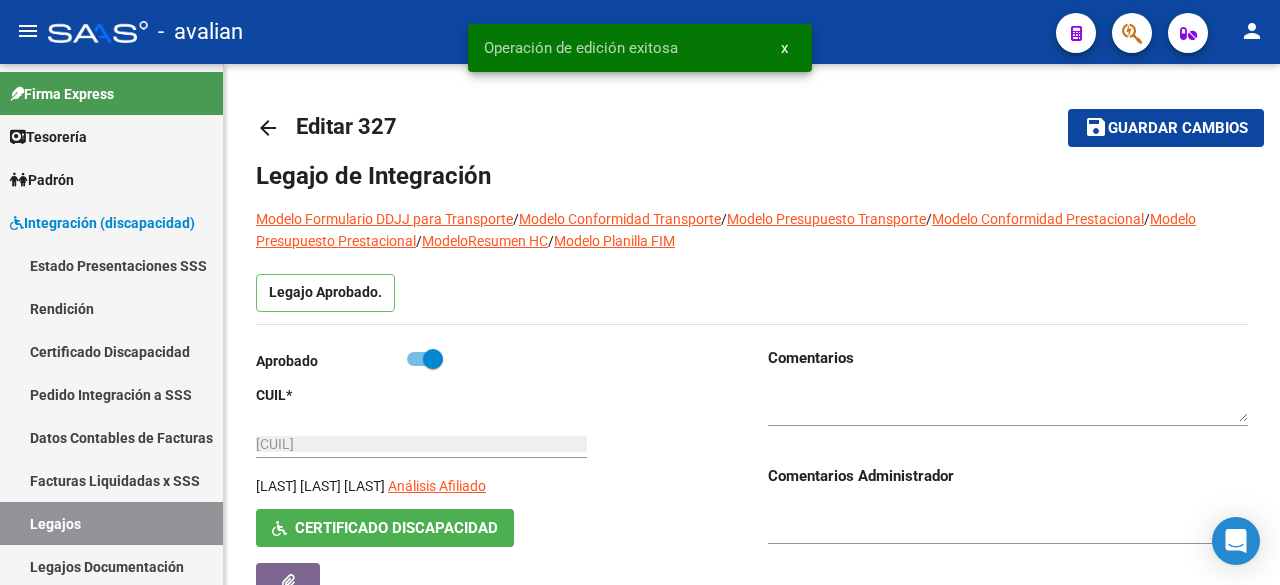 click on "x" at bounding box center (784, 48) 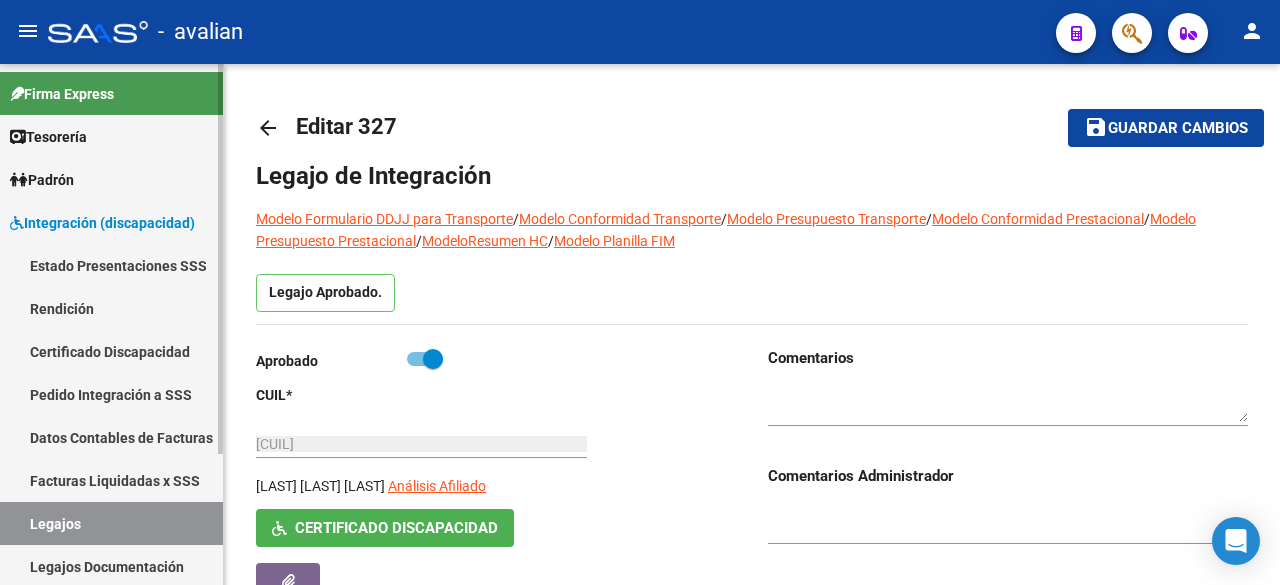 click on "Legajos" at bounding box center [111, 523] 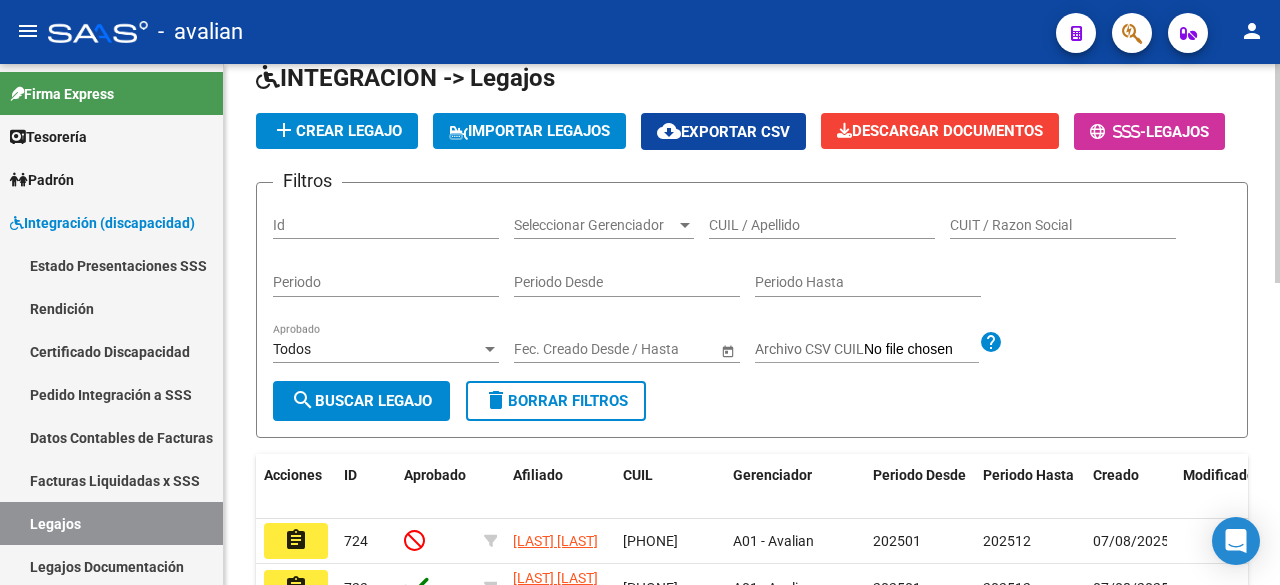 scroll, scrollTop: 0, scrollLeft: 0, axis: both 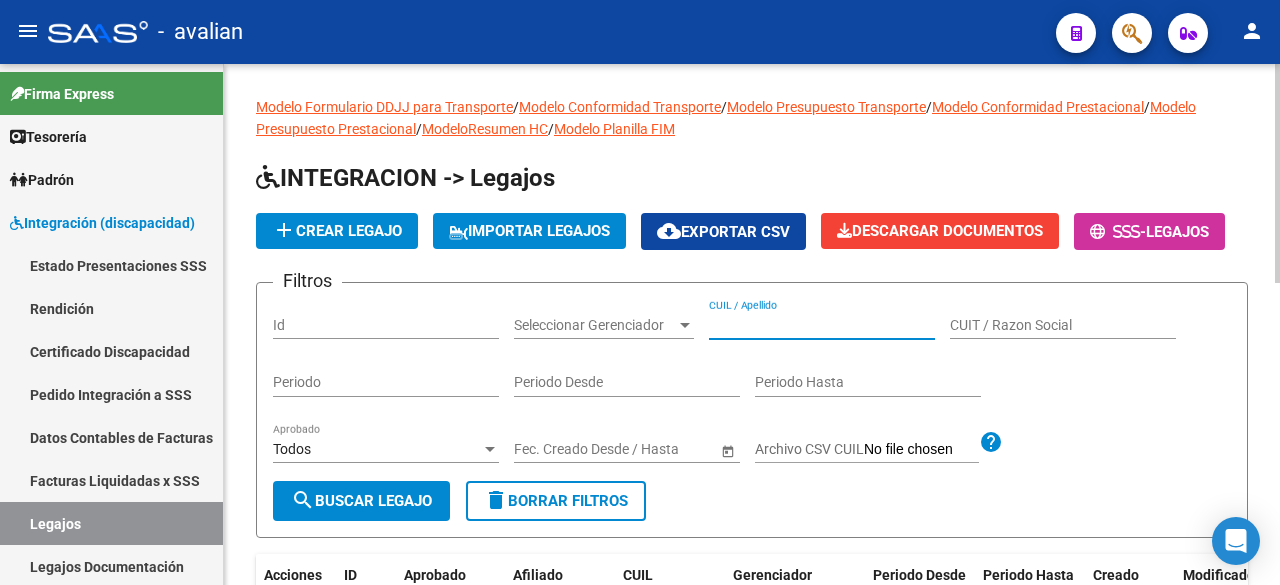 click on "CUIL / Apellido" at bounding box center (822, 325) 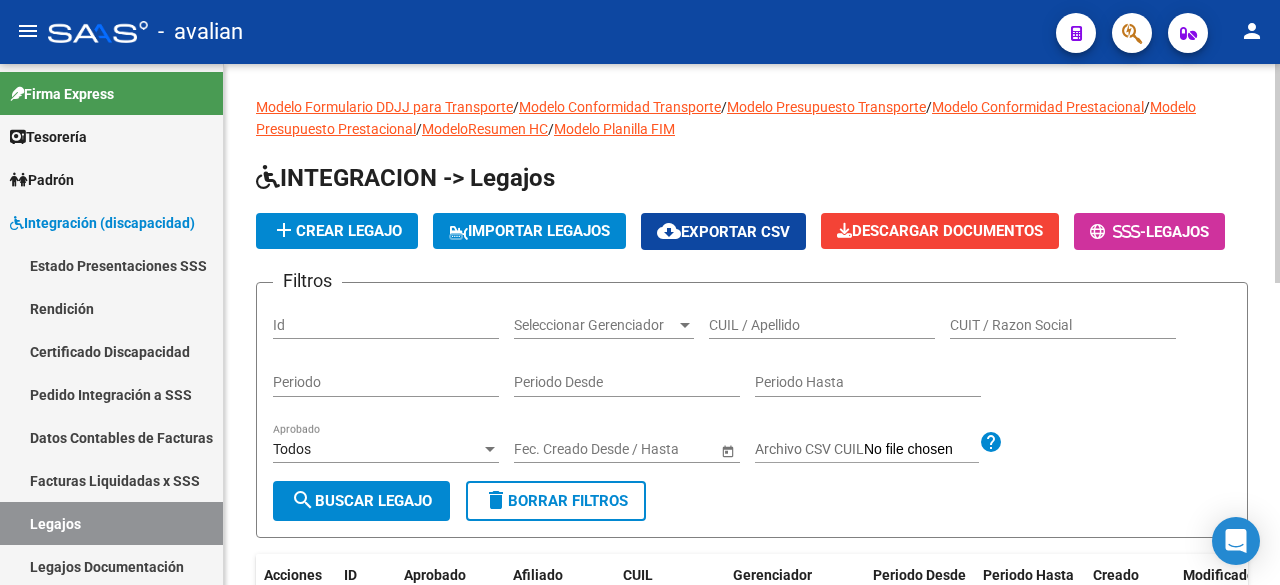 drag, startPoint x: 796, startPoint y: 365, endPoint x: 771, endPoint y: 375, distance: 26.925823 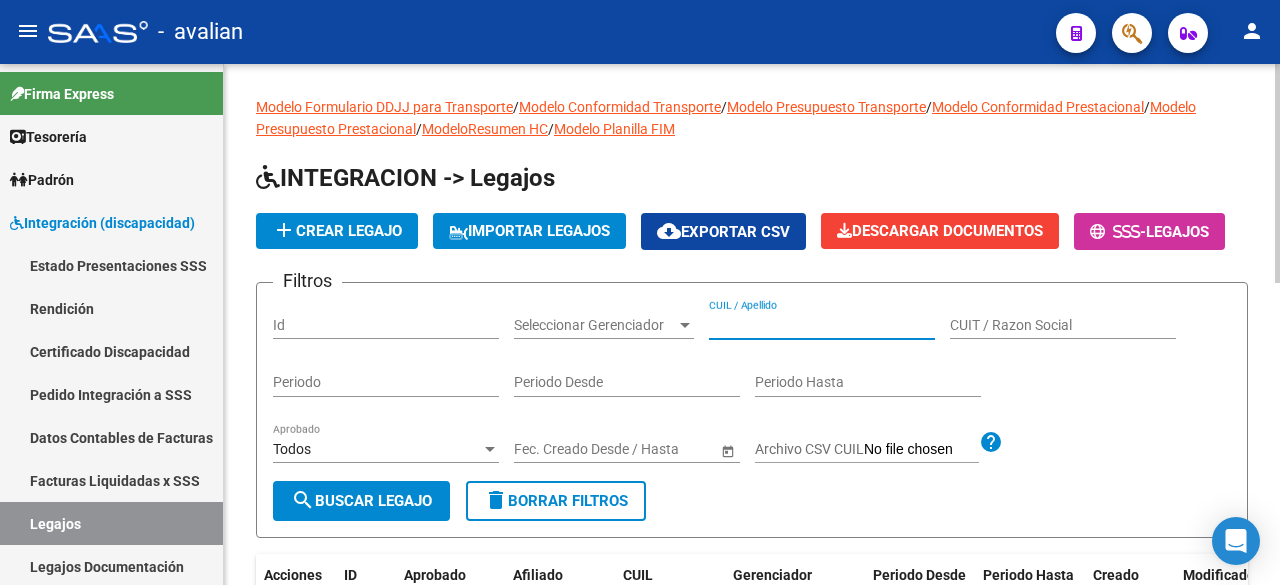 paste on "[PHONE]" 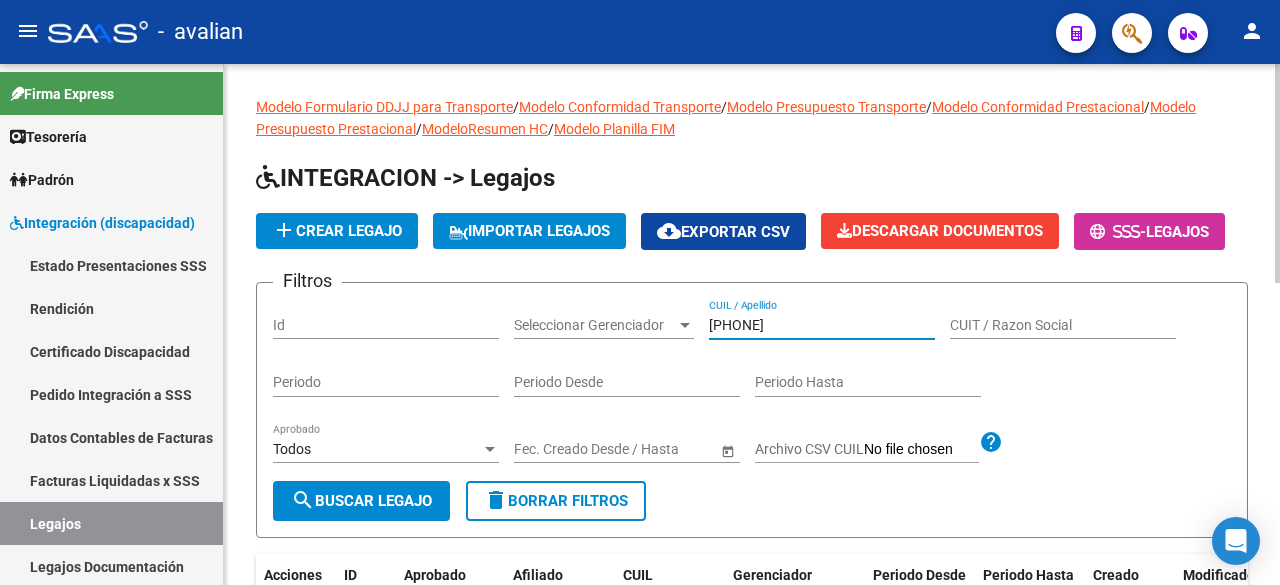 type on "[PHONE]" 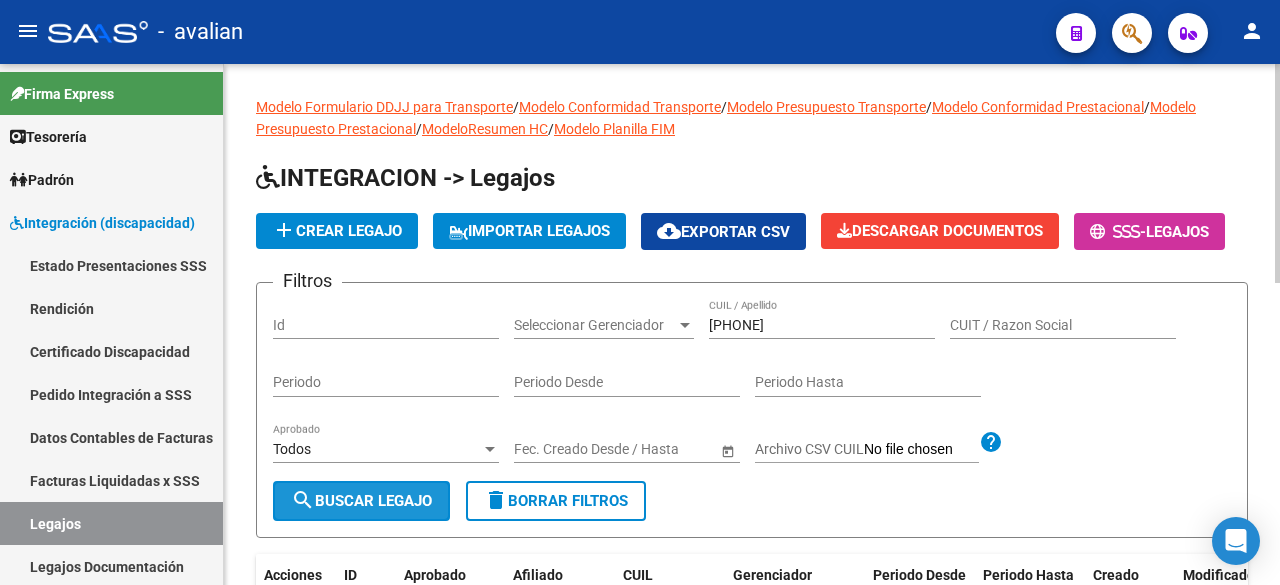 click on "search  Buscar Legajo" 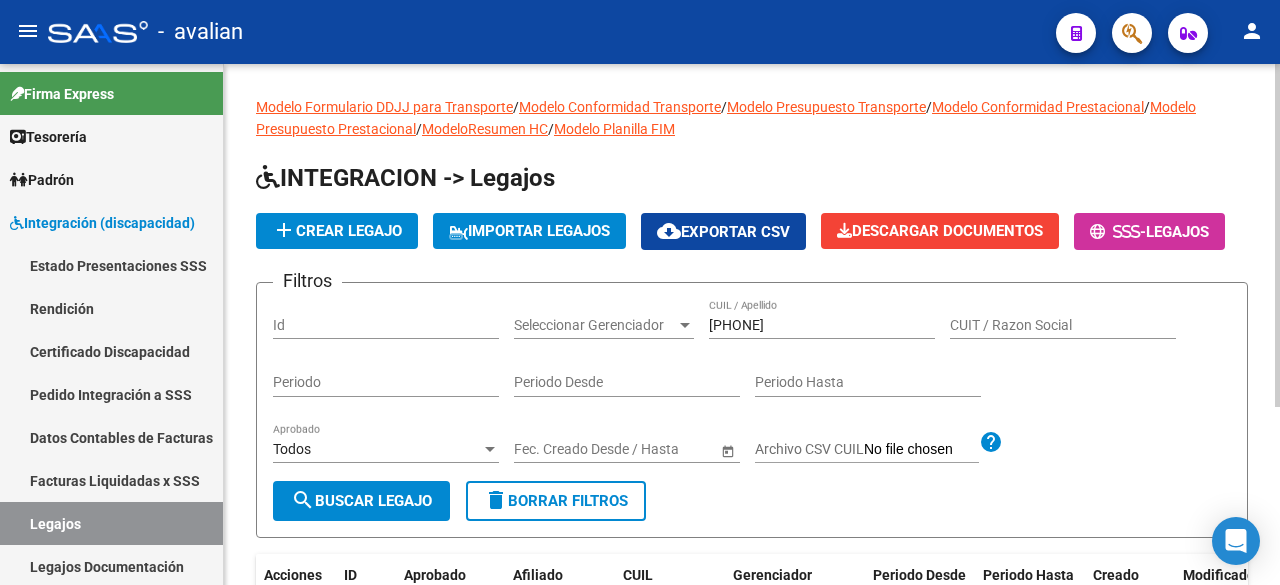 scroll, scrollTop: 270, scrollLeft: 0, axis: vertical 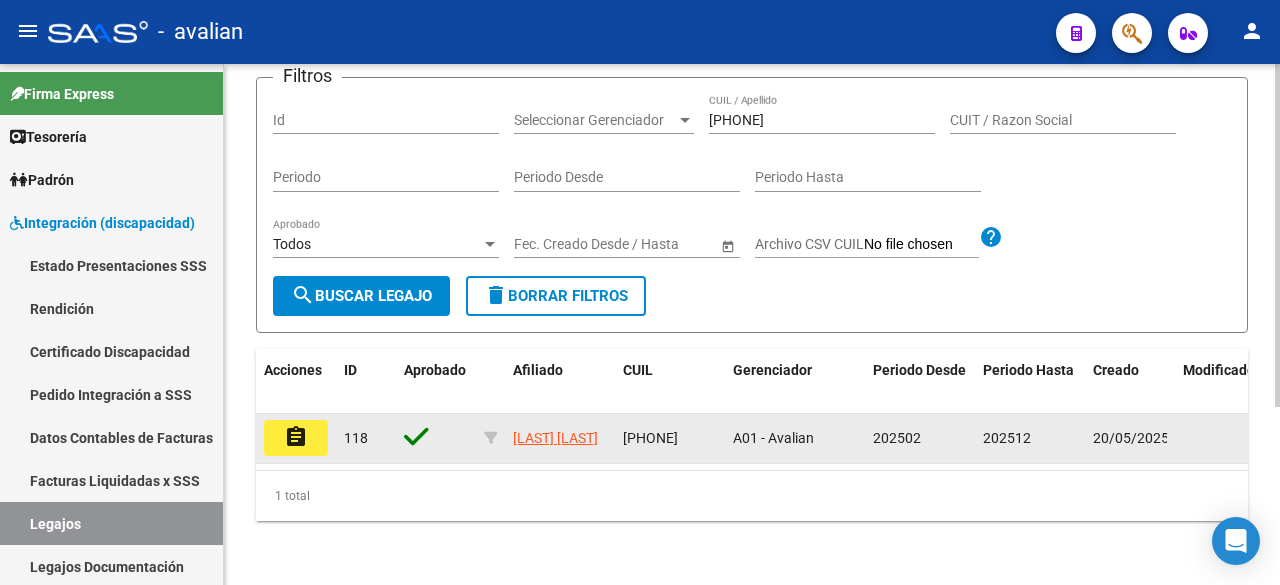 click on "assignment" 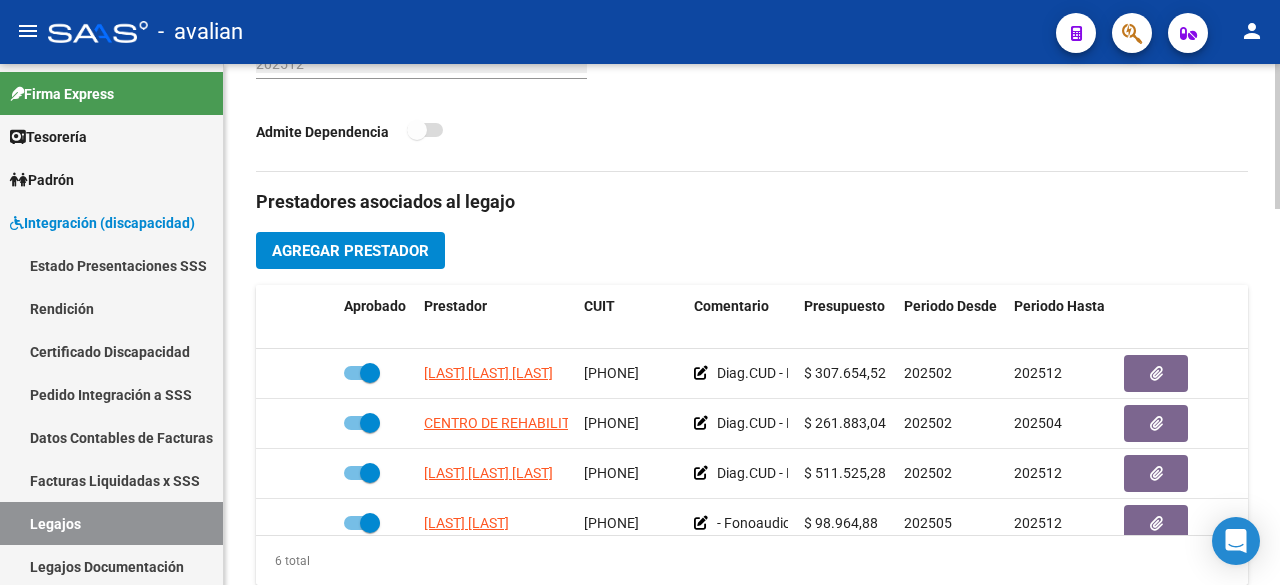 scroll, scrollTop: 900, scrollLeft: 0, axis: vertical 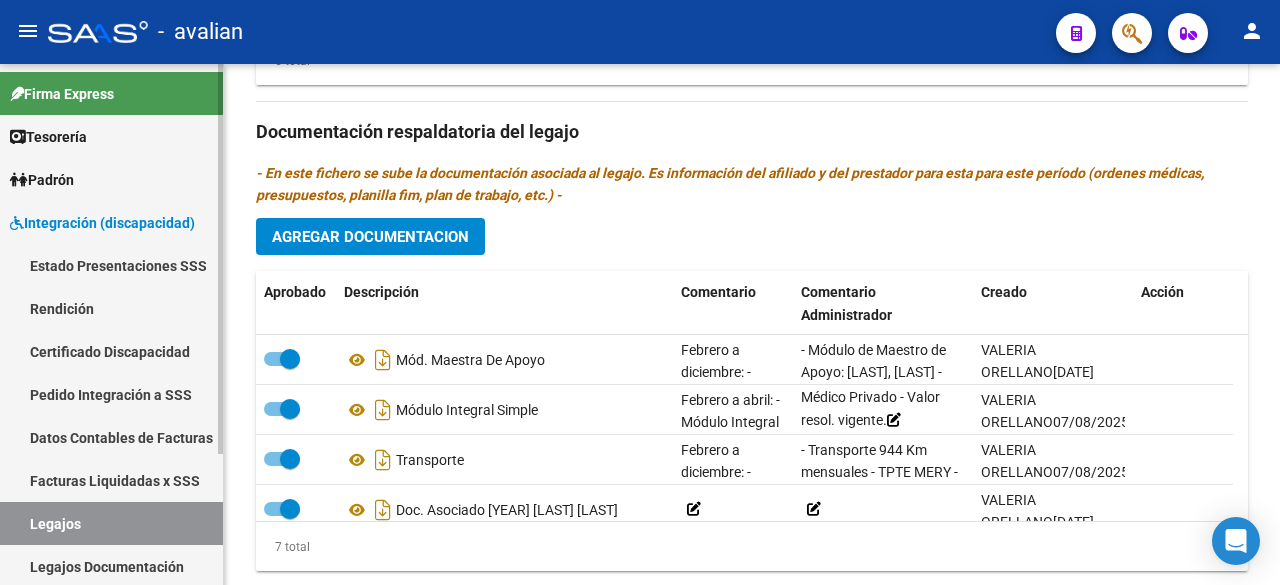 click on "Legajos" at bounding box center (111, 523) 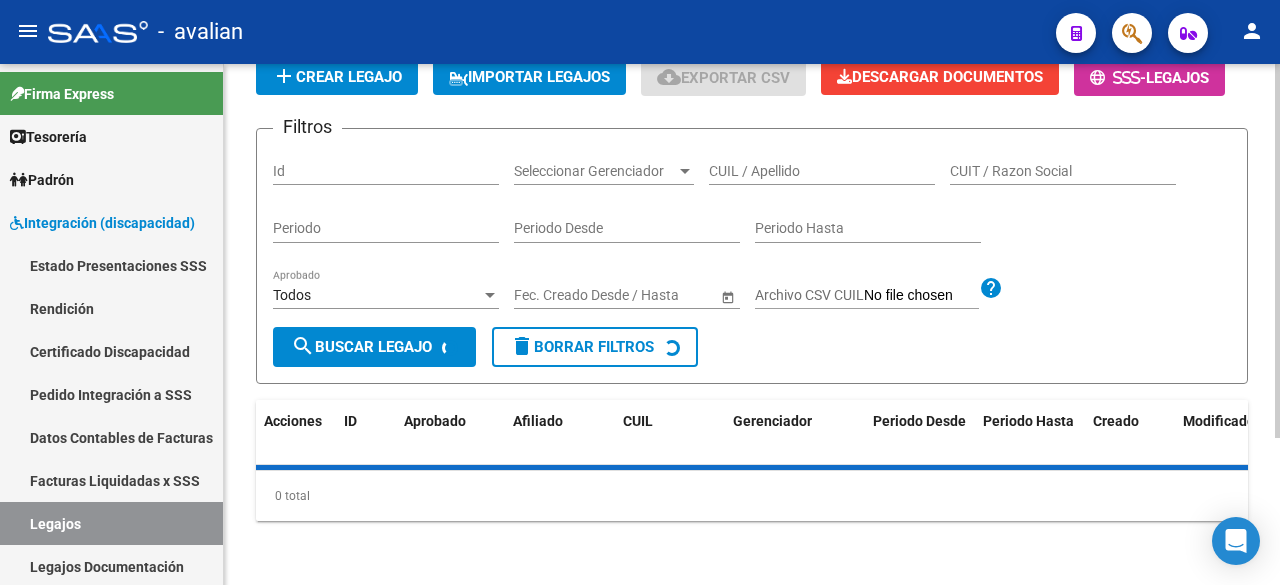 scroll, scrollTop: 0, scrollLeft: 0, axis: both 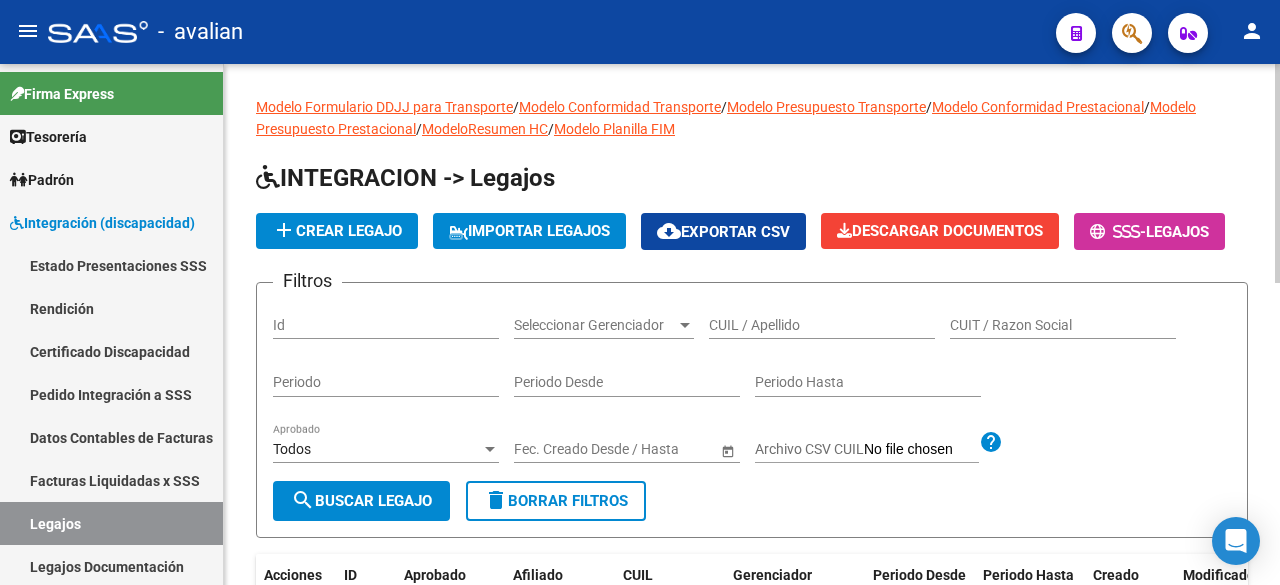 click on "CUIL / Apellido" at bounding box center (822, 325) 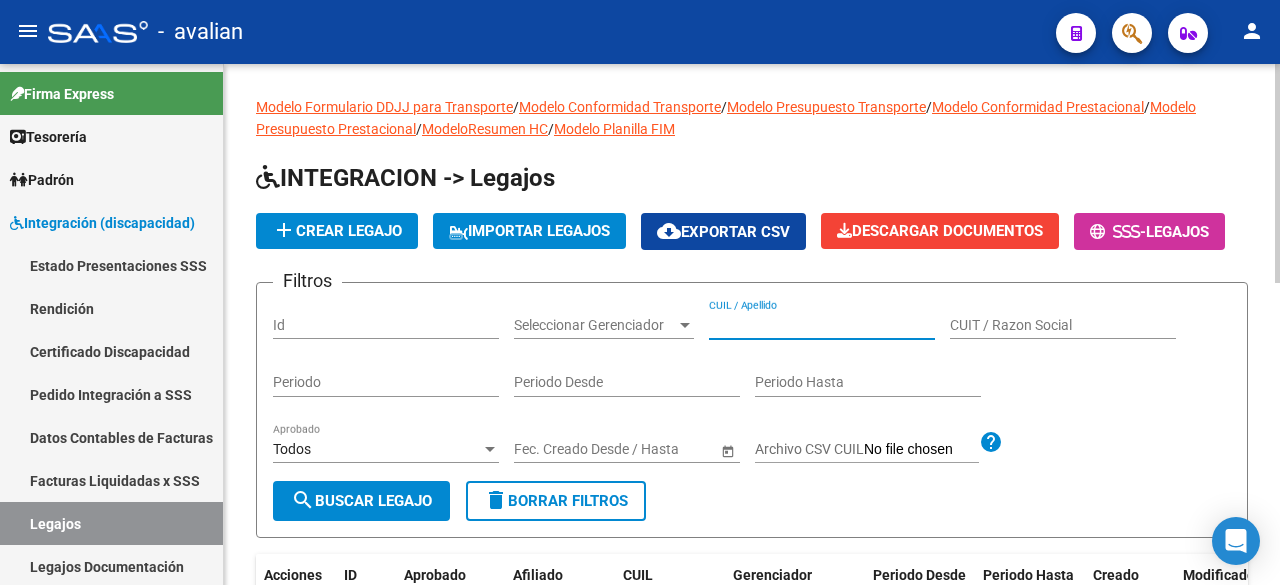 paste on "[PHONE]" 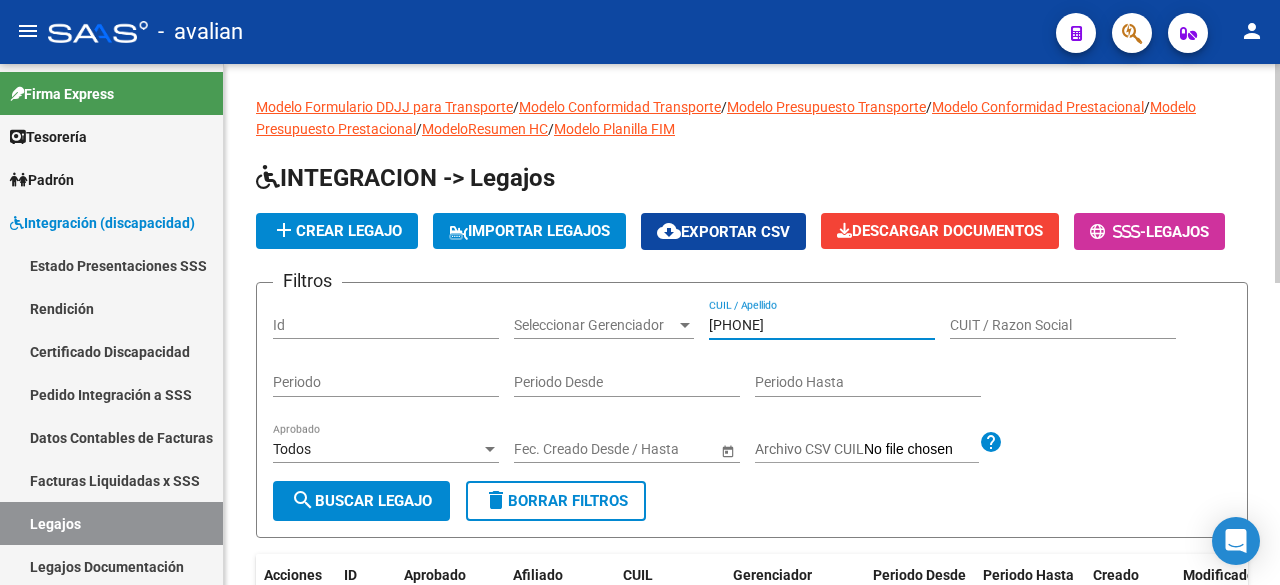 type on "[PHONE]" 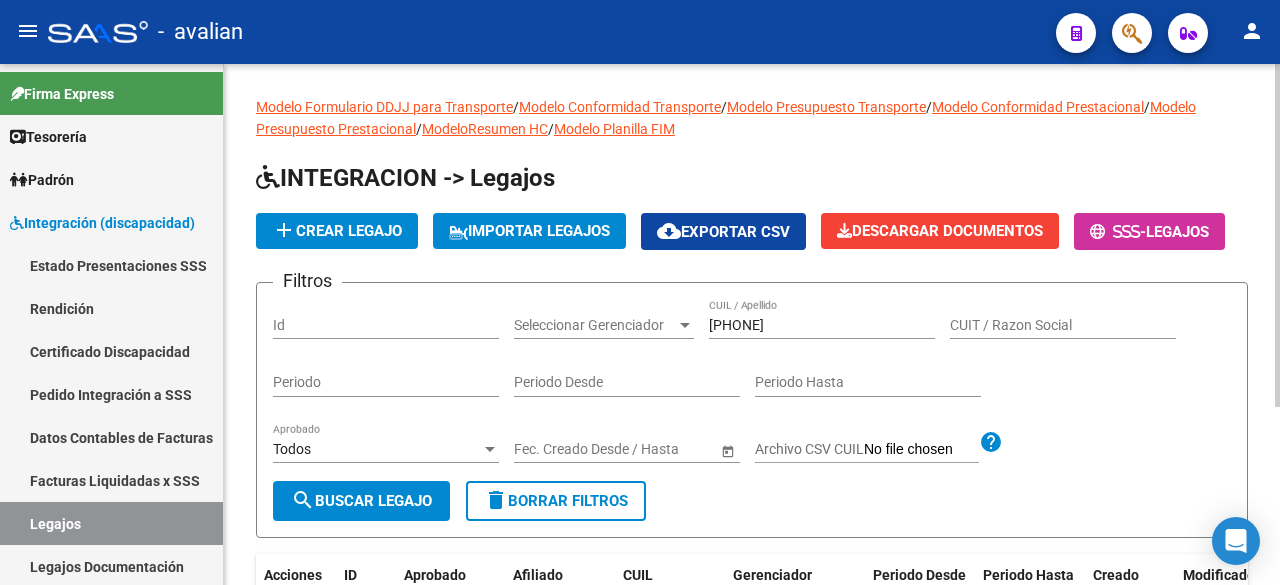 scroll, scrollTop: 200, scrollLeft: 0, axis: vertical 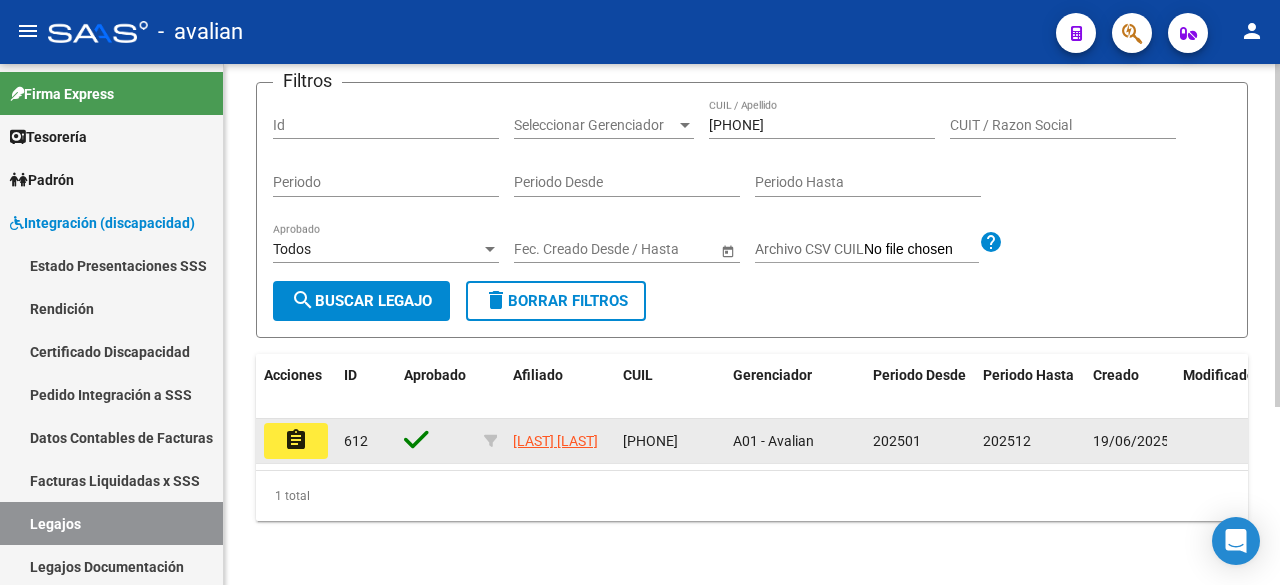 click on "assignment" 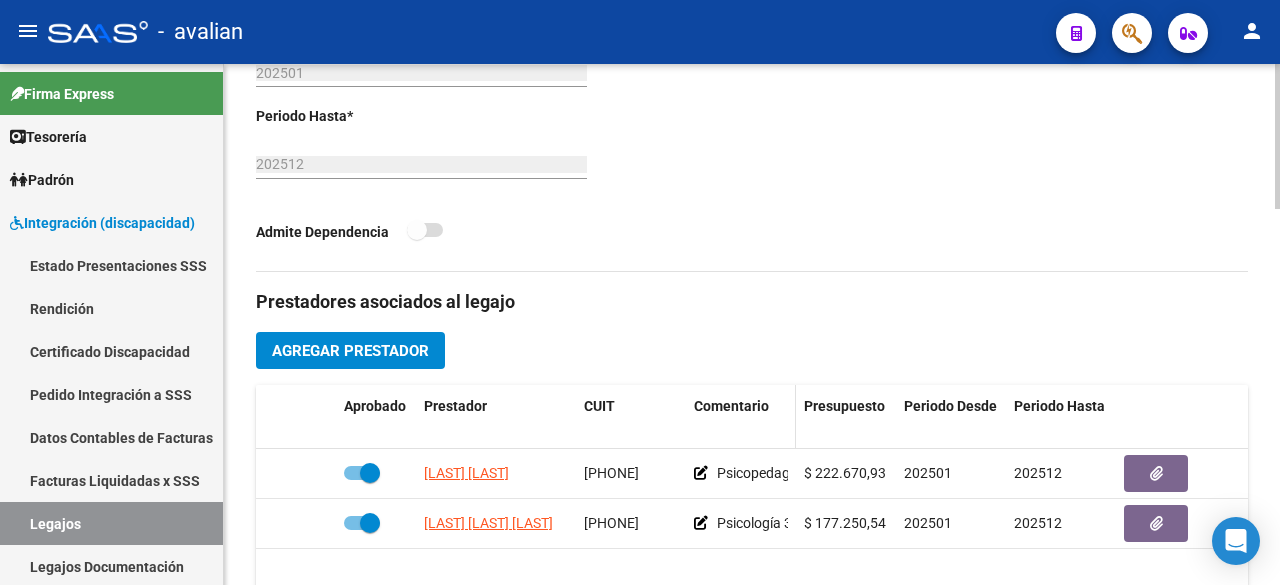 scroll, scrollTop: 300, scrollLeft: 0, axis: vertical 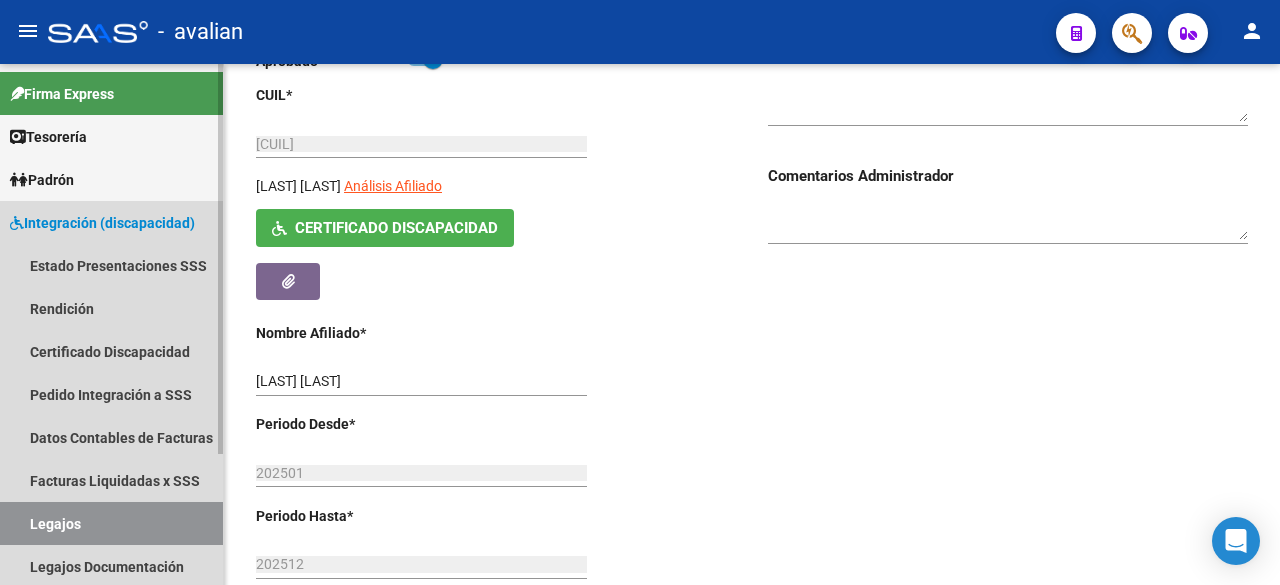 click on "Legajos" at bounding box center [111, 523] 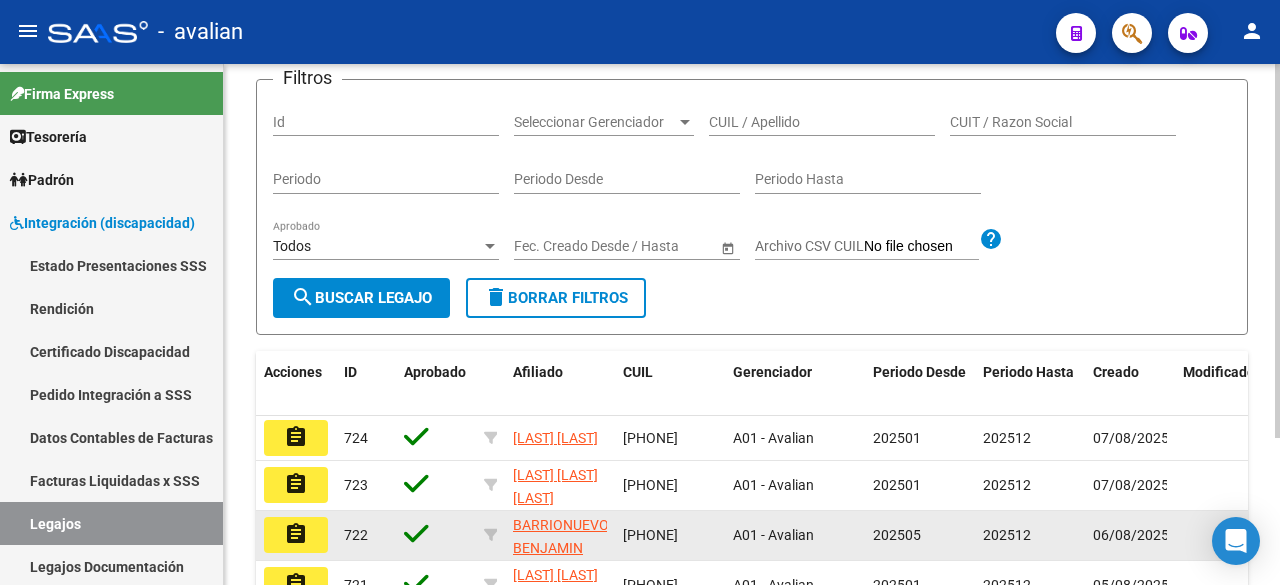scroll, scrollTop: 300, scrollLeft: 0, axis: vertical 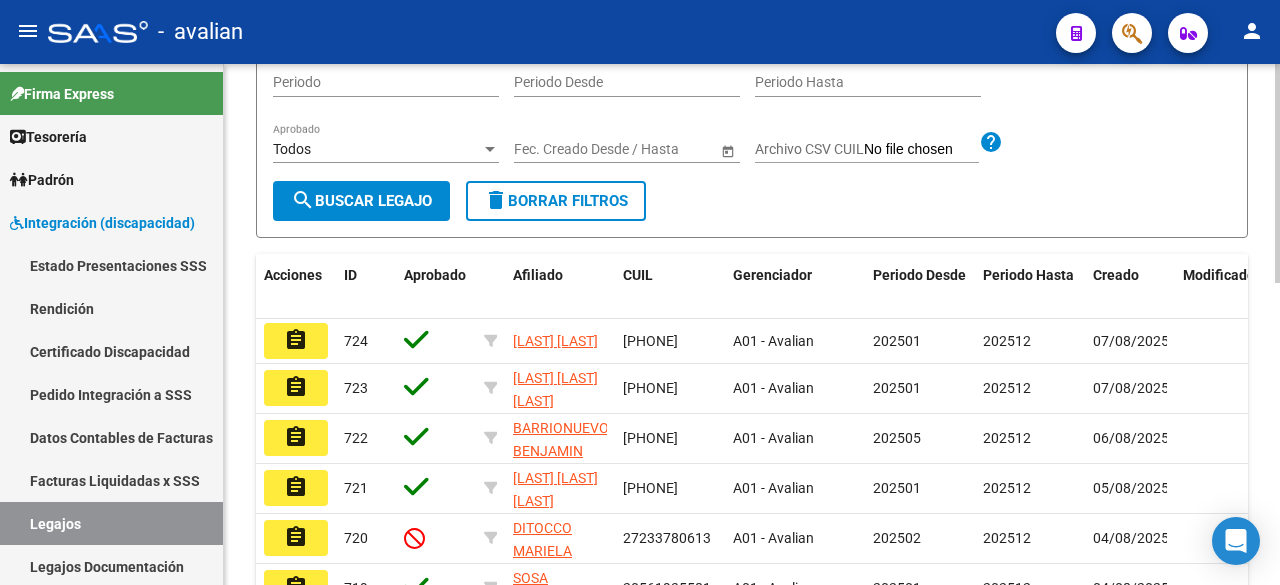 click on "Filtros Id Seleccionar Gerenciador Seleccionar Gerenciador CUIL / Apellido CUIT / Razon Social Periodo Periodo Desde Periodo Hasta Todos Aprobado Start date – End date Fec. Creado Desde / Hasta Archivo CSV CUIL help search  Buscar Legajo  delete  Borrar Filtros" 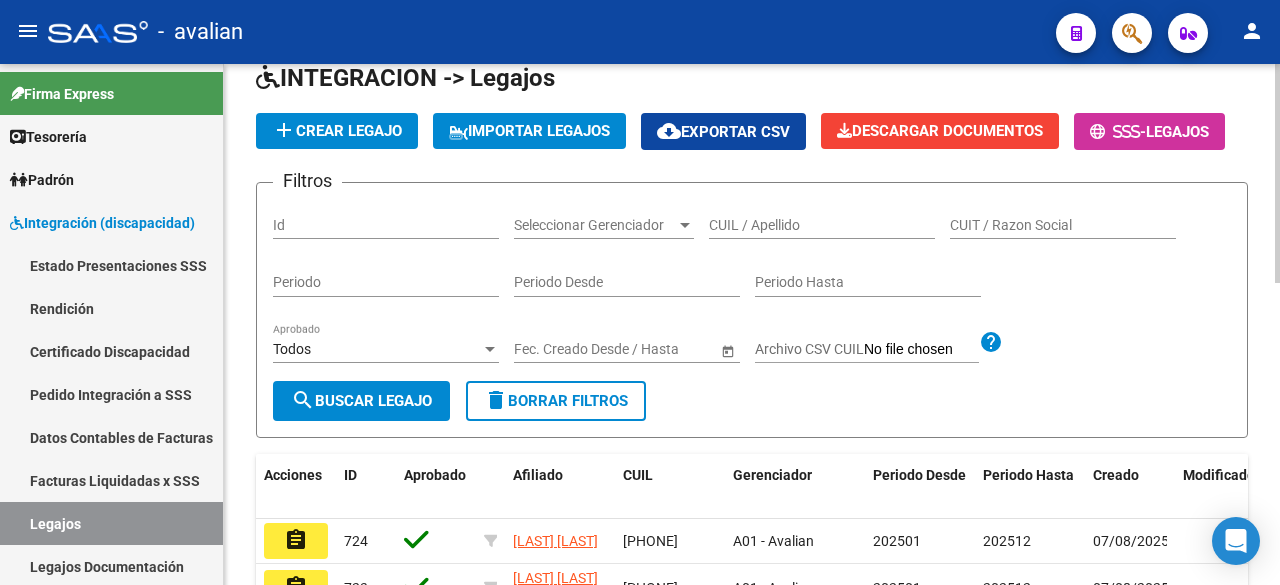 drag, startPoint x: 773, startPoint y: 258, endPoint x: 774, endPoint y: 269, distance: 11.045361 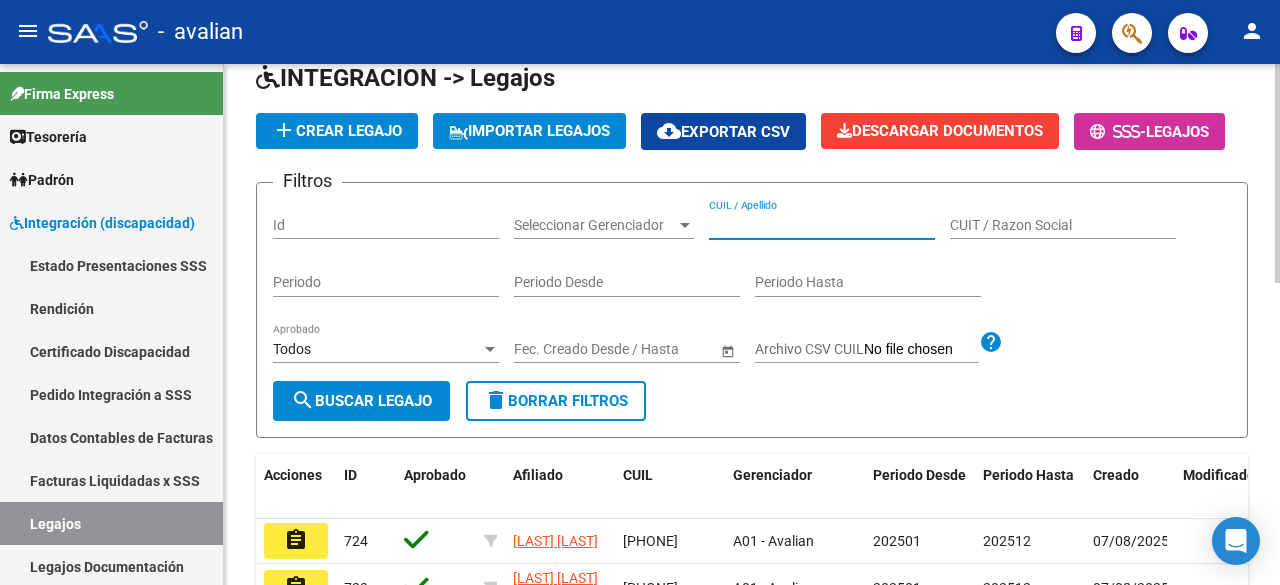 click on "CUIL / Apellido" at bounding box center (822, 225) 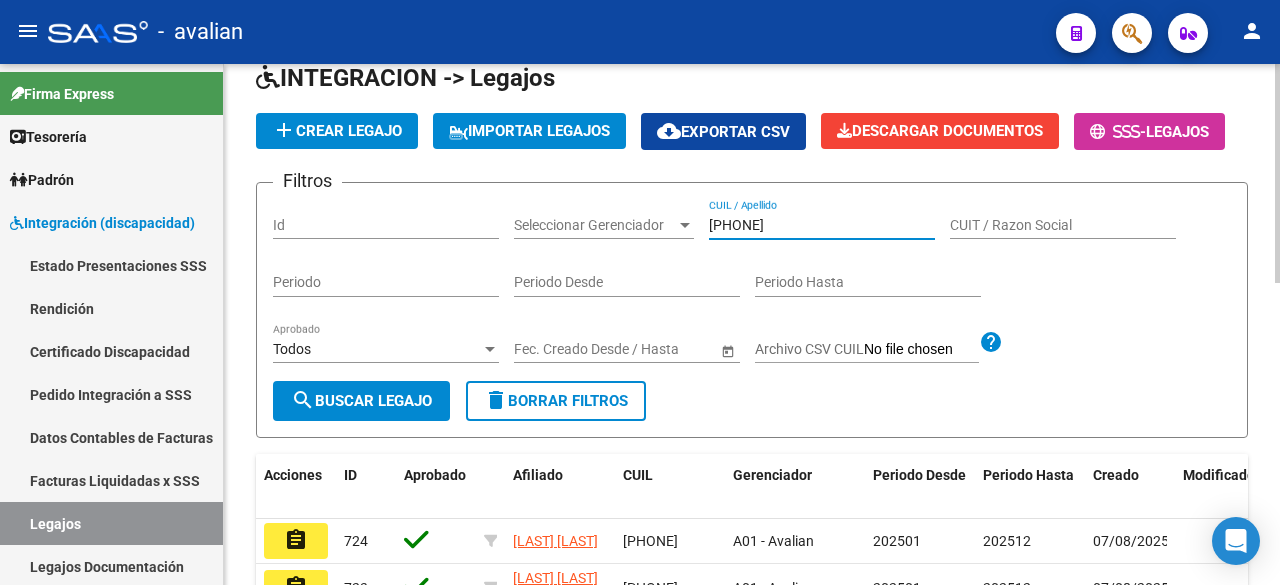 type on "[PHONE]" 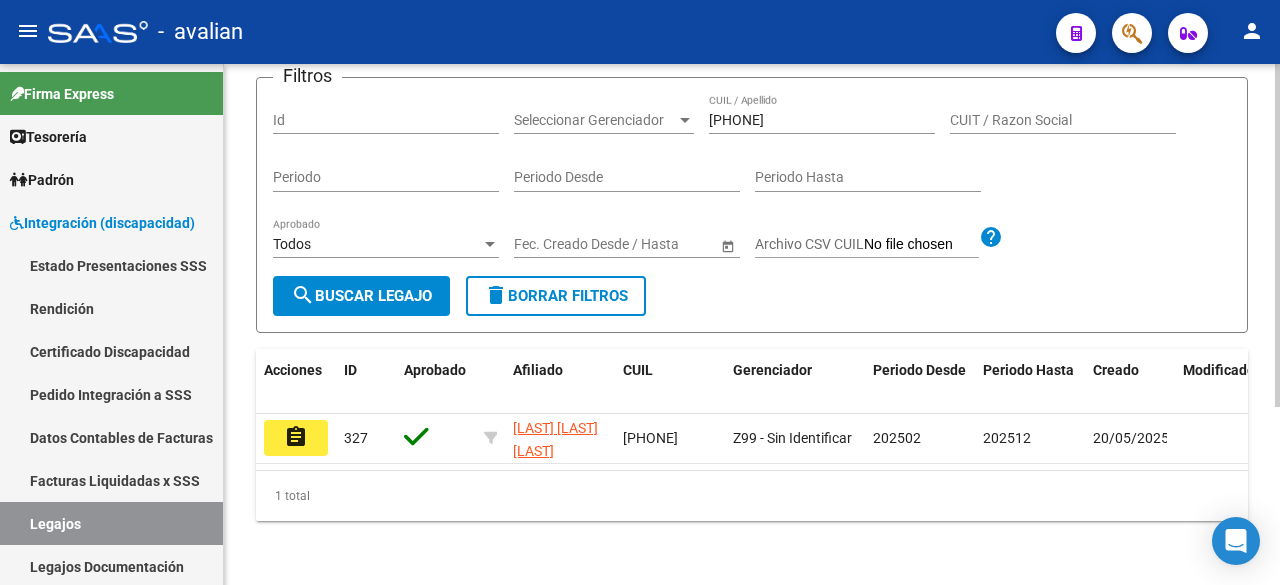 scroll, scrollTop: 170, scrollLeft: 0, axis: vertical 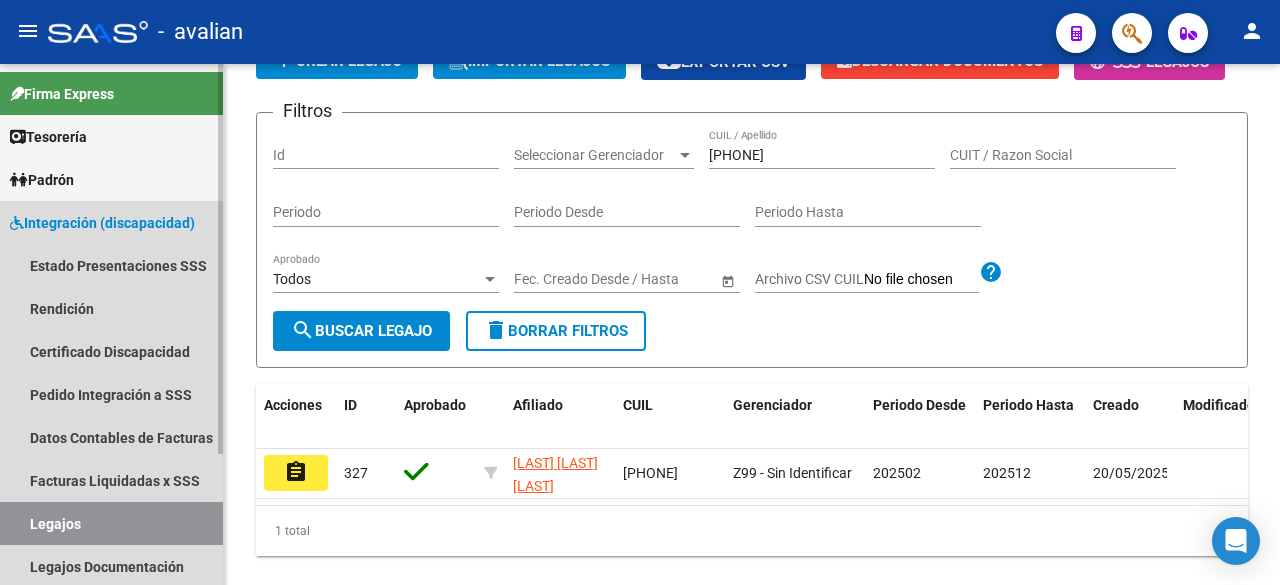 click on "Legajos" at bounding box center (111, 523) 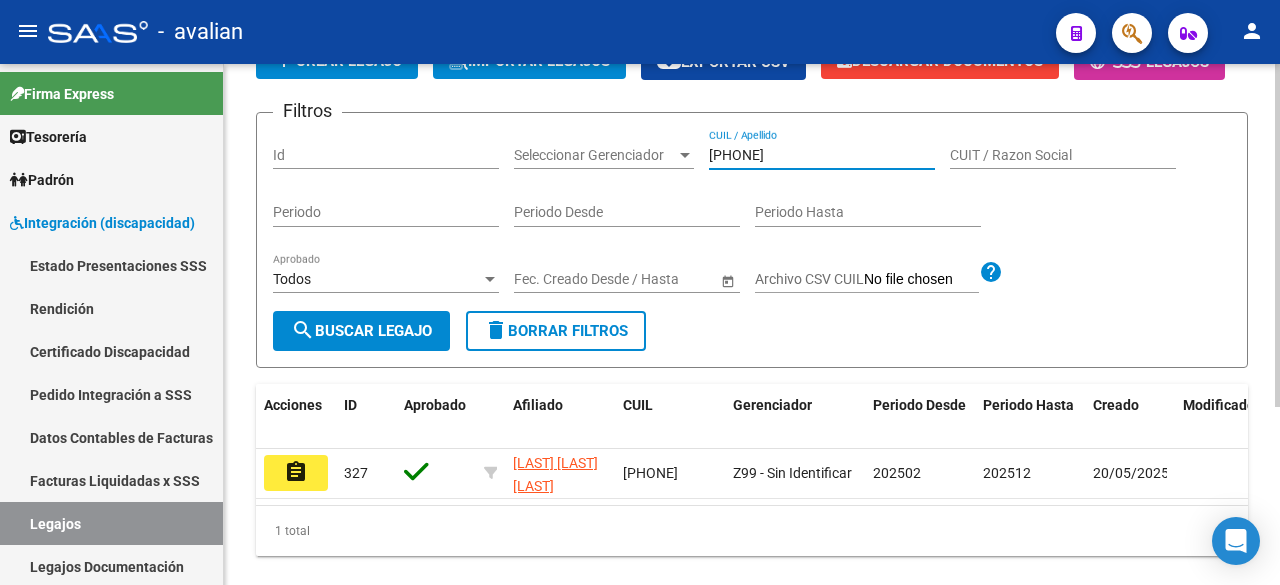 drag, startPoint x: 821, startPoint y: 209, endPoint x: 644, endPoint y: 211, distance: 177.01129 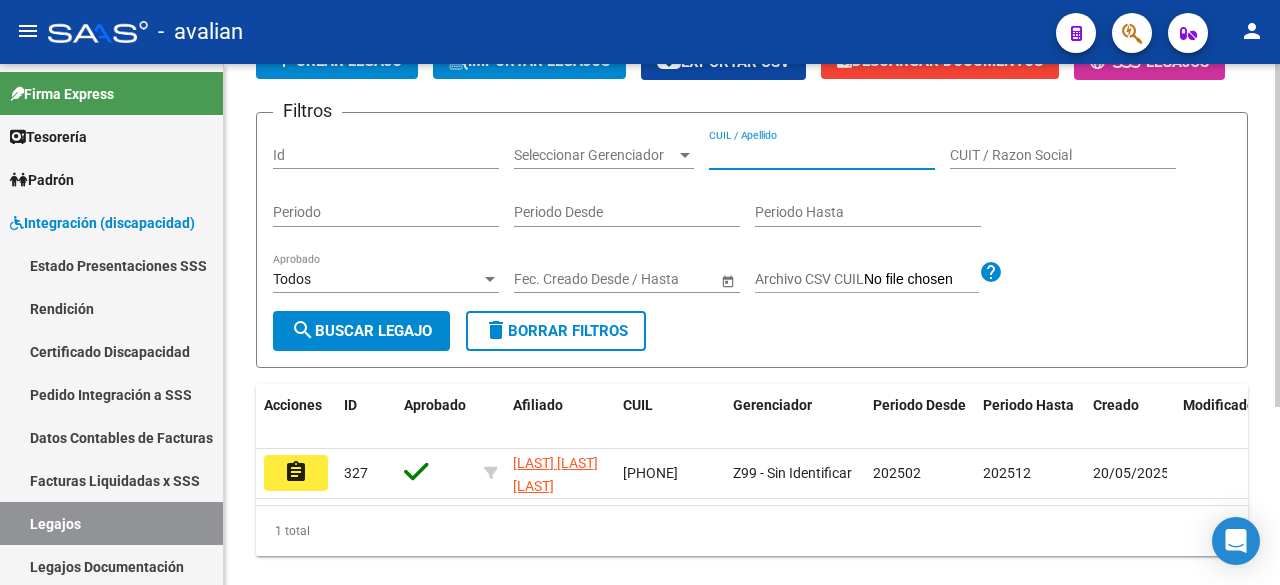 paste on "[PHONE]" 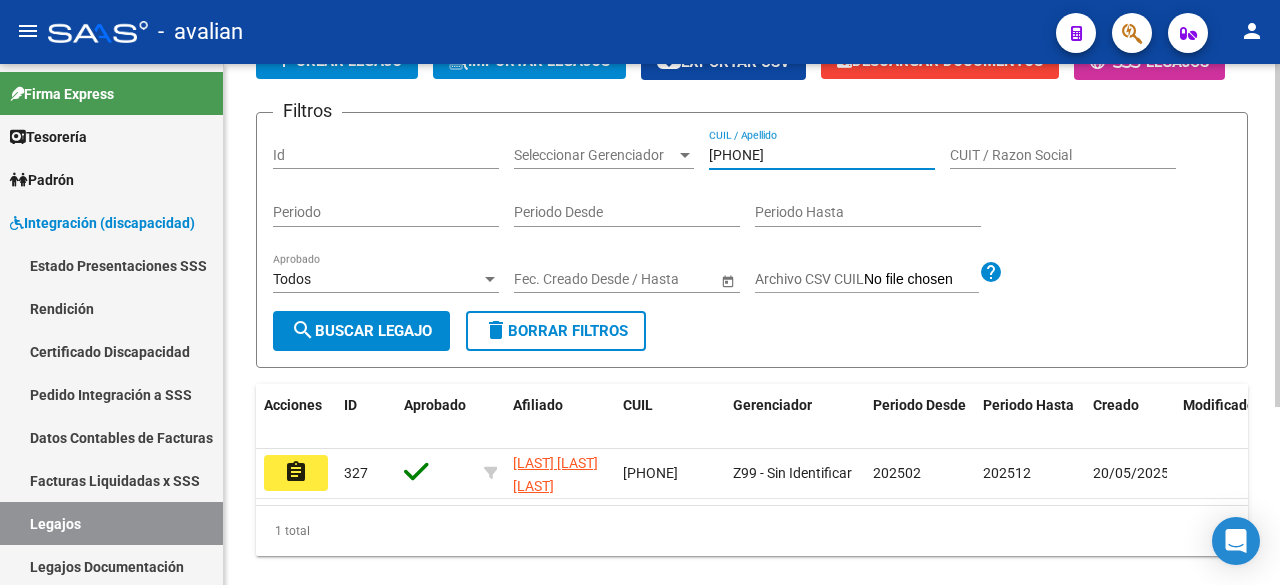 click on "search  Buscar Legajo" 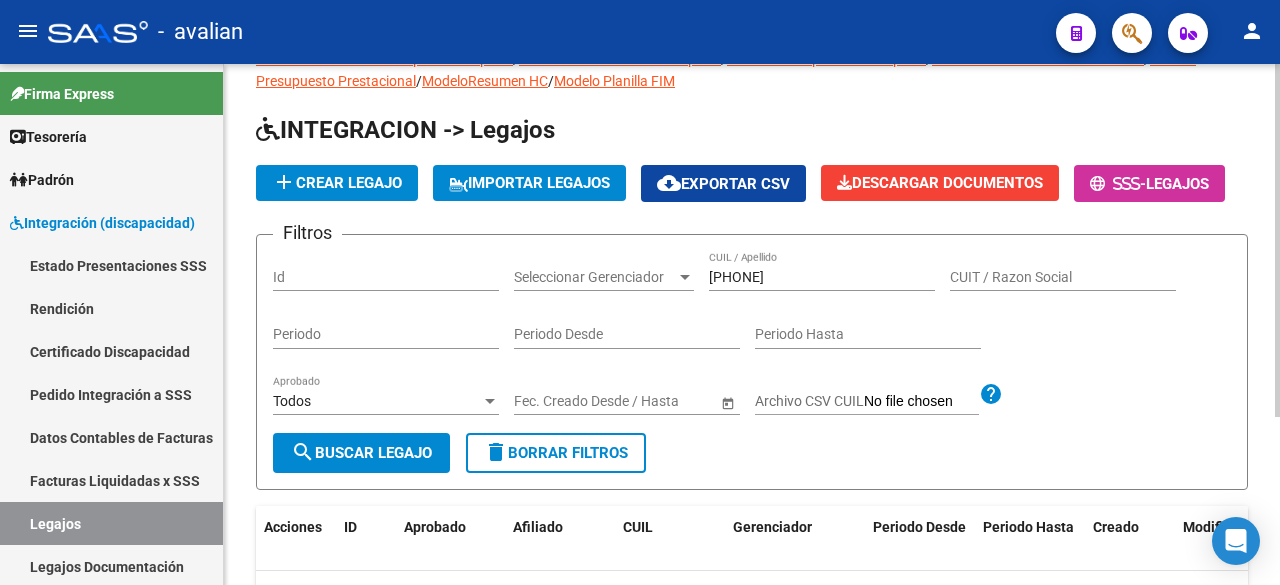 scroll, scrollTop: 248, scrollLeft: 0, axis: vertical 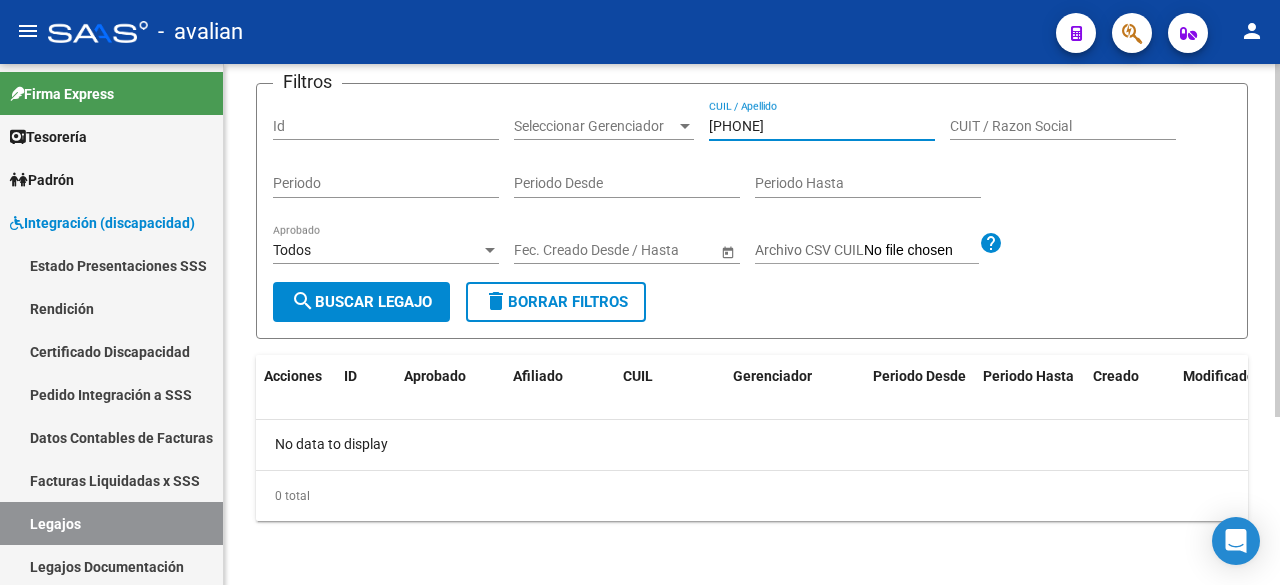 click on "[PHONE]" at bounding box center [822, 126] 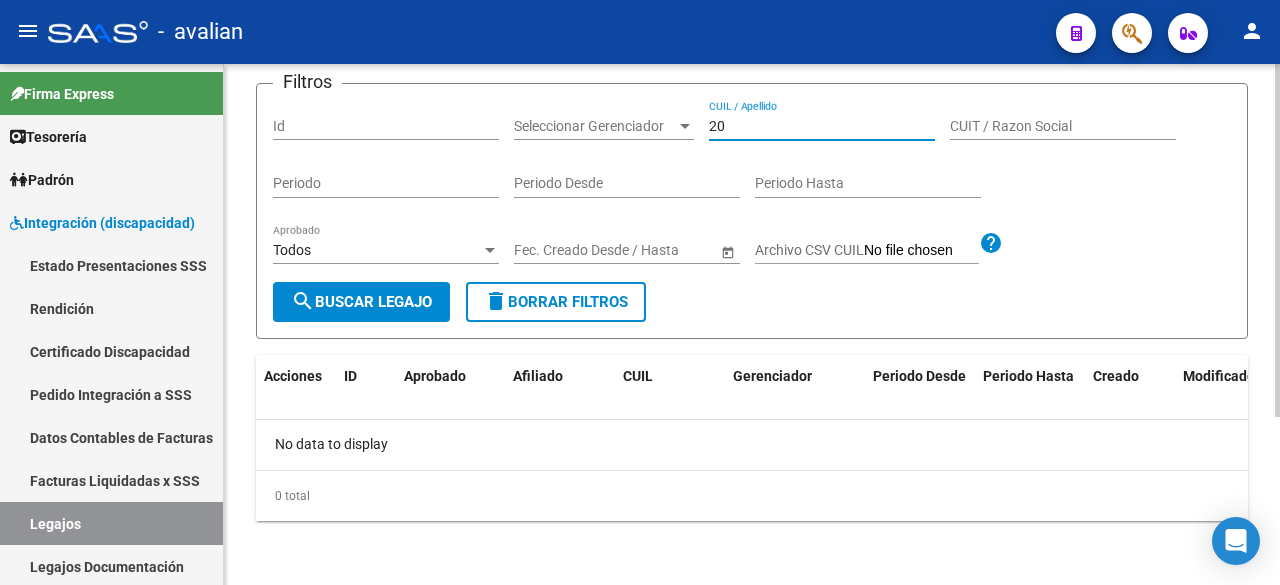 type on "2" 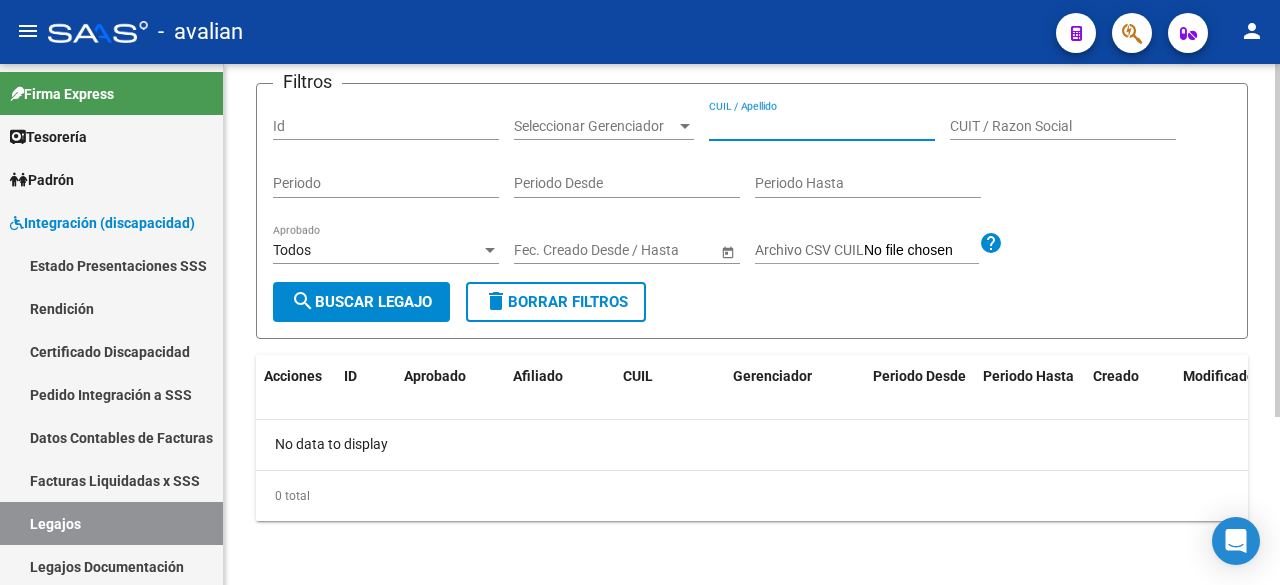 paste on "[PHONE]" 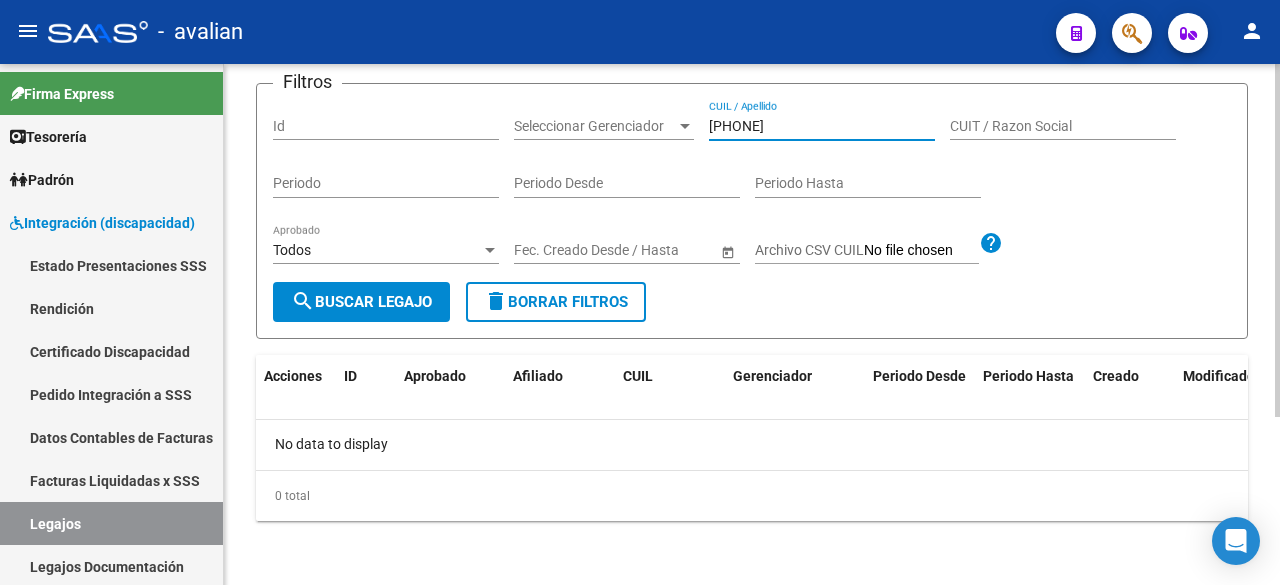 scroll, scrollTop: 0, scrollLeft: 0, axis: both 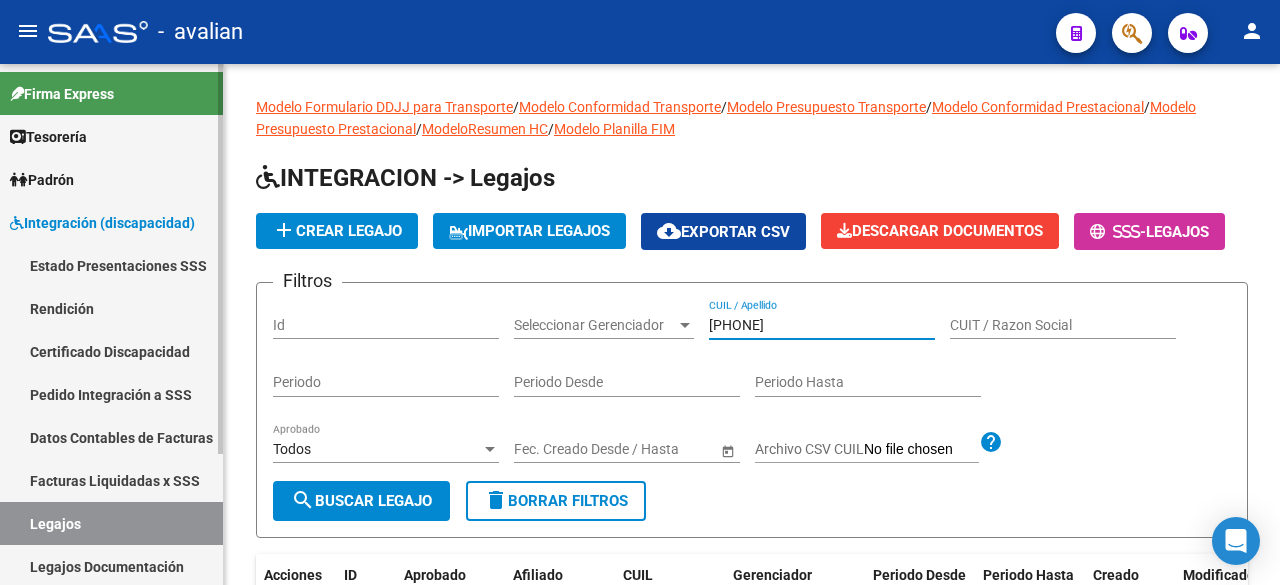 click on "Certificado Discapacidad" at bounding box center (111, 351) 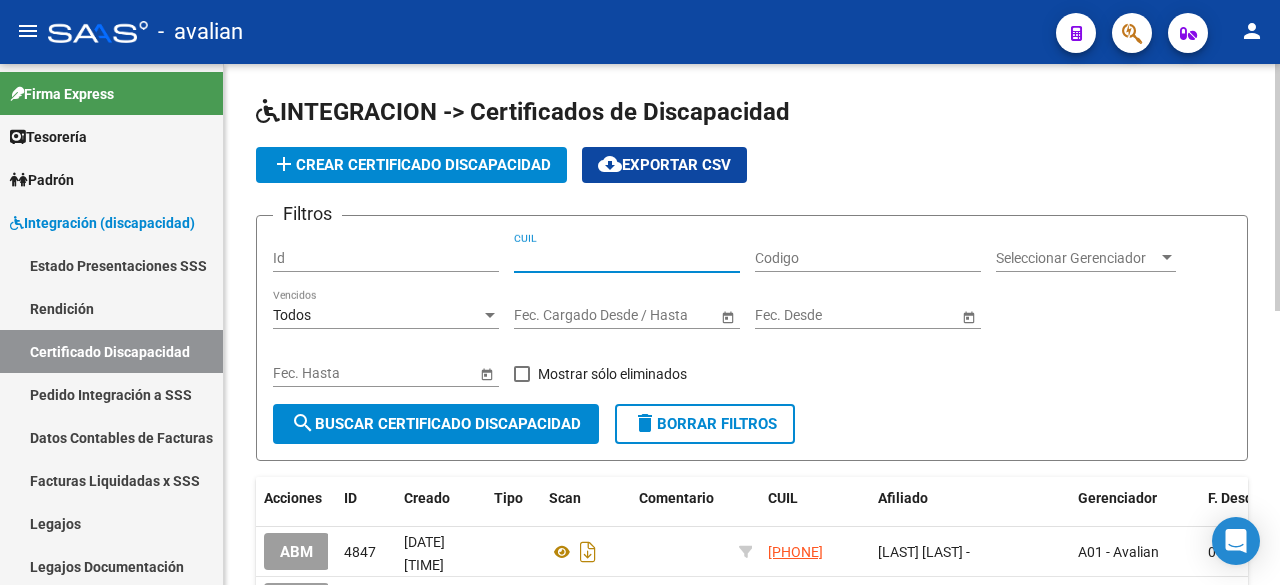 click on "CUIL" at bounding box center [627, 258] 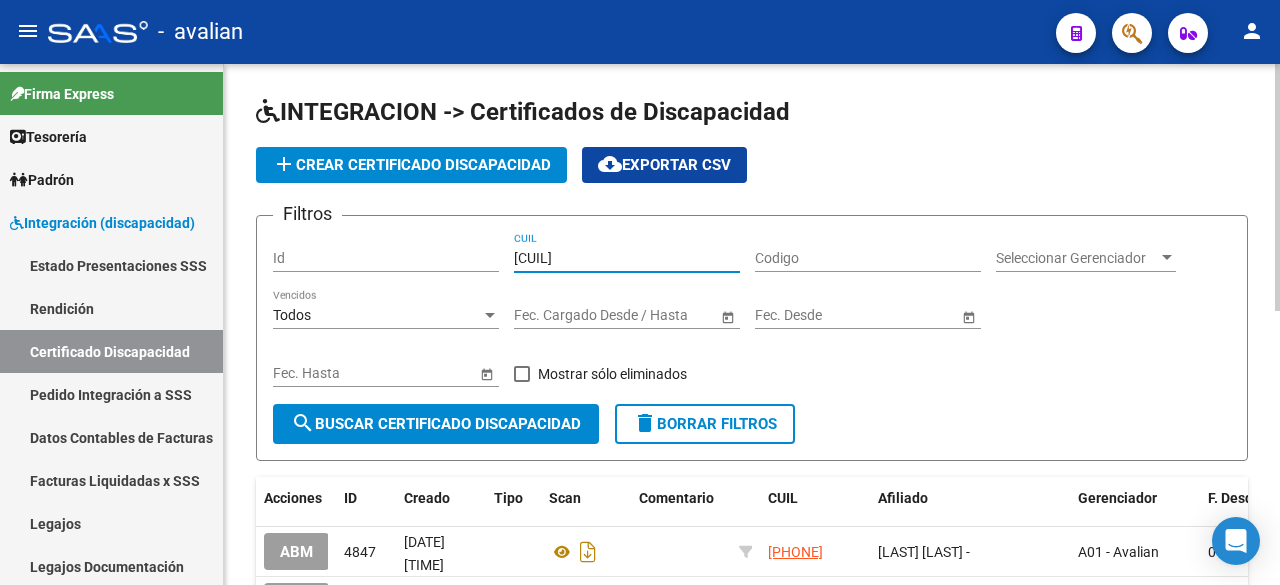 type on "[CUIL]" 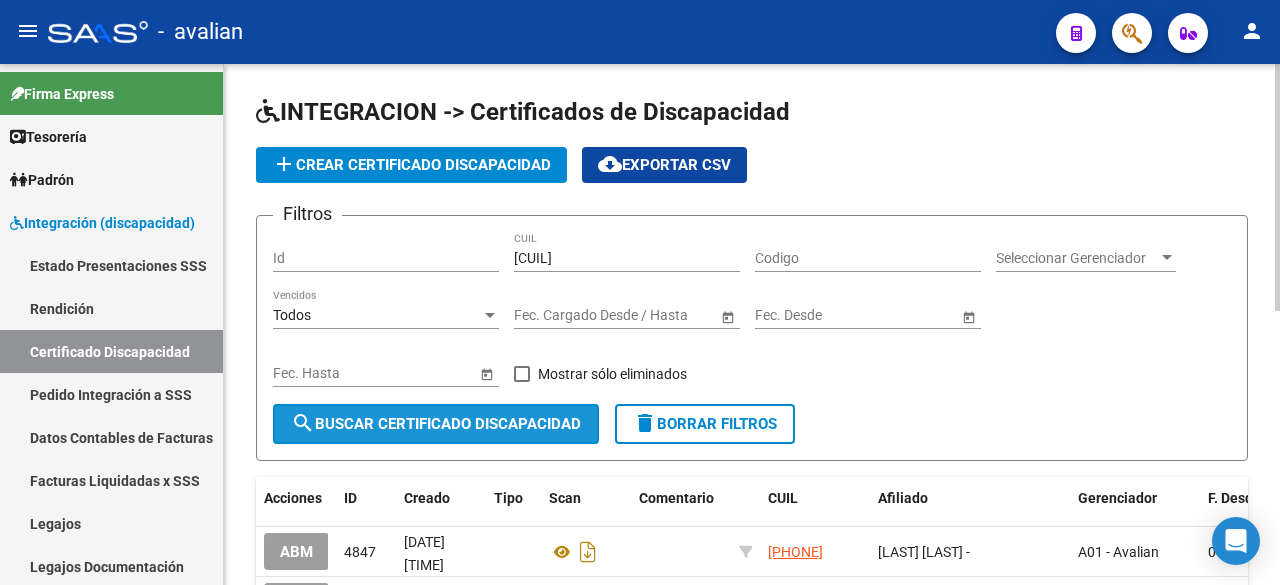 click on "search  Buscar Certificado Discapacidad" 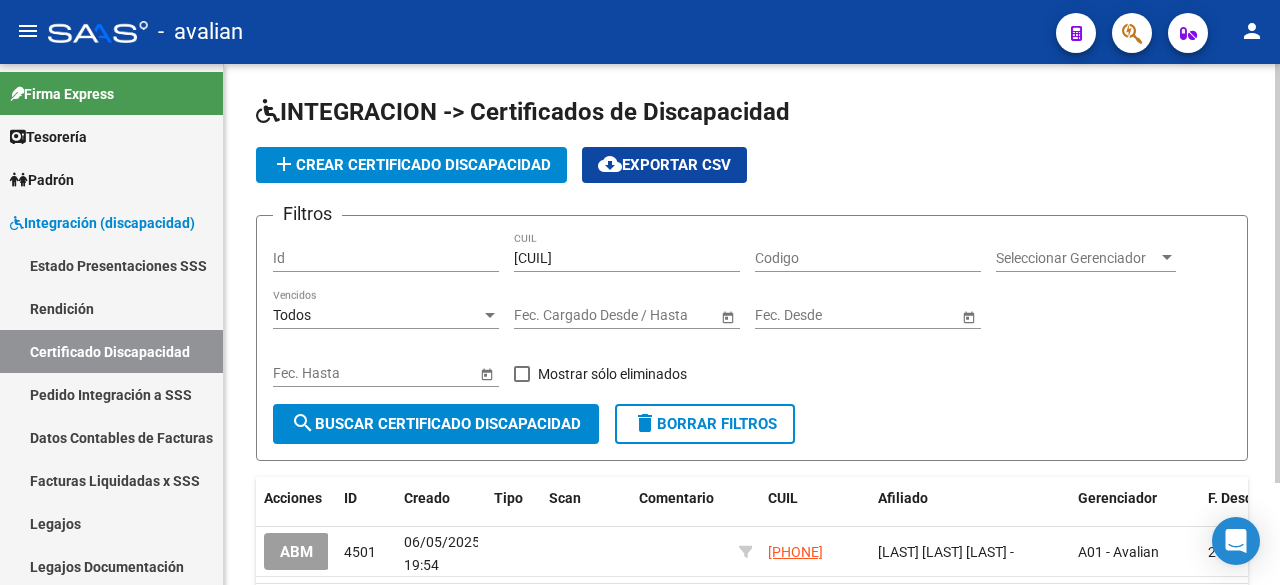 scroll, scrollTop: 100, scrollLeft: 0, axis: vertical 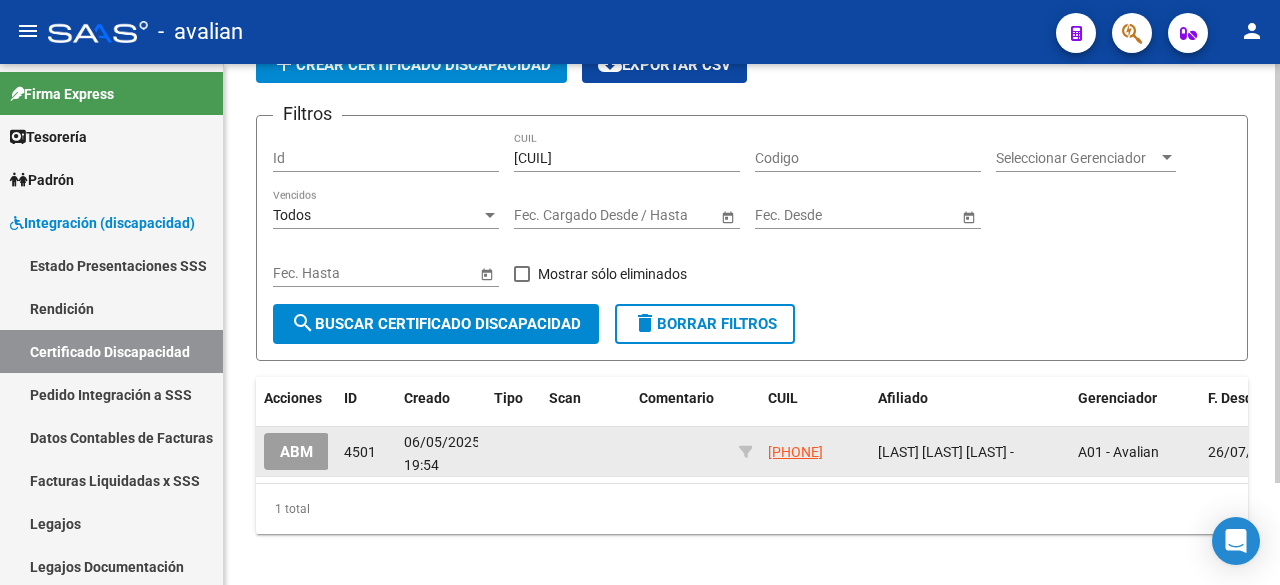 click on "ABM" 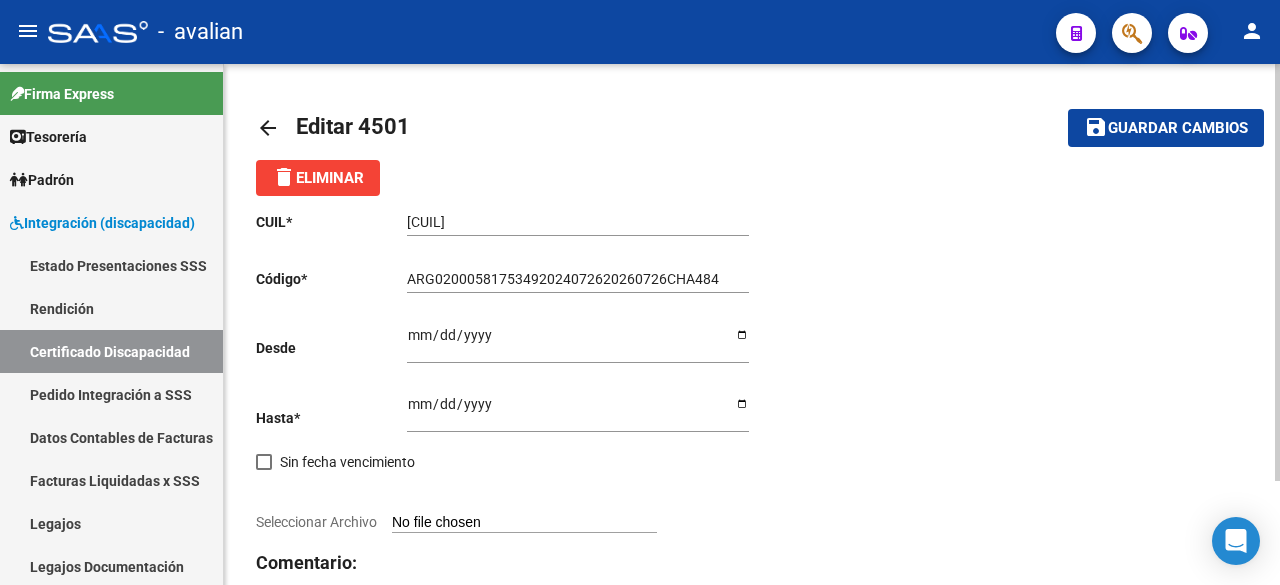 scroll, scrollTop: 130, scrollLeft: 0, axis: vertical 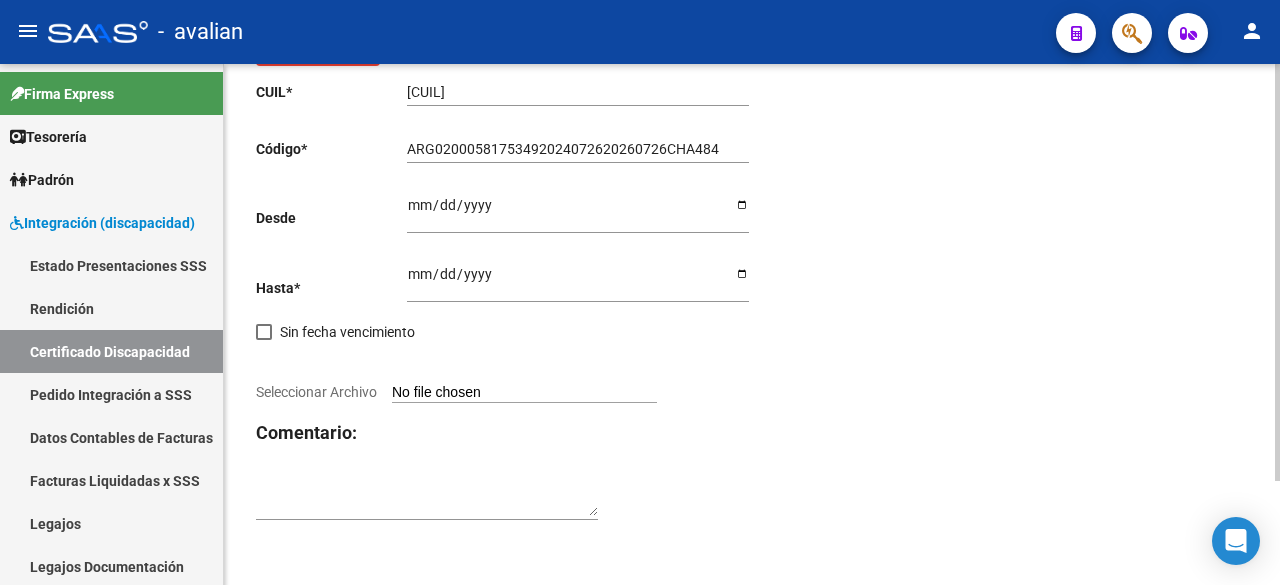 click on "Seleccionar Archivo" at bounding box center [524, 393] 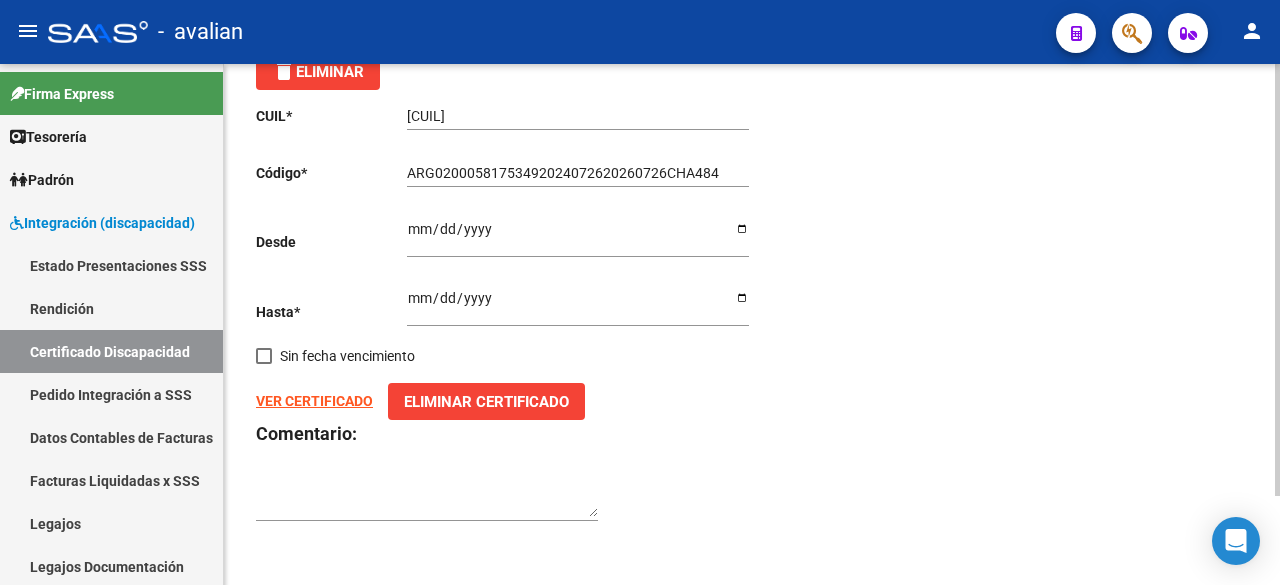 scroll, scrollTop: 0, scrollLeft: 0, axis: both 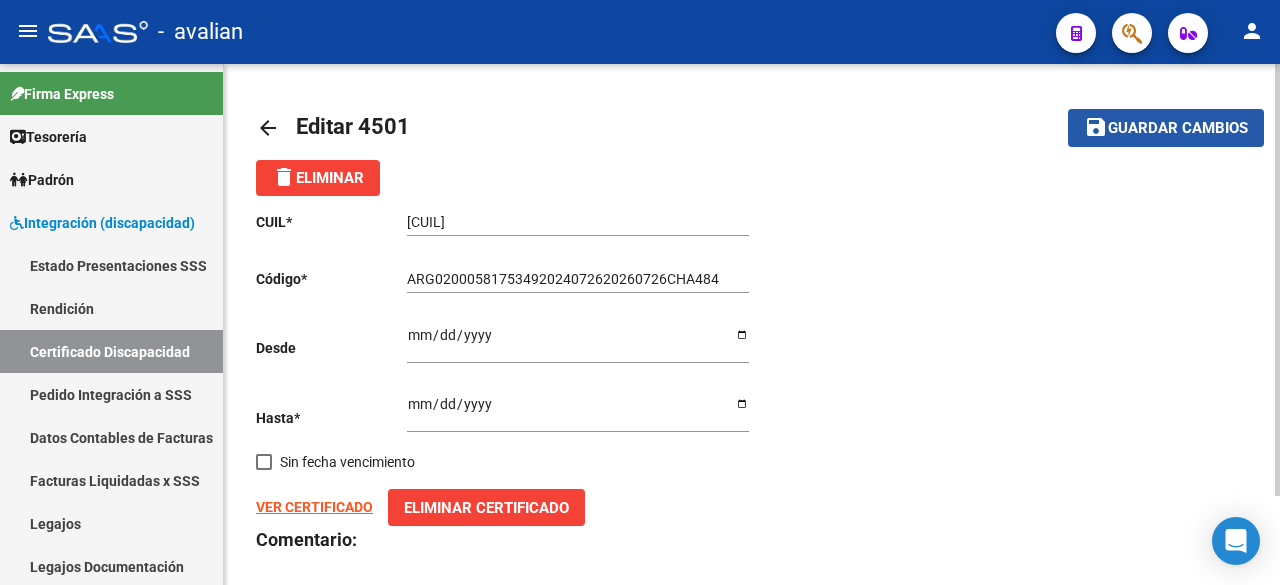 click on "Guardar cambios" 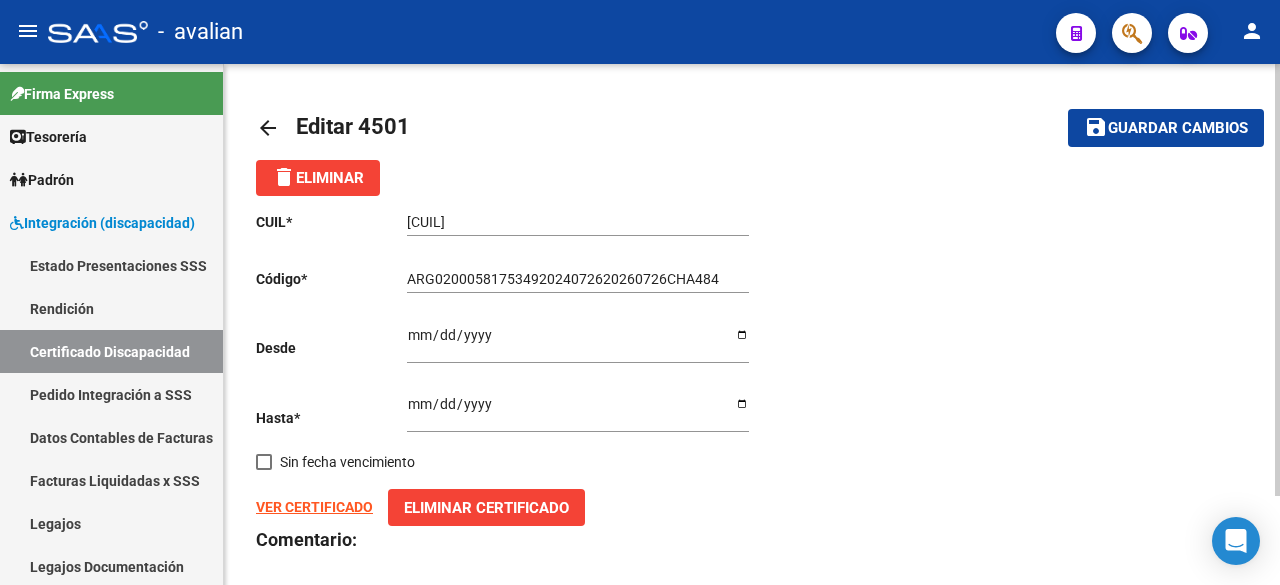 scroll, scrollTop: 106, scrollLeft: 0, axis: vertical 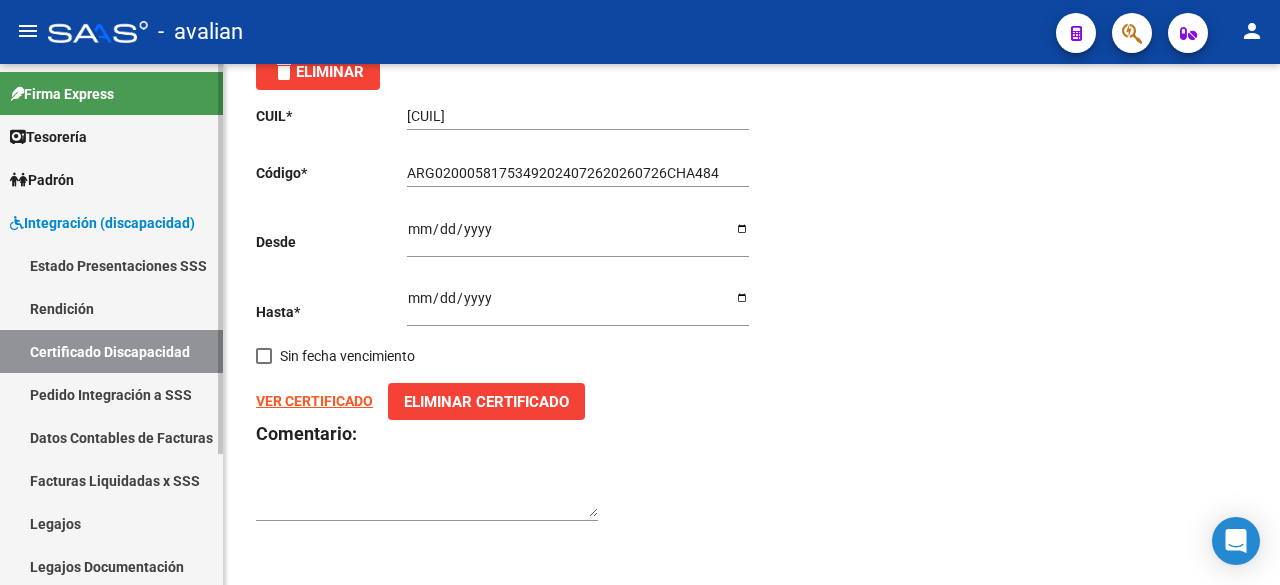 click on "Certificado Discapacidad" at bounding box center [111, 351] 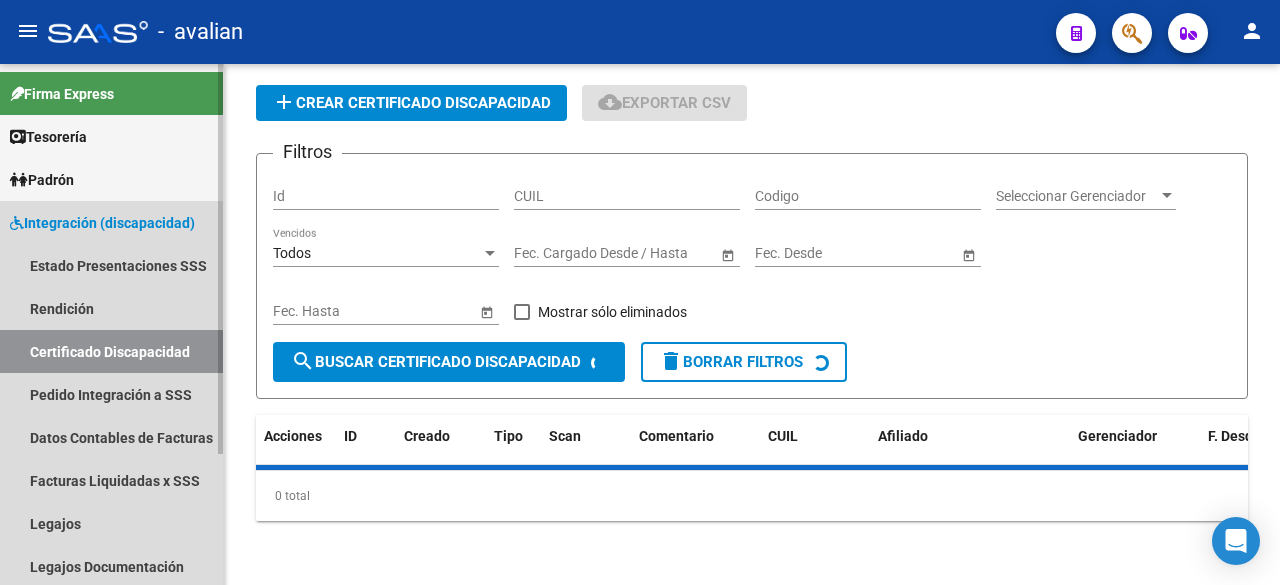 scroll, scrollTop: 0, scrollLeft: 0, axis: both 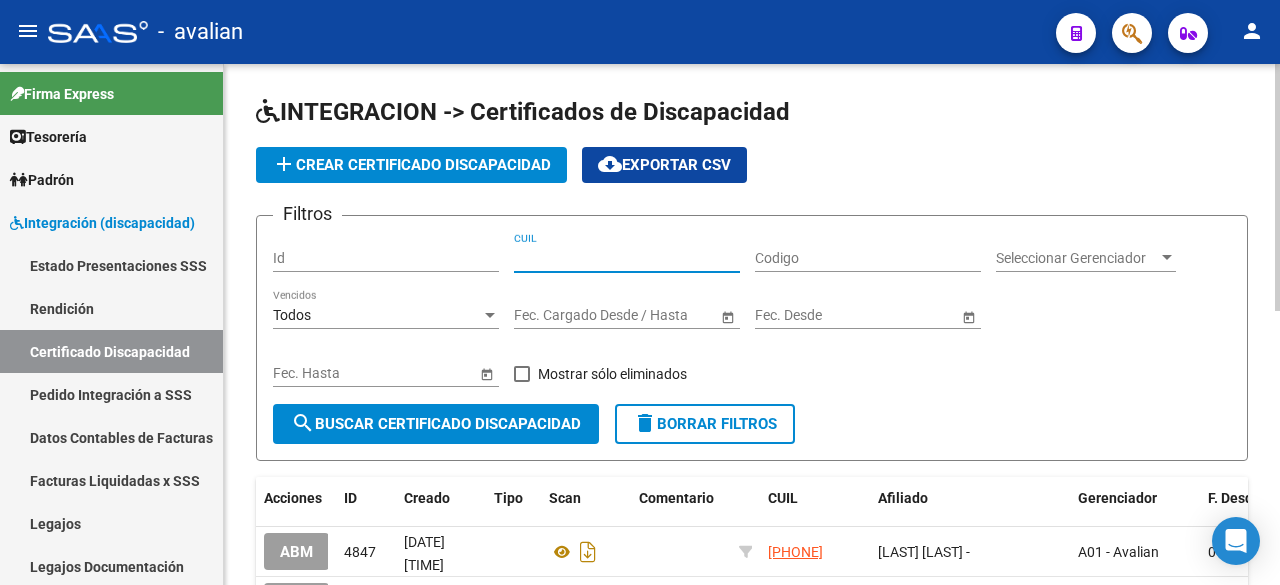 click on "CUIL" at bounding box center [627, 258] 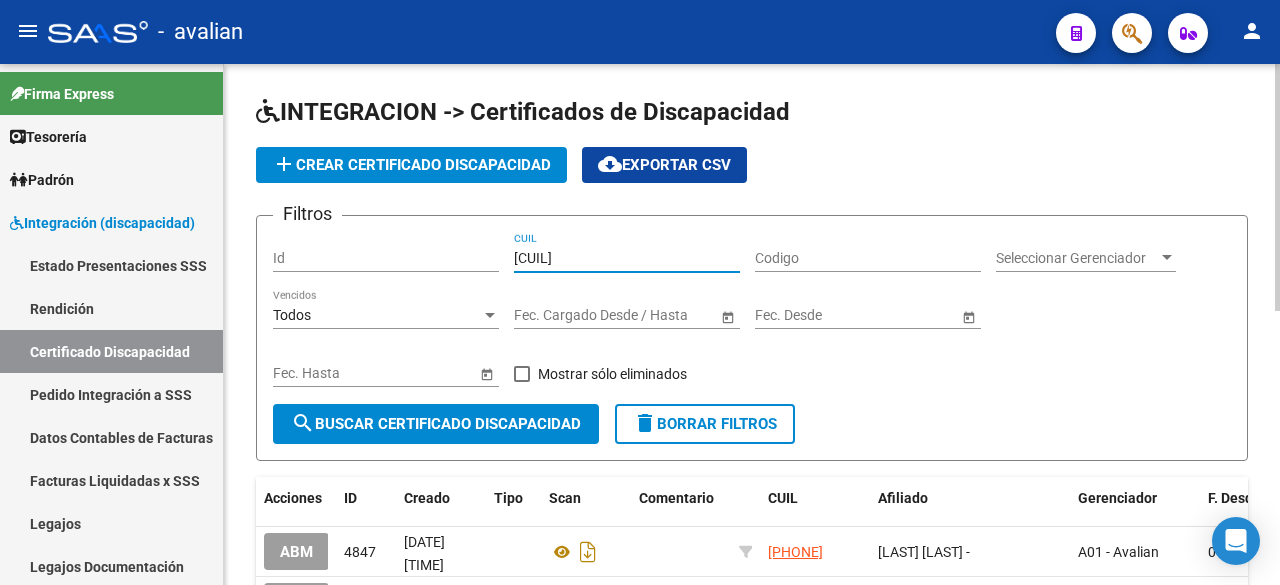type on "[CUIL]" 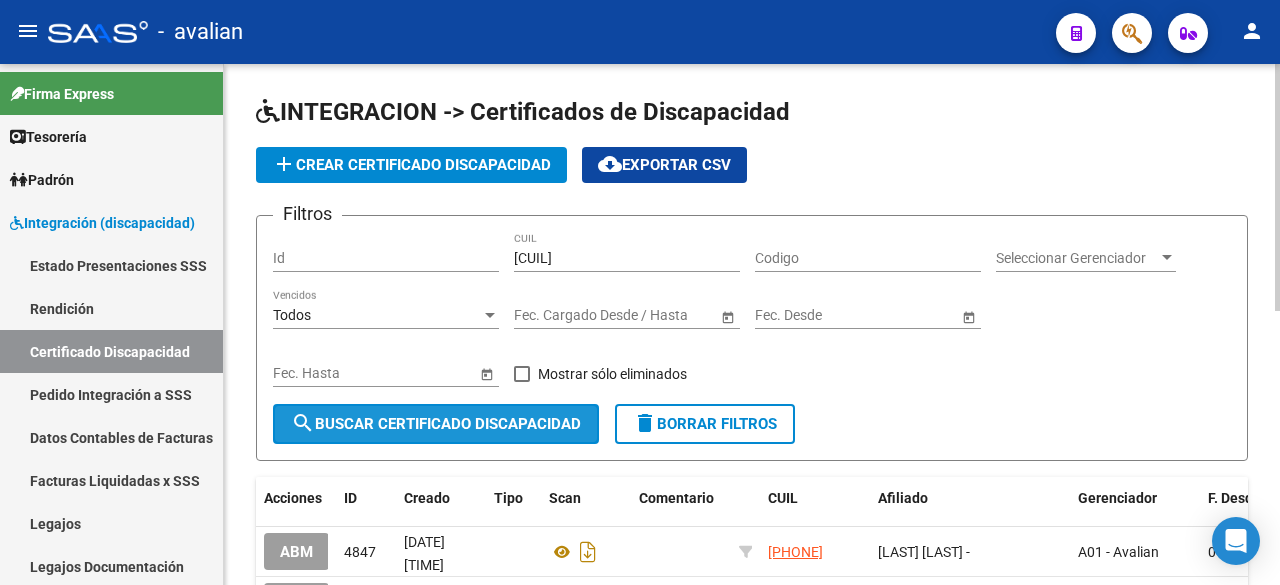 click on "search  Buscar Certificado Discapacidad" 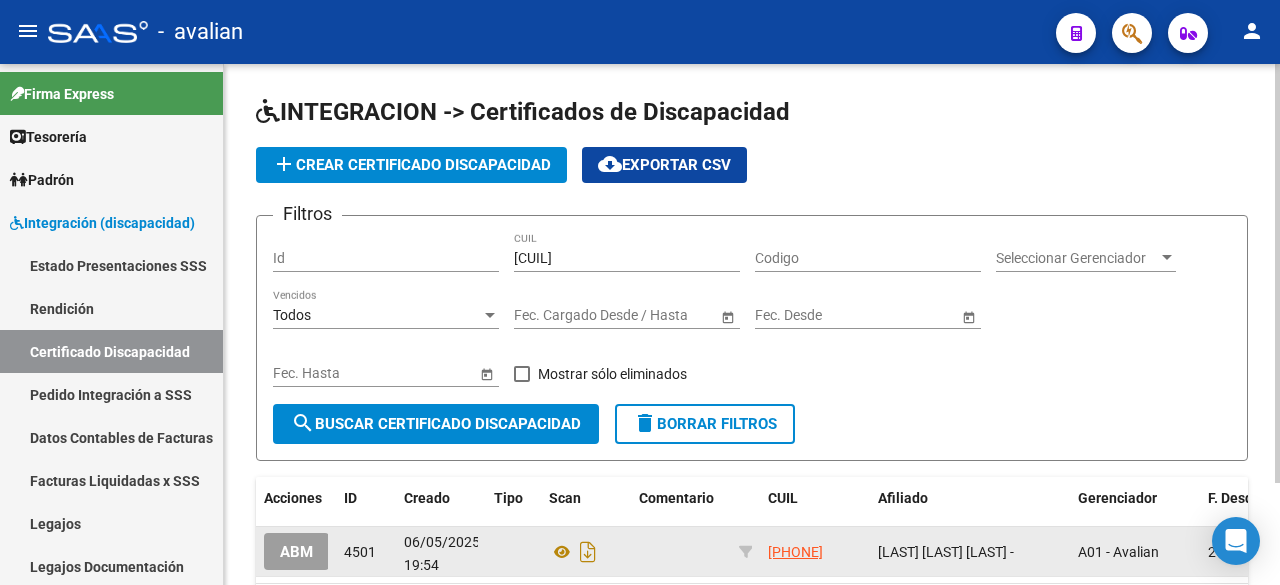 click on "ABM" 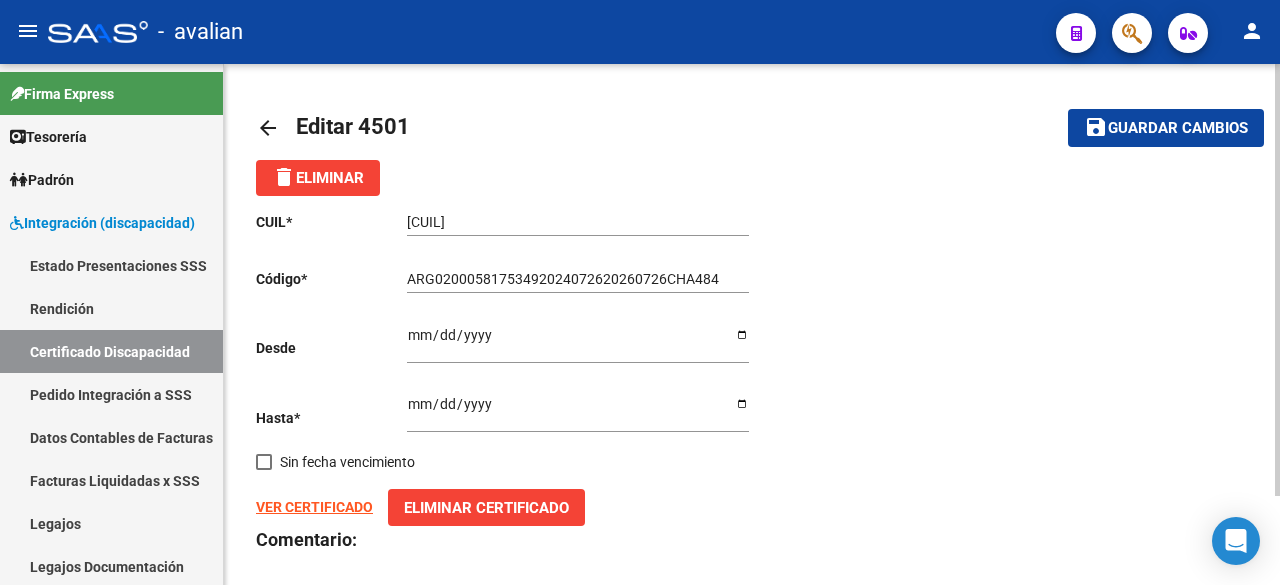 click on "arrow_back" 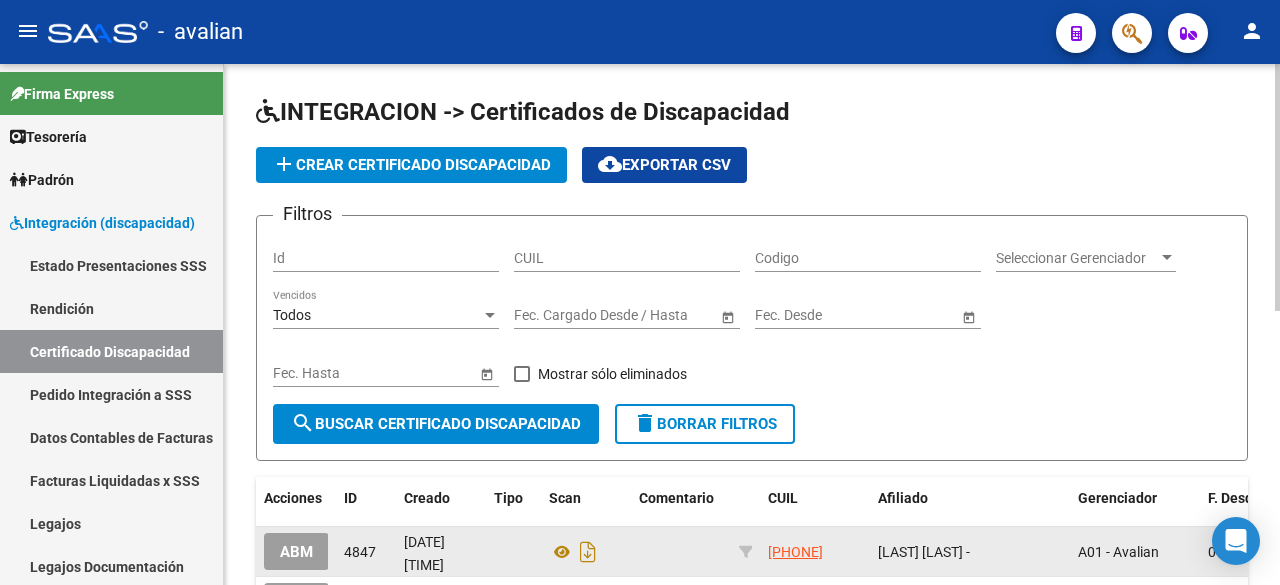 scroll, scrollTop: 100, scrollLeft: 0, axis: vertical 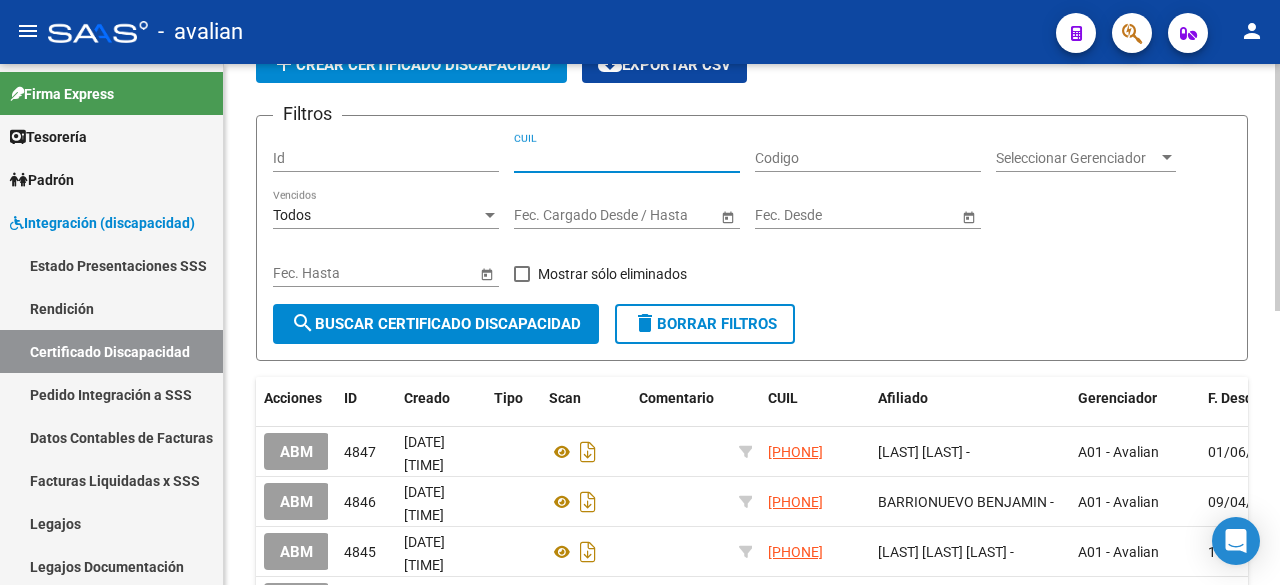 click on "CUIL" at bounding box center [627, 158] 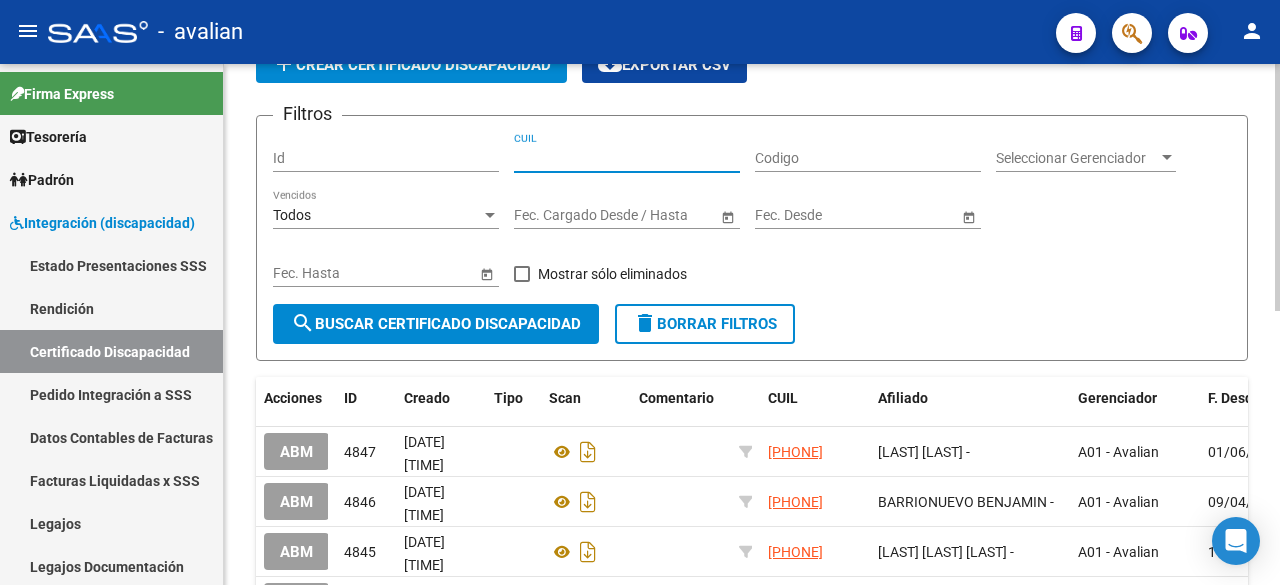 paste on "[CUIL]" 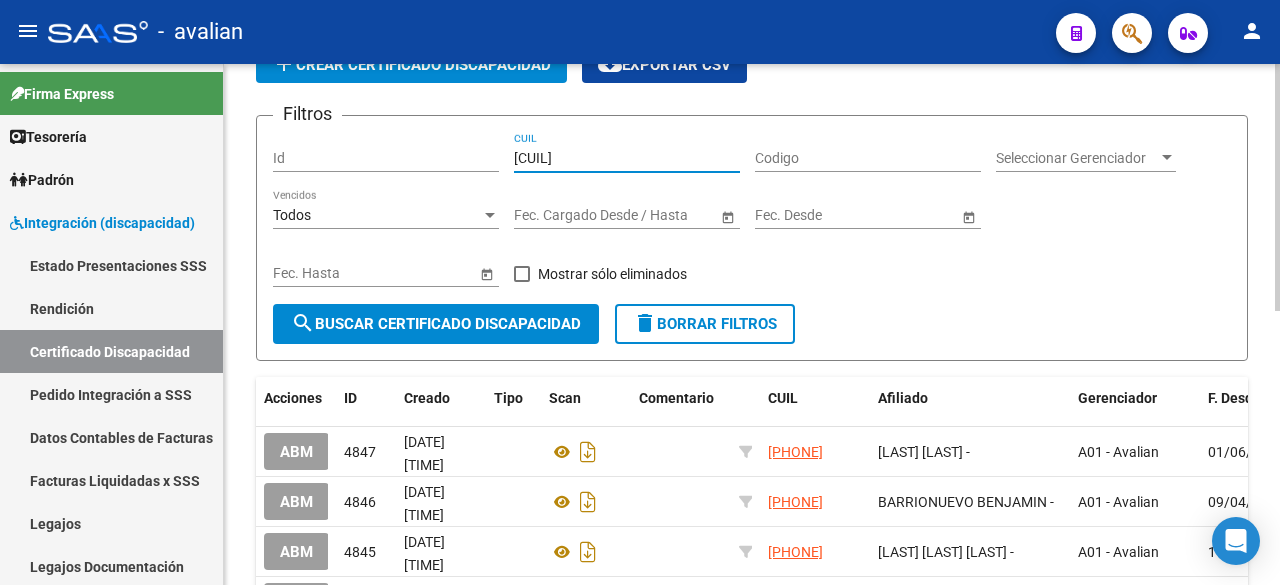type on "[CUIL]" 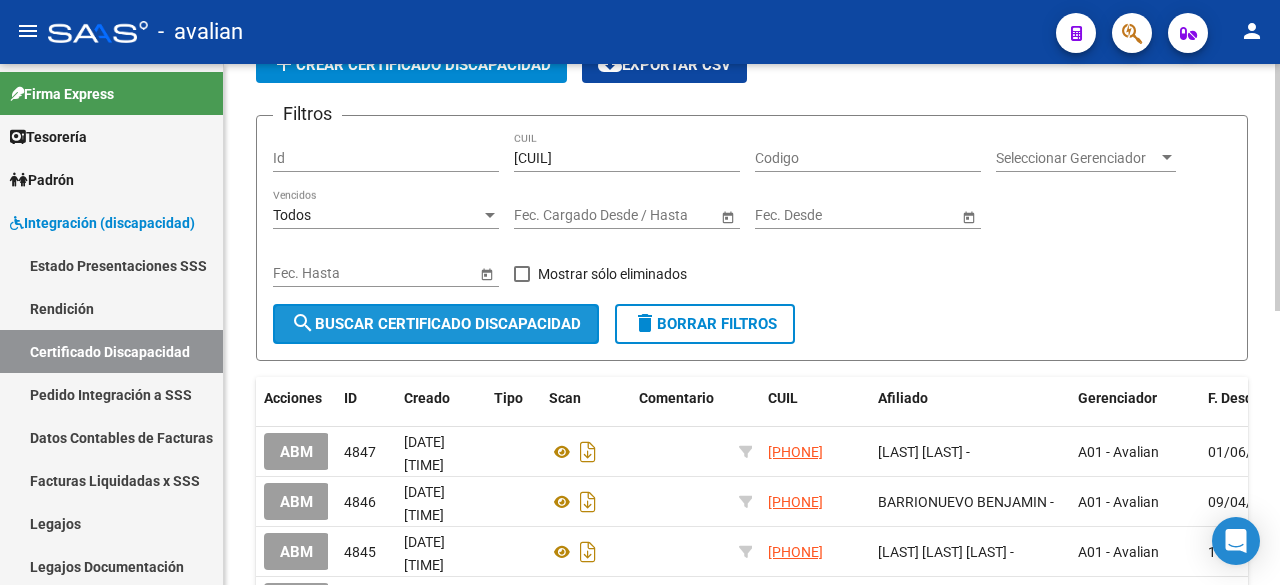 click on "search  Buscar Certificado Discapacidad" 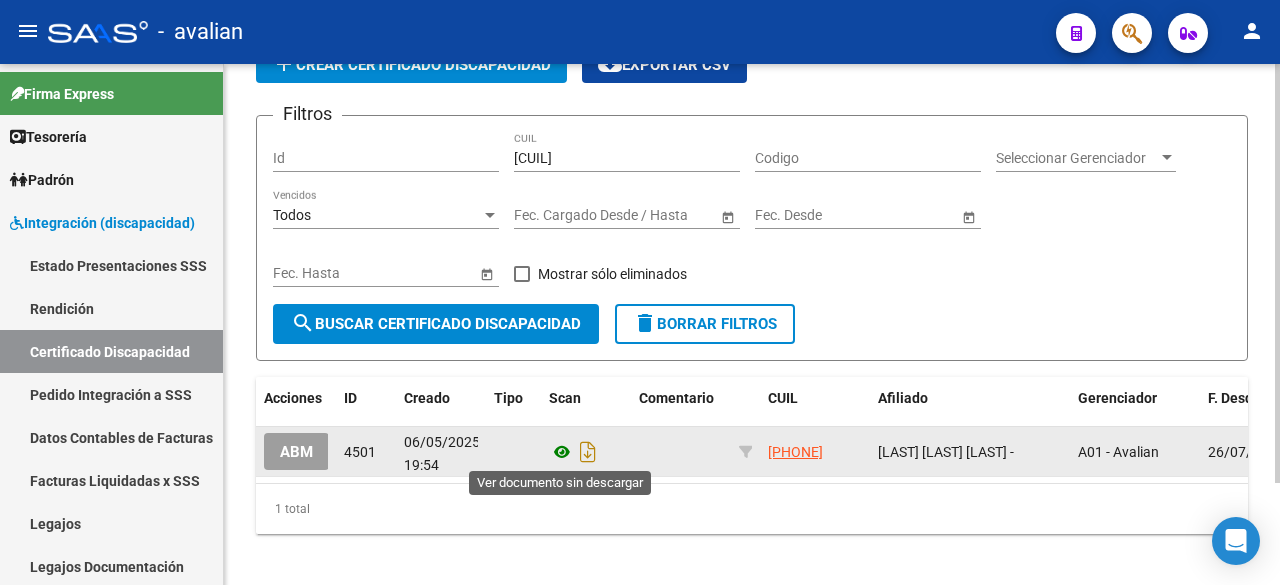 click 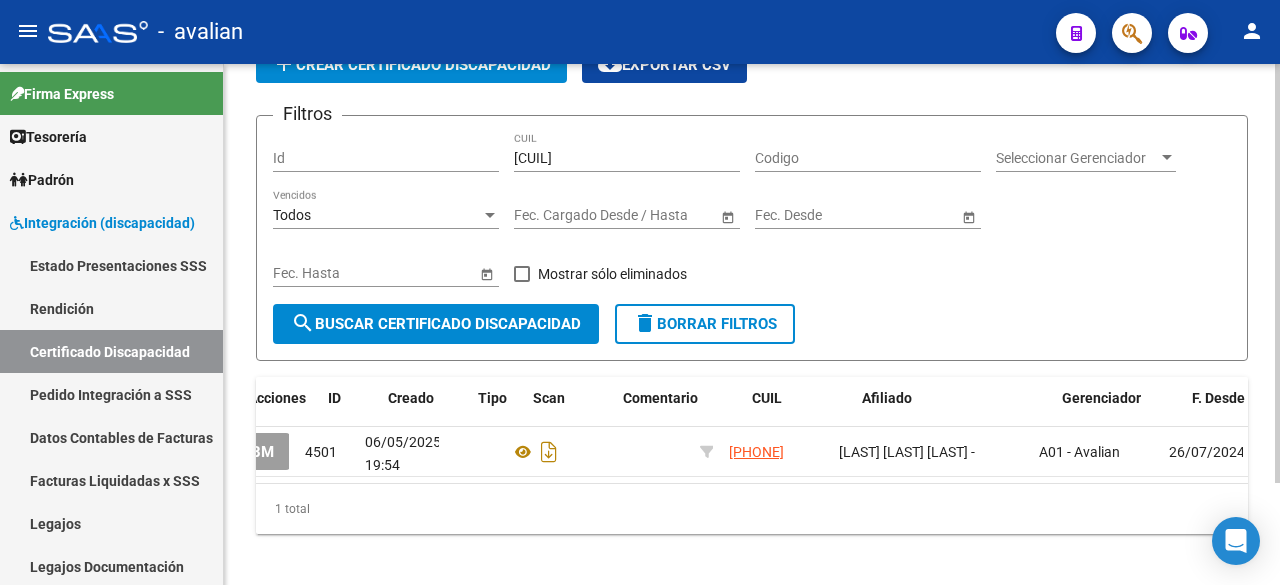 scroll, scrollTop: 0, scrollLeft: 0, axis: both 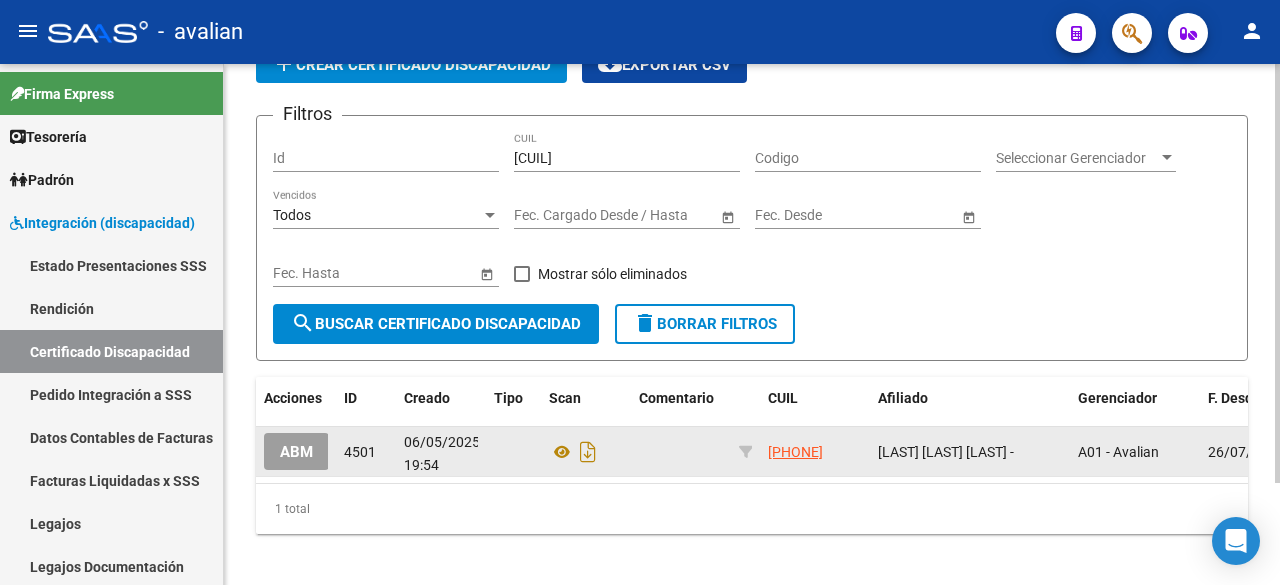 click on "ABM" 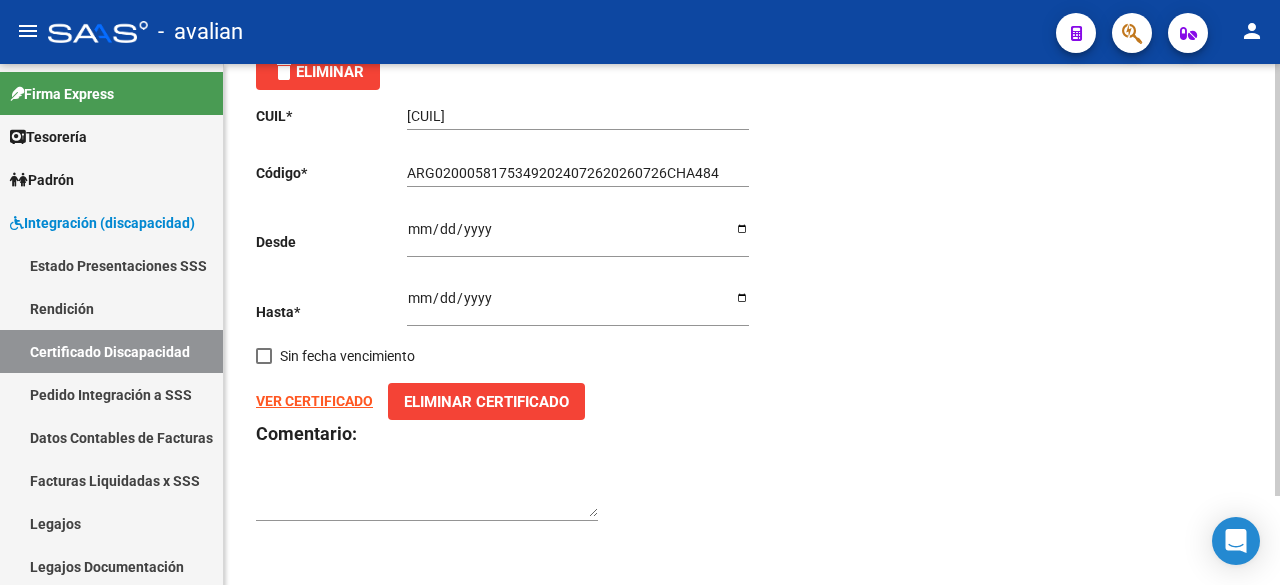 scroll, scrollTop: 0, scrollLeft: 0, axis: both 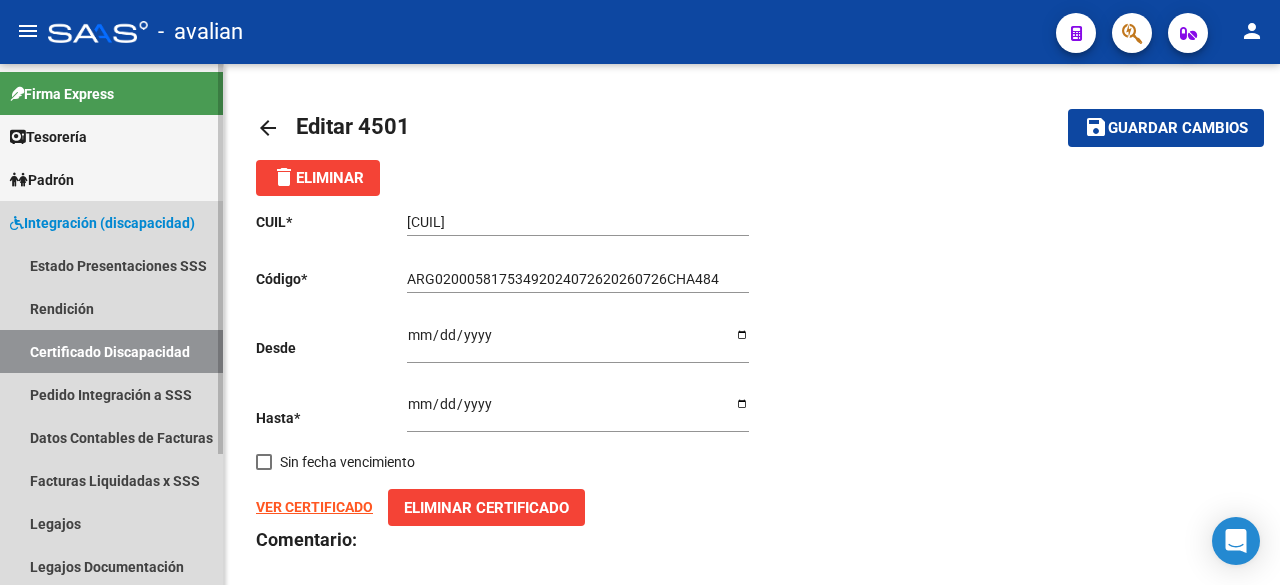 click on "Certificado Discapacidad" at bounding box center [111, 351] 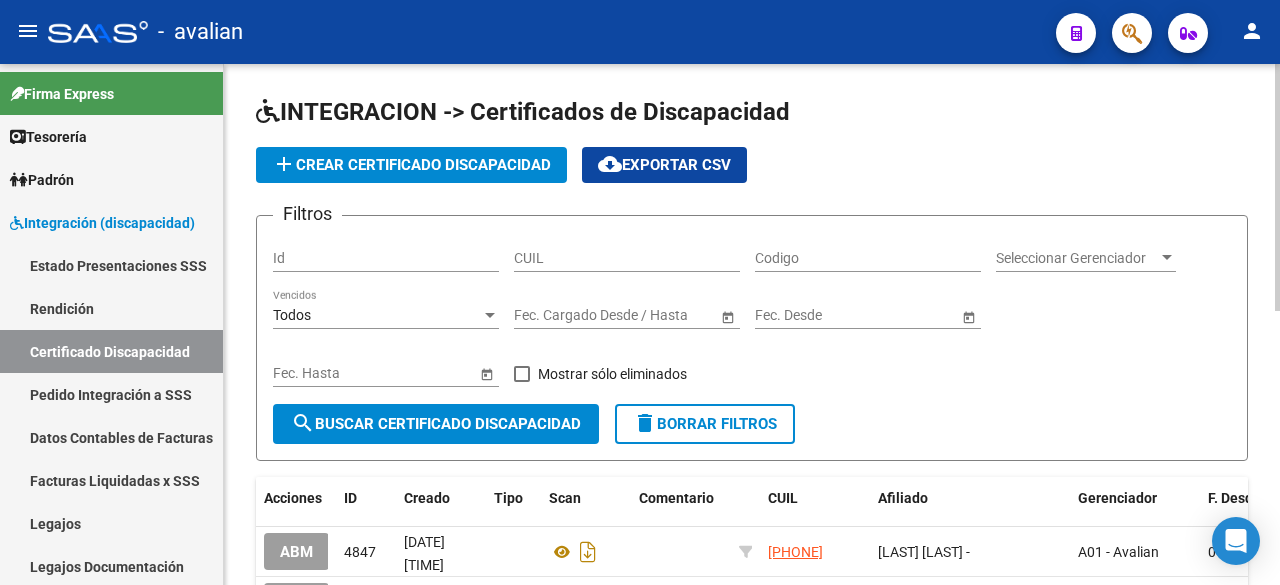 click on "Codigo" at bounding box center (868, 258) 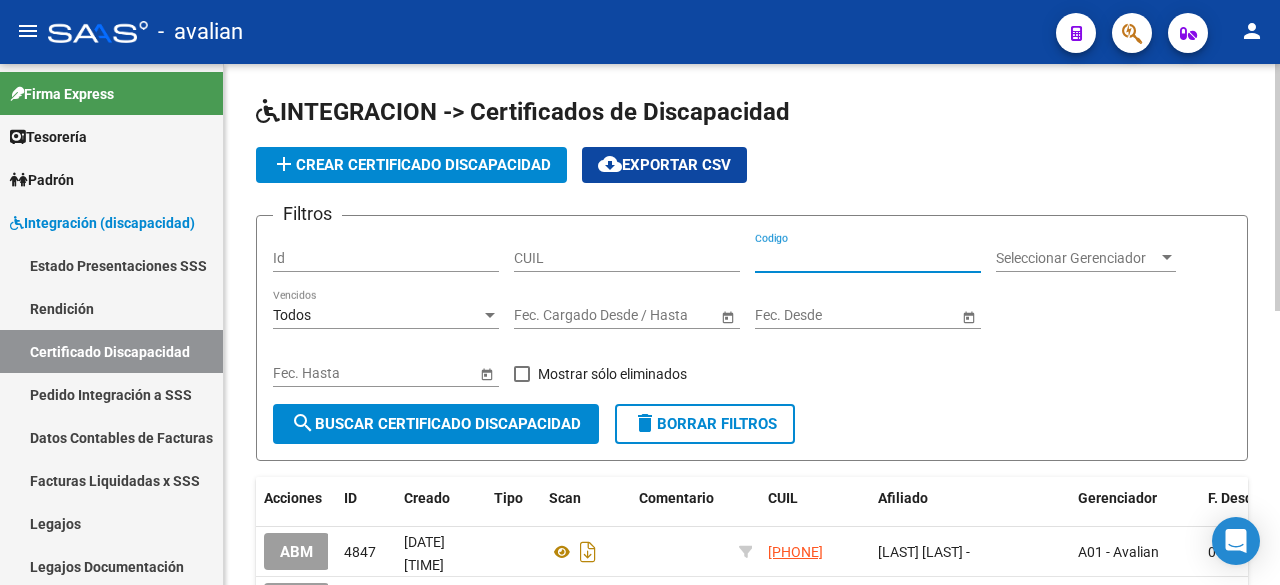 paste on "[ARG-ID]-[ID]-[DATE]-[DATE]-[ID]-[ID]" 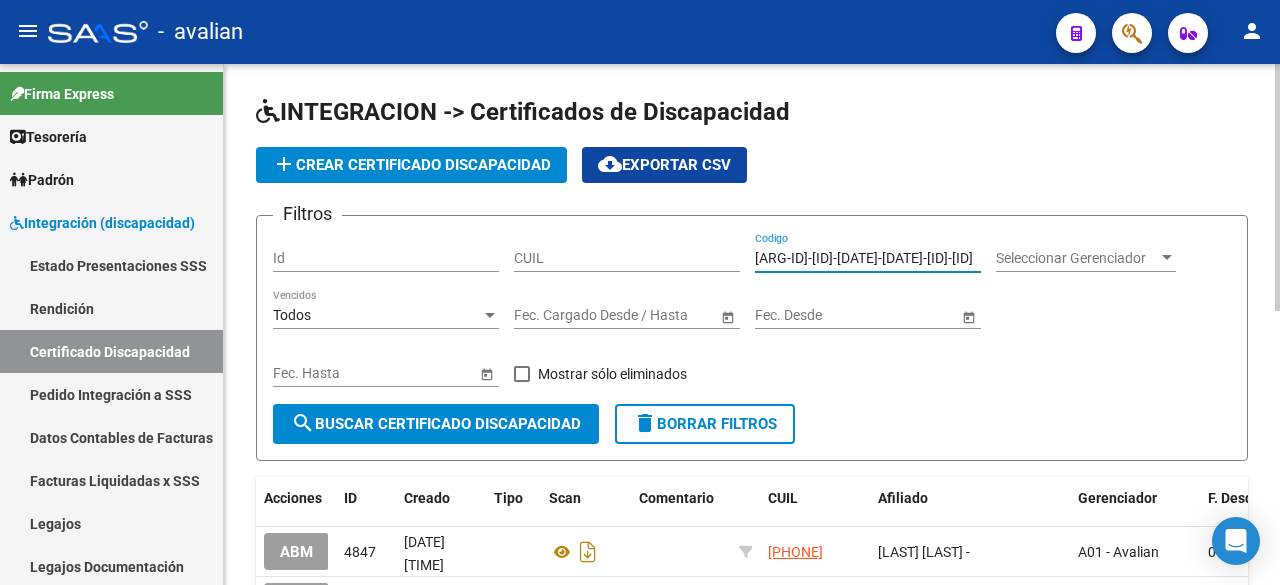 scroll, scrollTop: 0, scrollLeft: 104, axis: horizontal 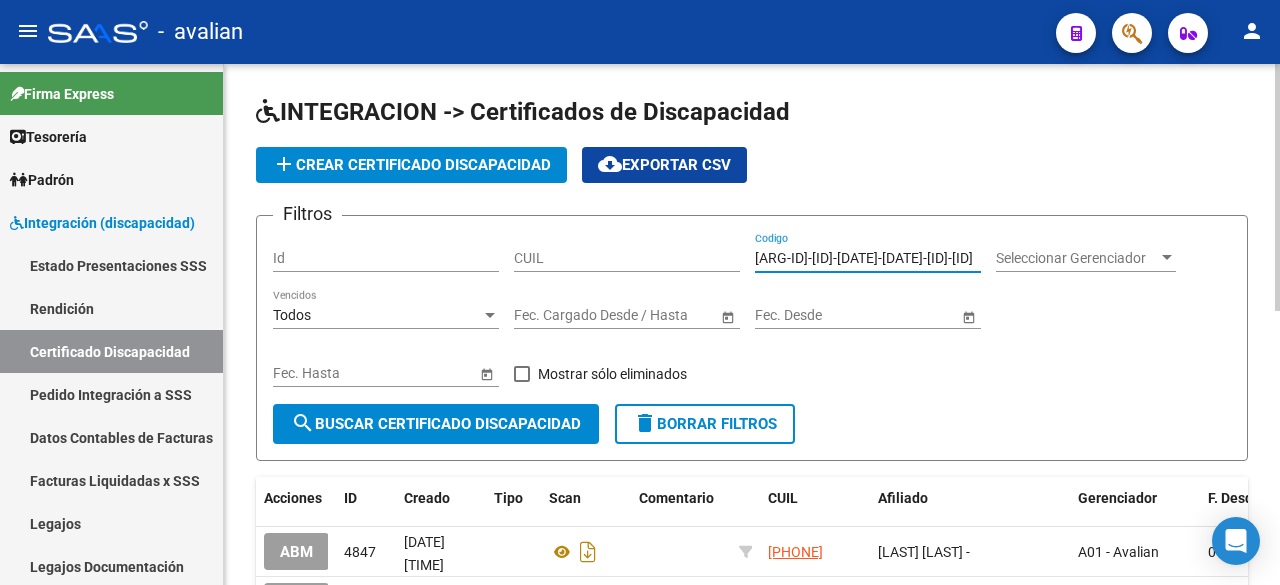 click on "[ARG-ID]-[ID]-[DATE]-[DATE]-[ID]-[ID]" at bounding box center (868, 258) 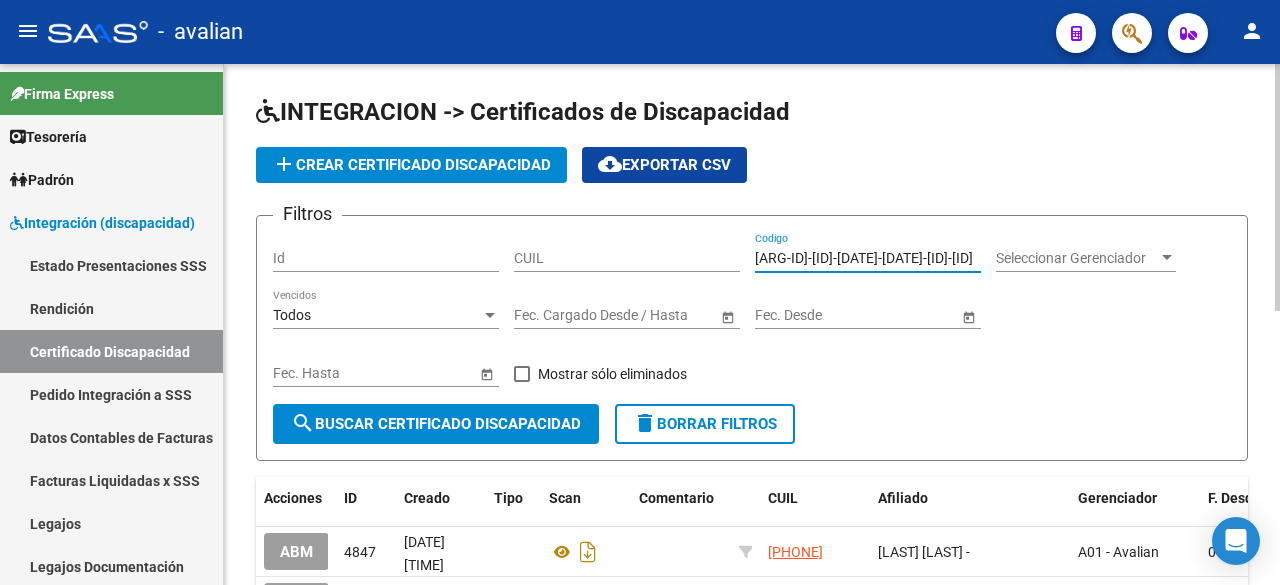 click on "[ARG-ID]-[ID]-[DATE]-[DATE]-[ID]-[ID]" at bounding box center (868, 258) 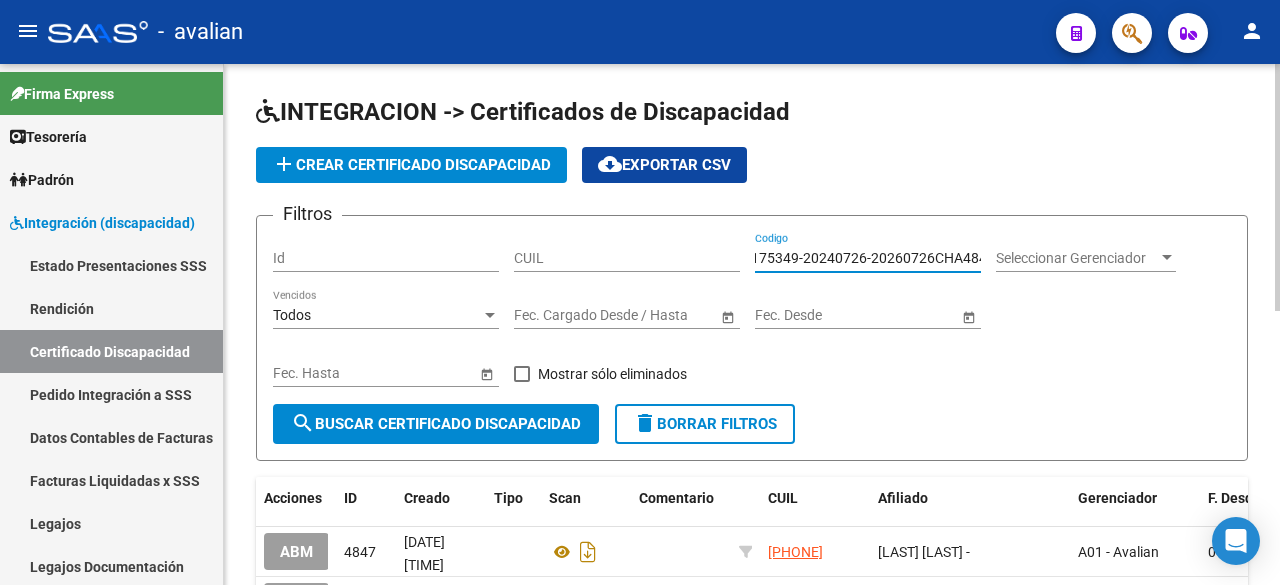 click on "ARG-02-00058175349-20240726-20260726CHA484" at bounding box center (868, 258) 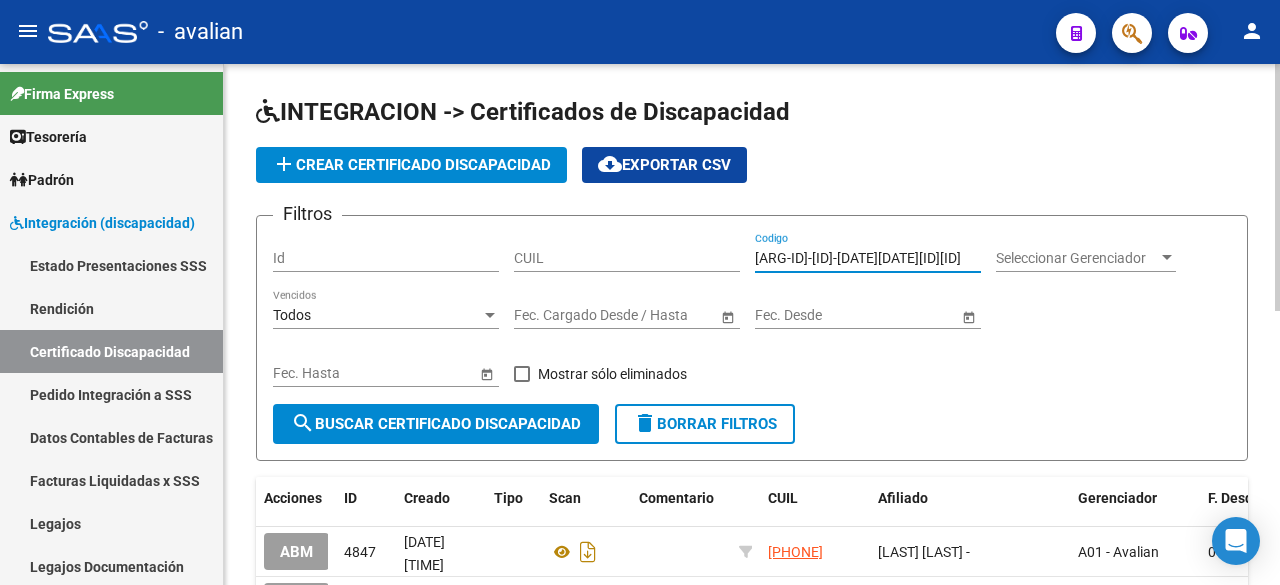 scroll, scrollTop: 0, scrollLeft: 93, axis: horizontal 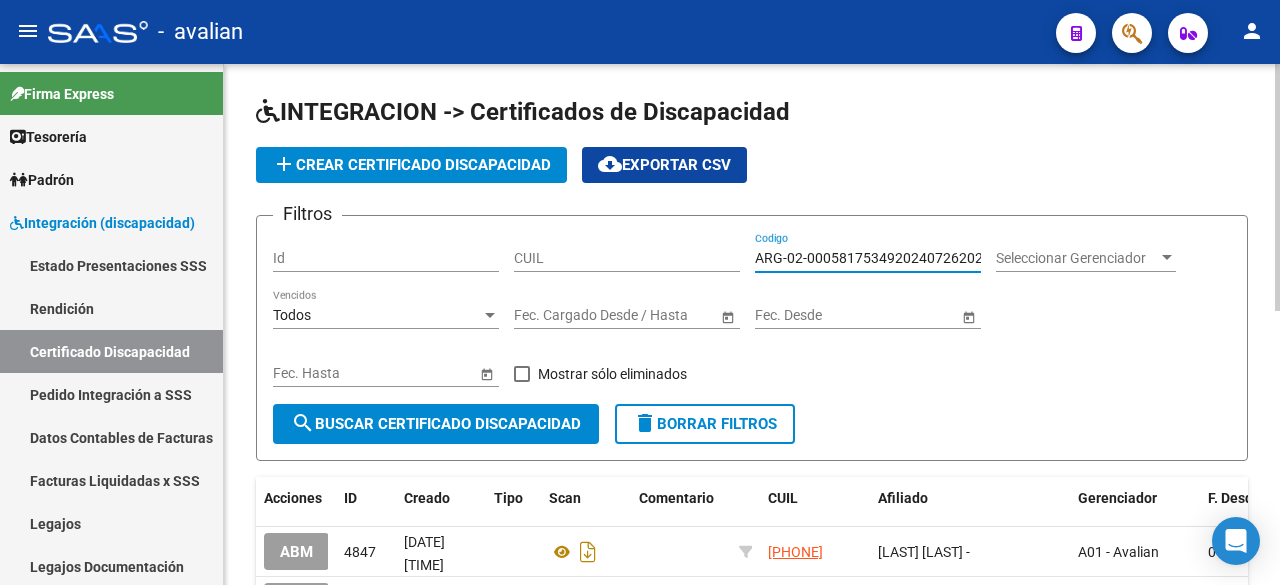 click on "ARG-02-000581753492024072620260726CHA484" at bounding box center [868, 258] 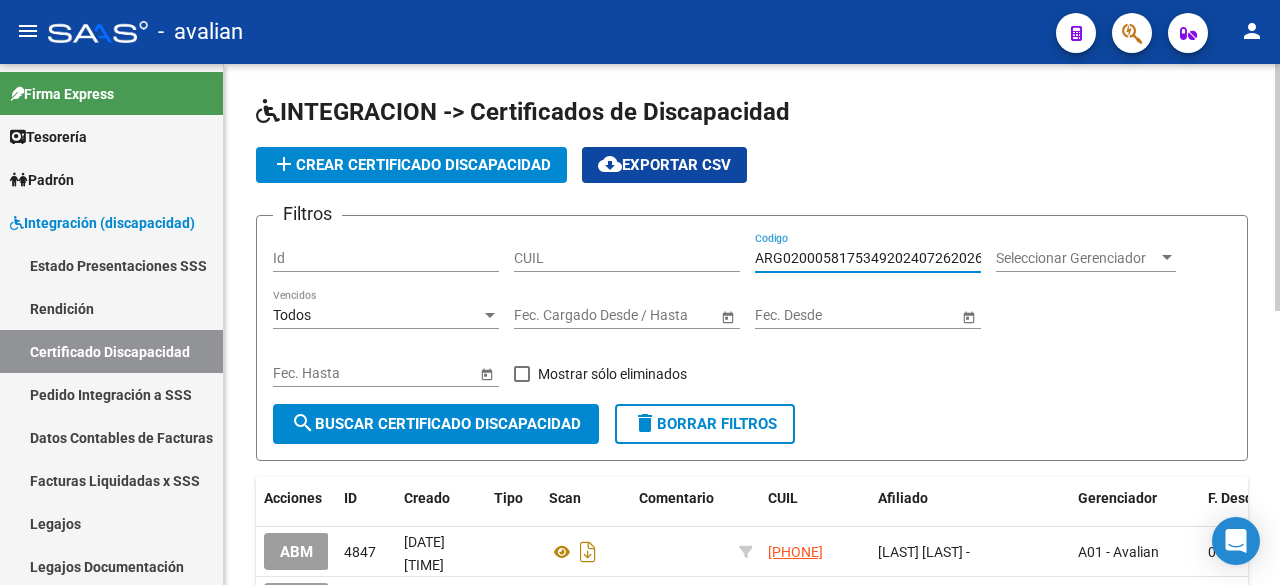 type on "ARG02000581753492024072620260726CHA484" 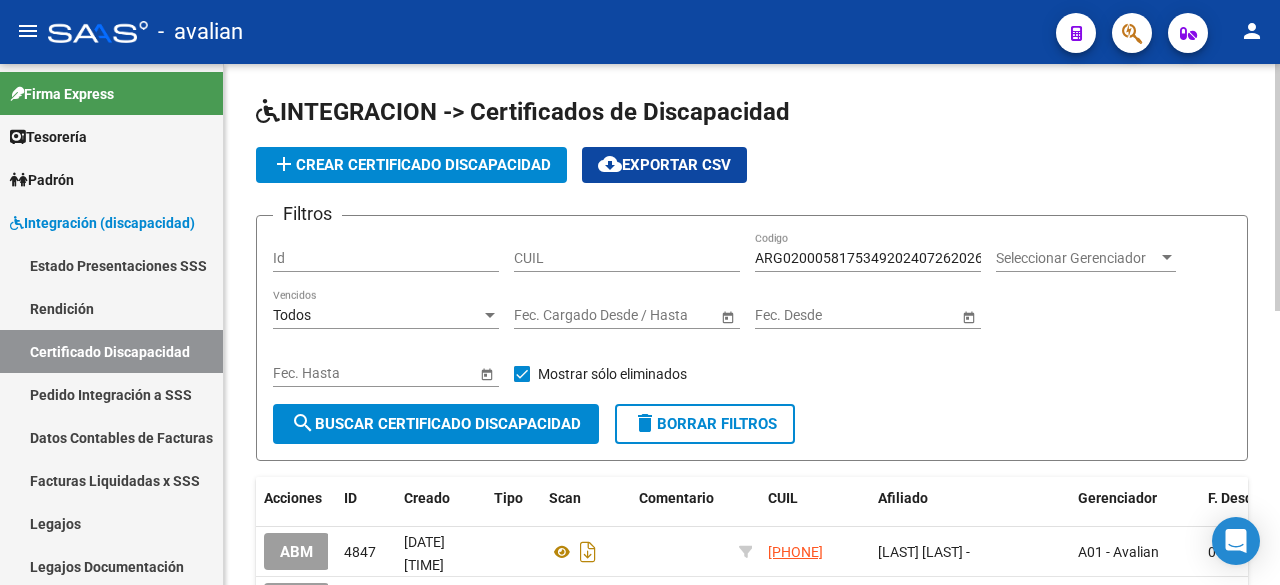 click on "search  Buscar Certificado Discapacidad" 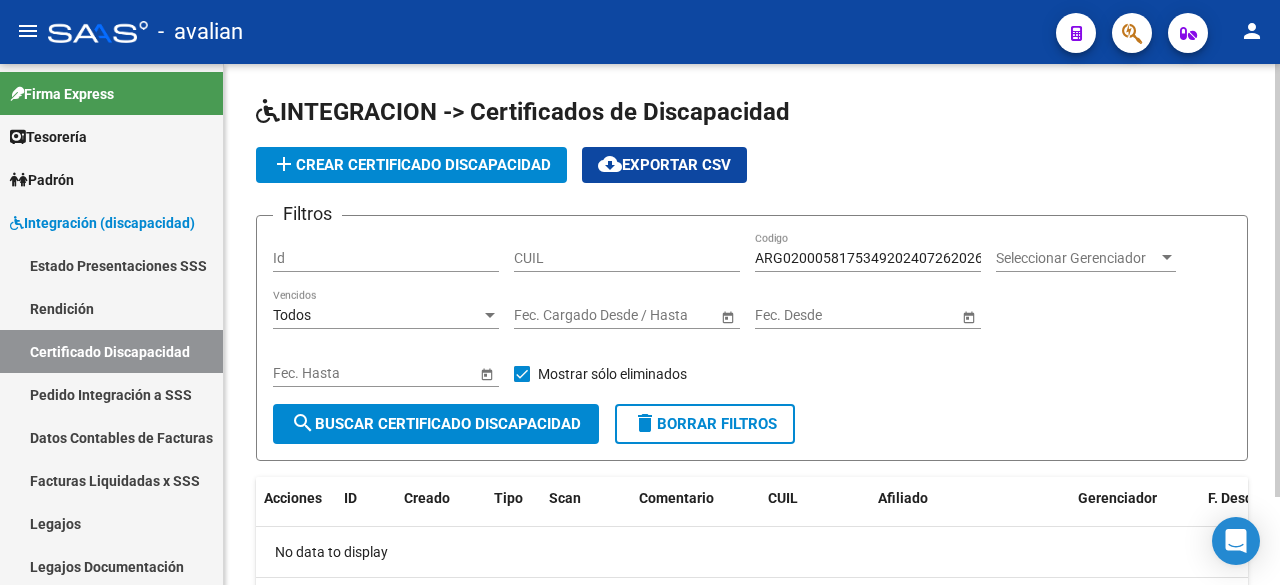scroll, scrollTop: 106, scrollLeft: 0, axis: vertical 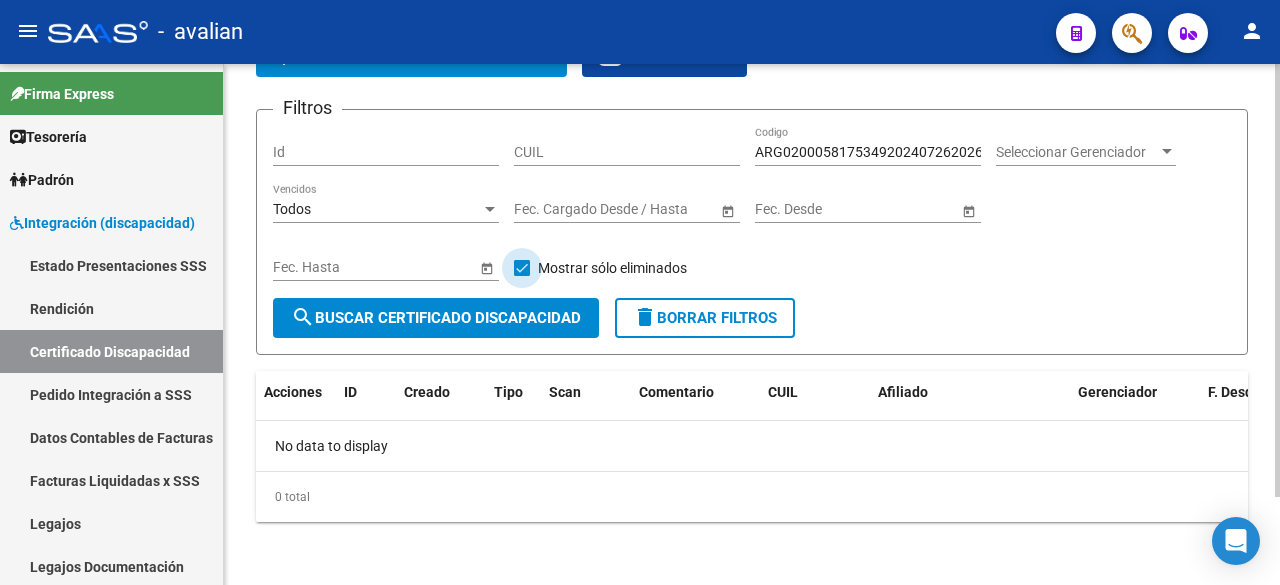 click at bounding box center [522, 268] 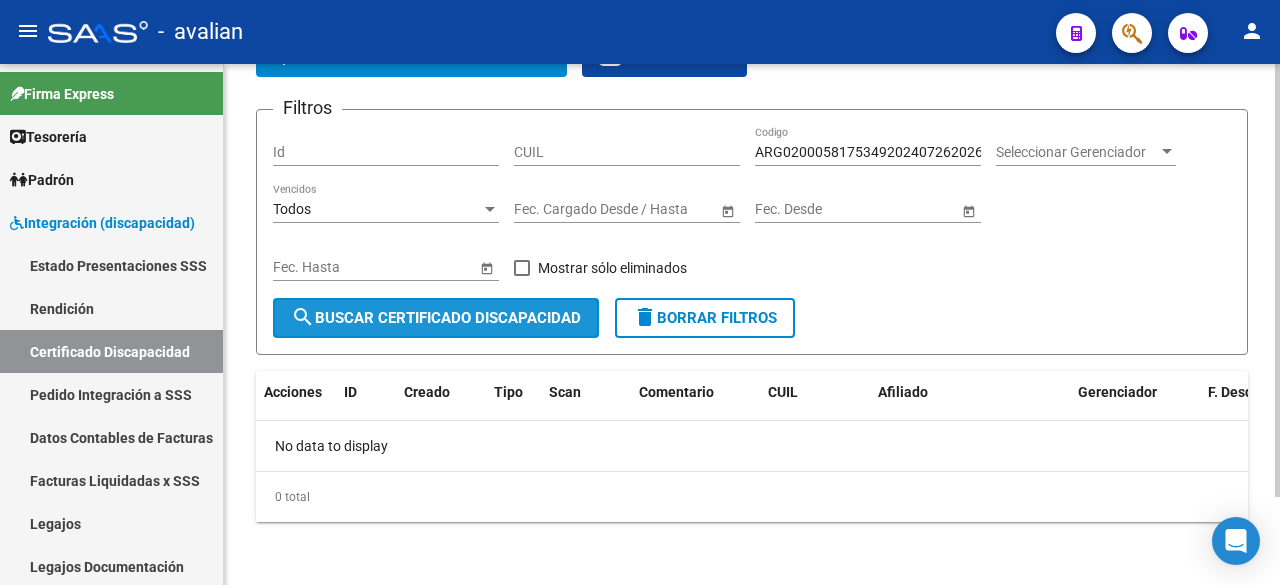 click on "search  Buscar Certificado Discapacidad" 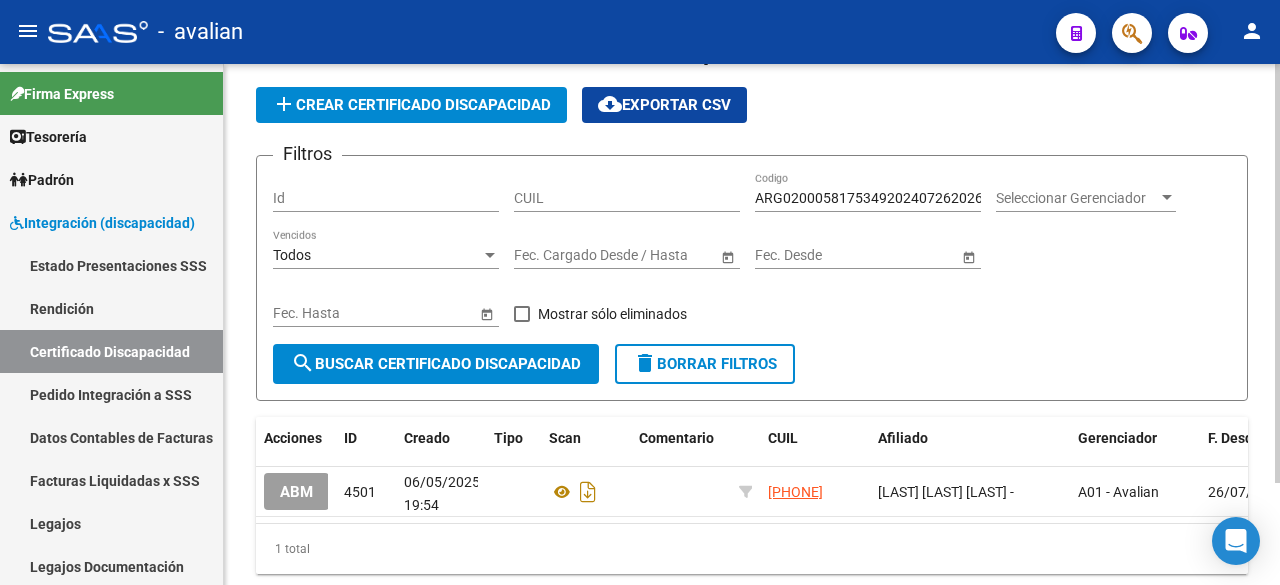 scroll, scrollTop: 106, scrollLeft: 0, axis: vertical 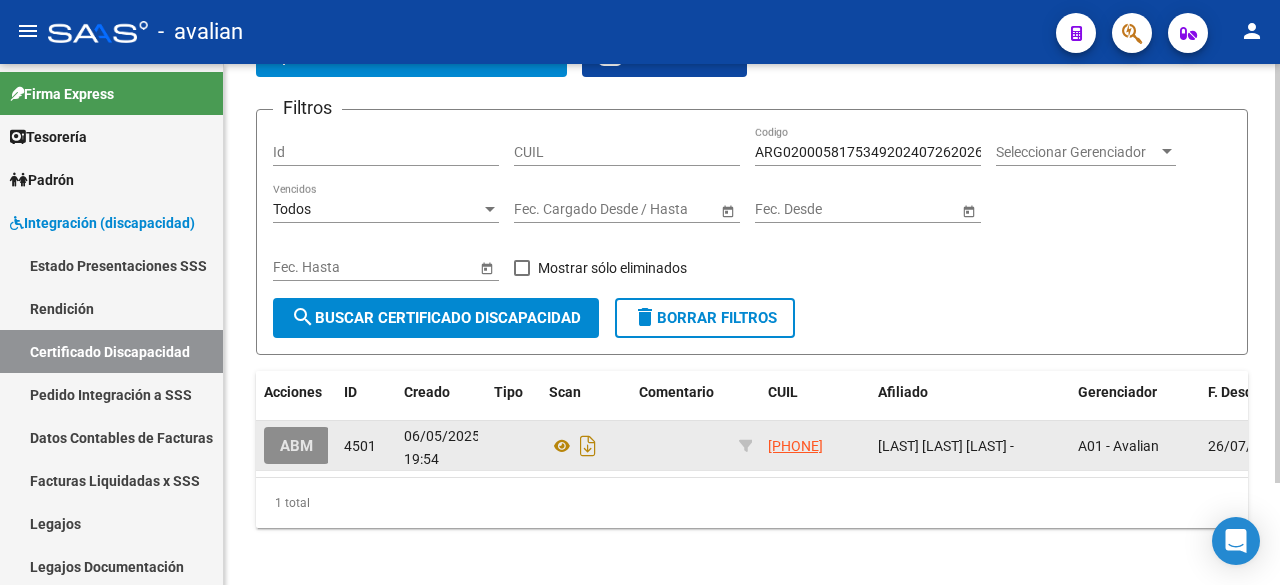 click on "ABM" 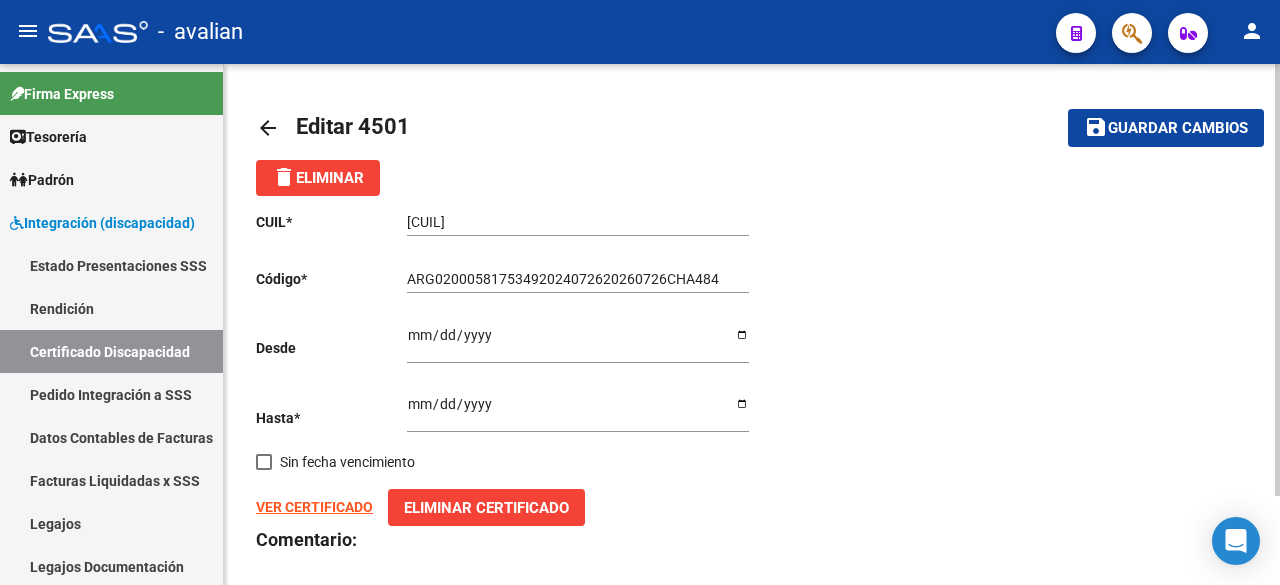 scroll, scrollTop: 106, scrollLeft: 0, axis: vertical 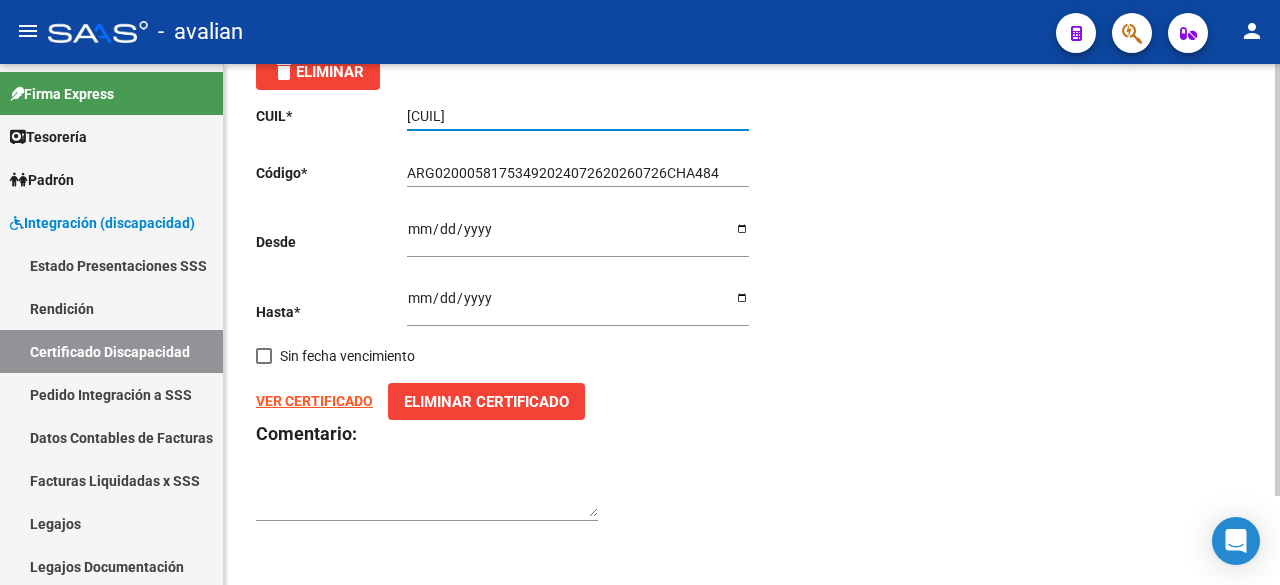 drag, startPoint x: 502, startPoint y: 115, endPoint x: 398, endPoint y: 119, distance: 104.0769 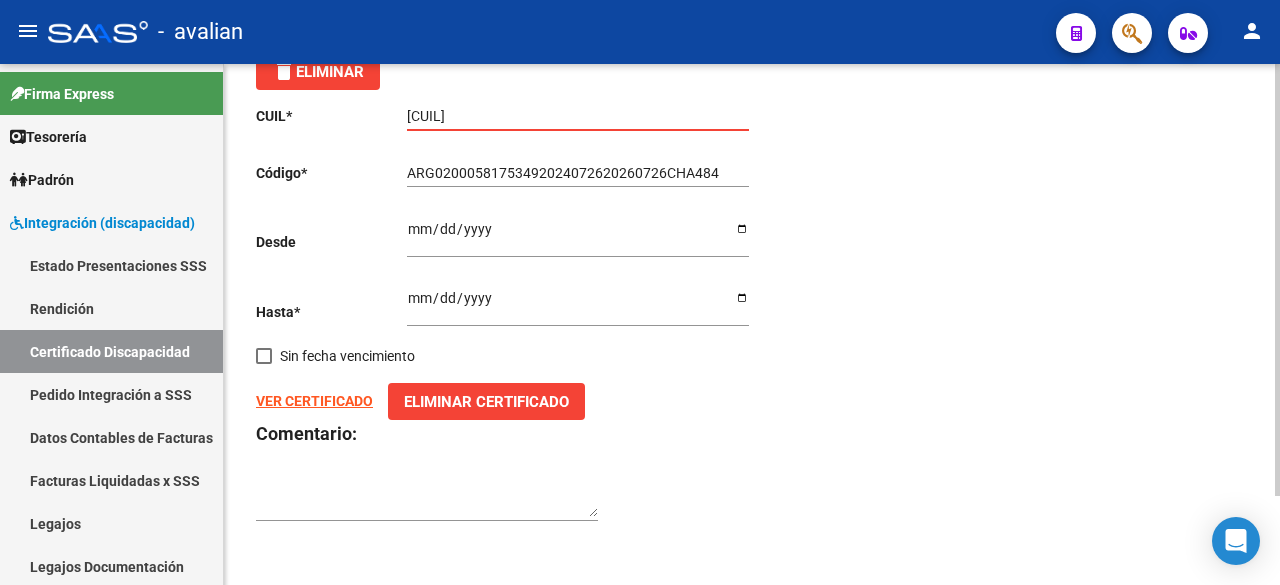 click on "CUIL  *   [CUIL] Ingresar el CUIL  Código  *   [ARG-ID]-[ID]-[DATE]-[DATE]-[ID]-[ID] Ingresar el Codigo  Desde    [DATE] Ingresar fec. Desde  Hasta  *   [DATE] Ingresar fec. Hasta     Sin fecha vencimiento  VER CERTIFICADO       Eliminar Certificado Comentario:" 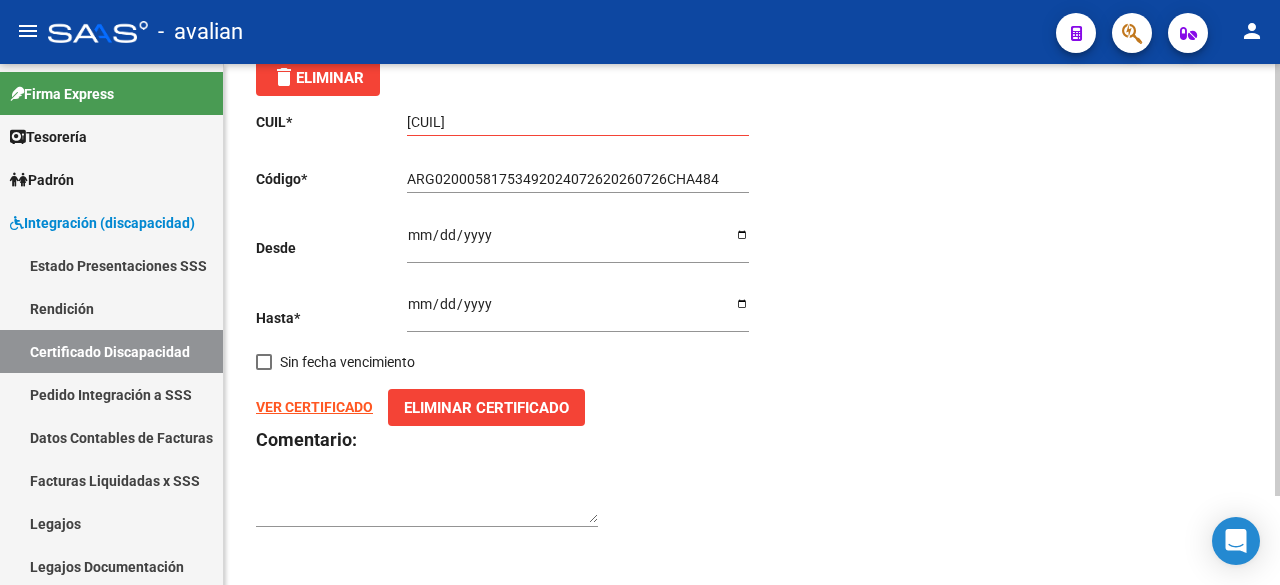 scroll, scrollTop: 106, scrollLeft: 0, axis: vertical 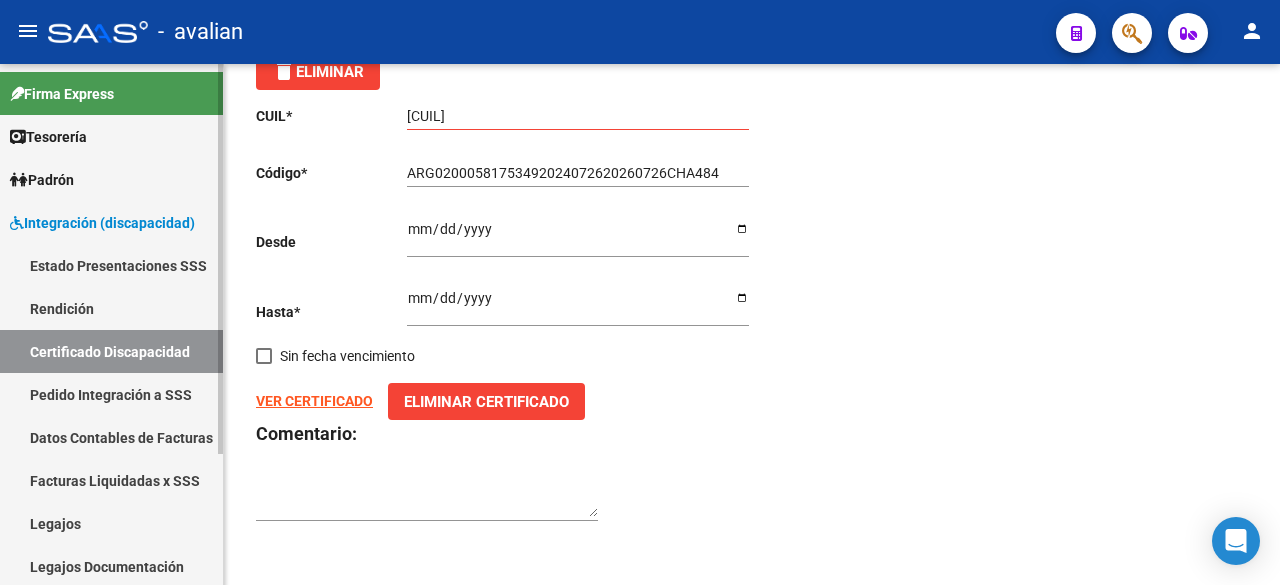 click on "Certificado Discapacidad" at bounding box center (111, 351) 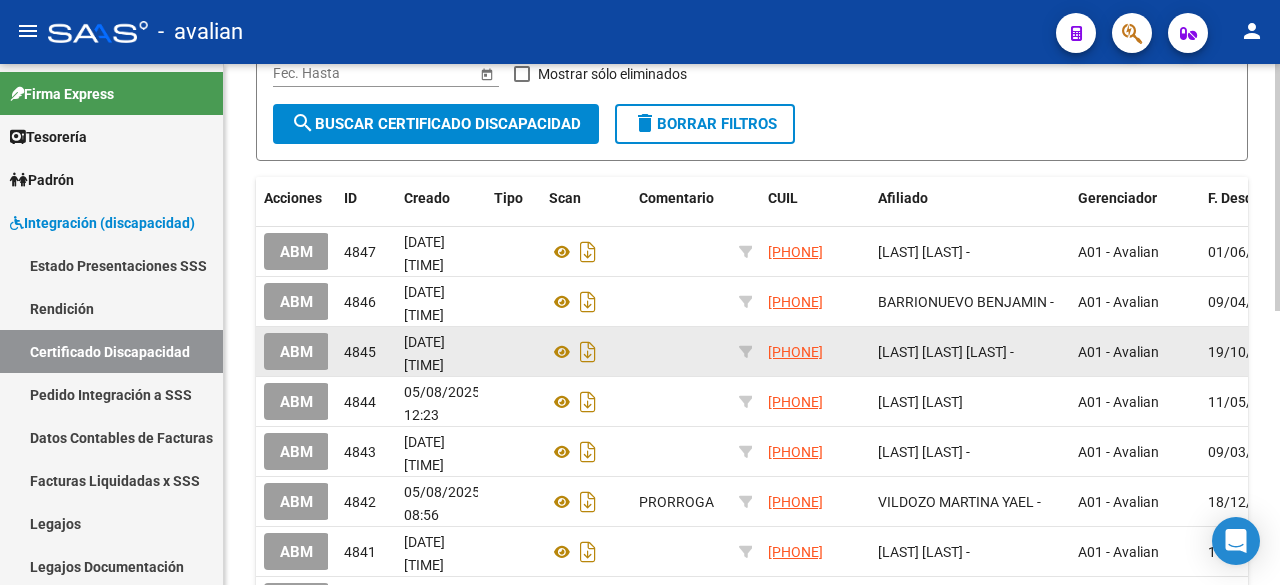 scroll, scrollTop: 0, scrollLeft: 0, axis: both 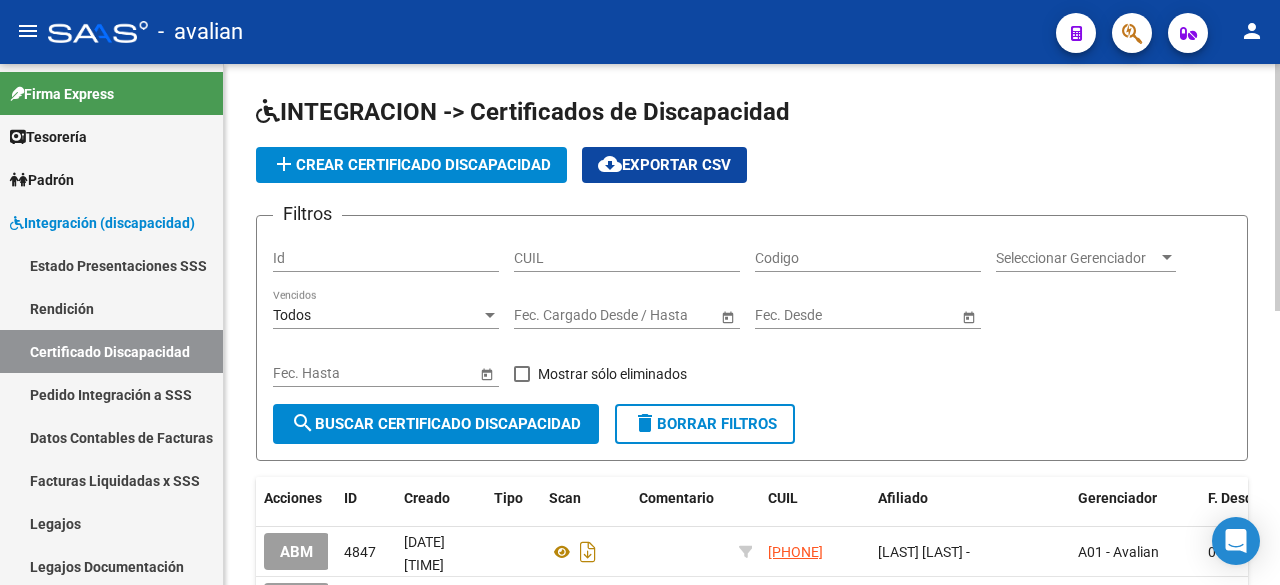 click on "CUIL" at bounding box center [627, 258] 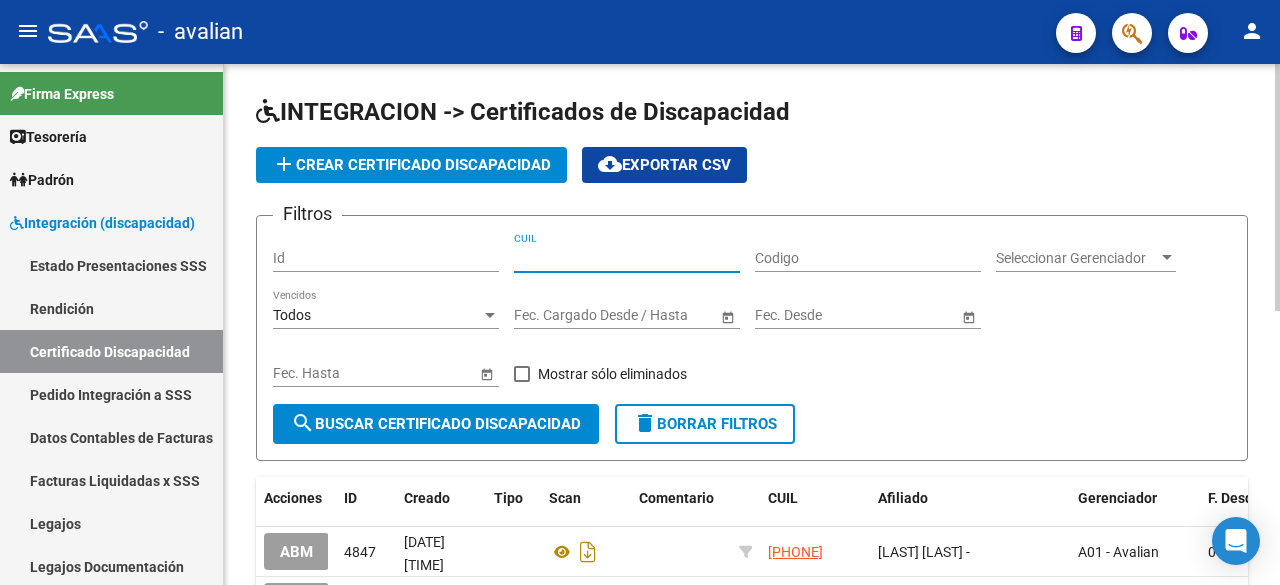 paste on "[CUIL]" 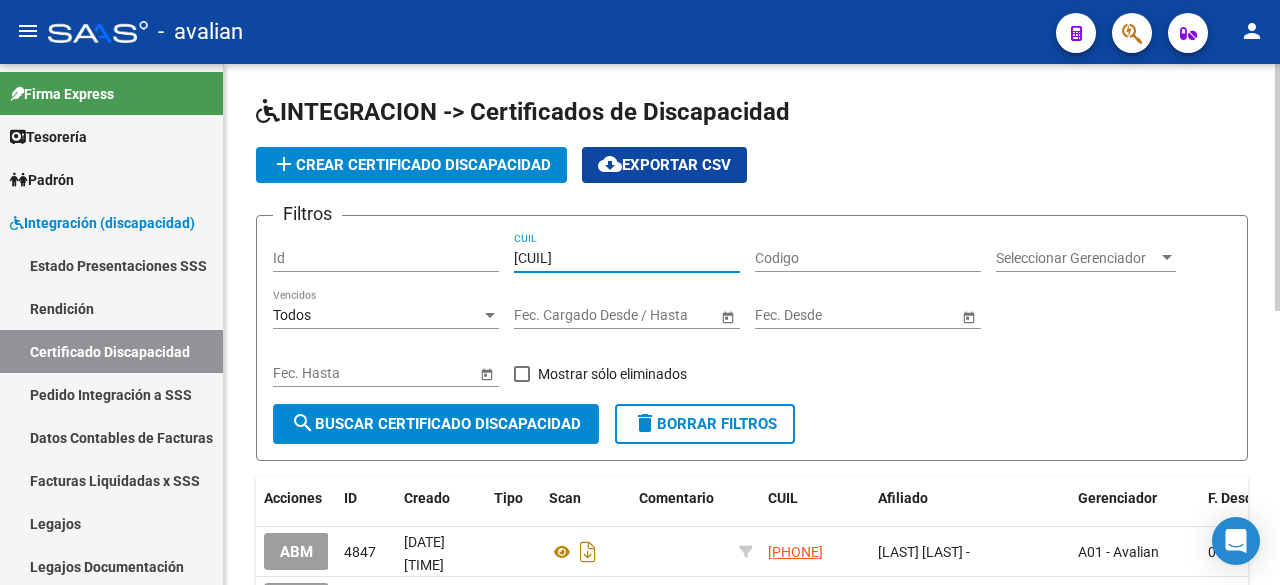 type on "[CUIL]" 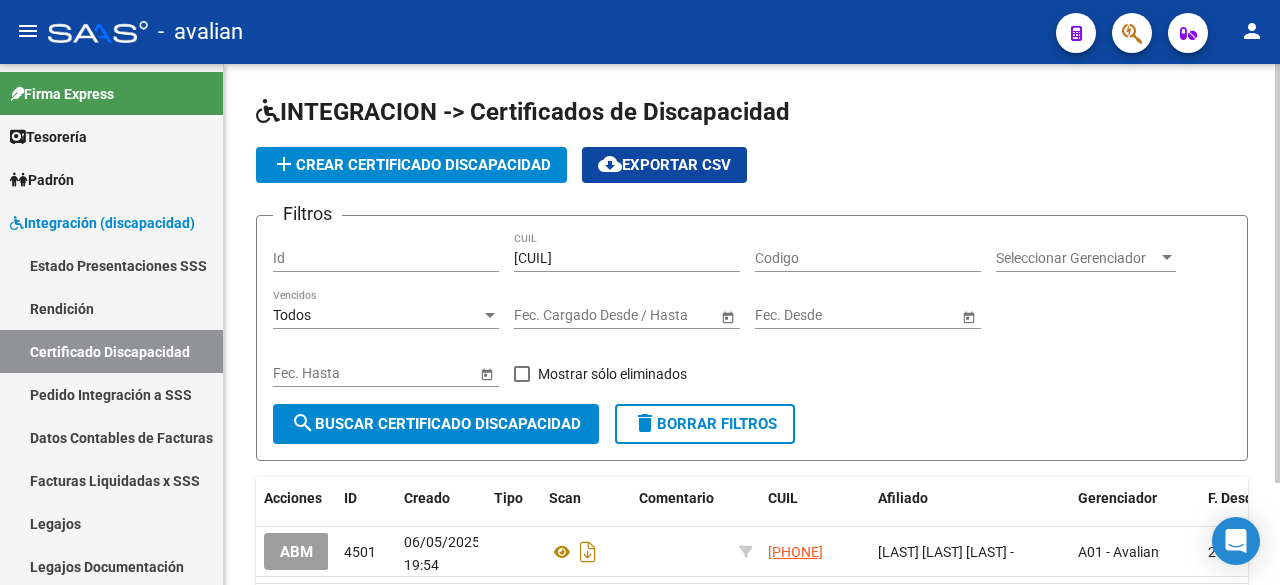 scroll, scrollTop: 127, scrollLeft: 0, axis: vertical 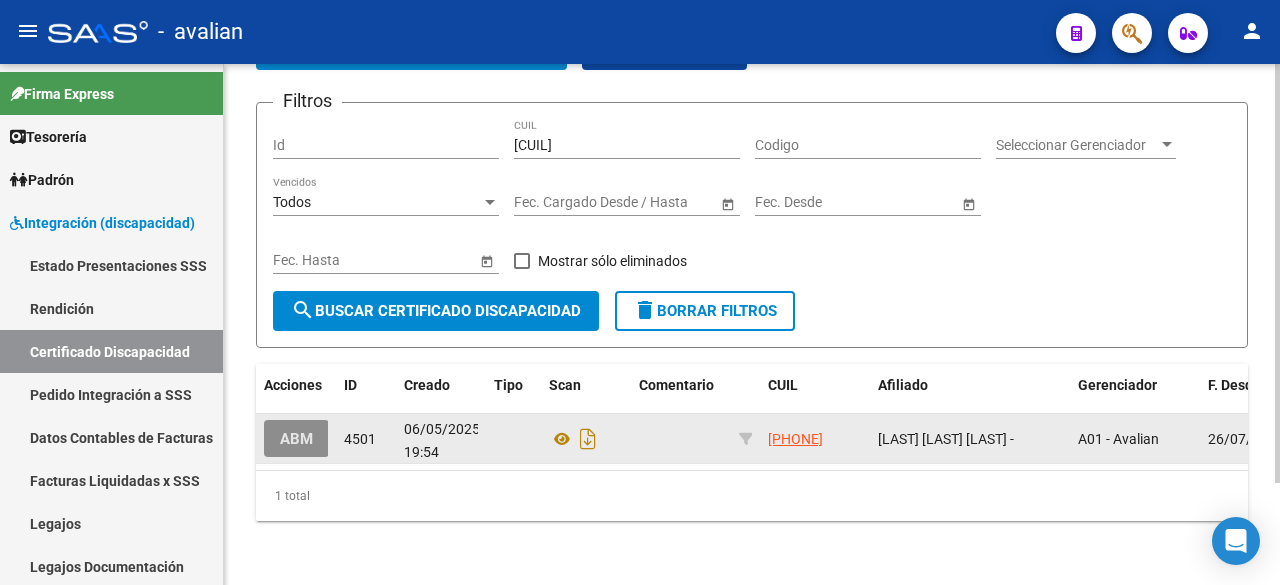 click on "ABM" 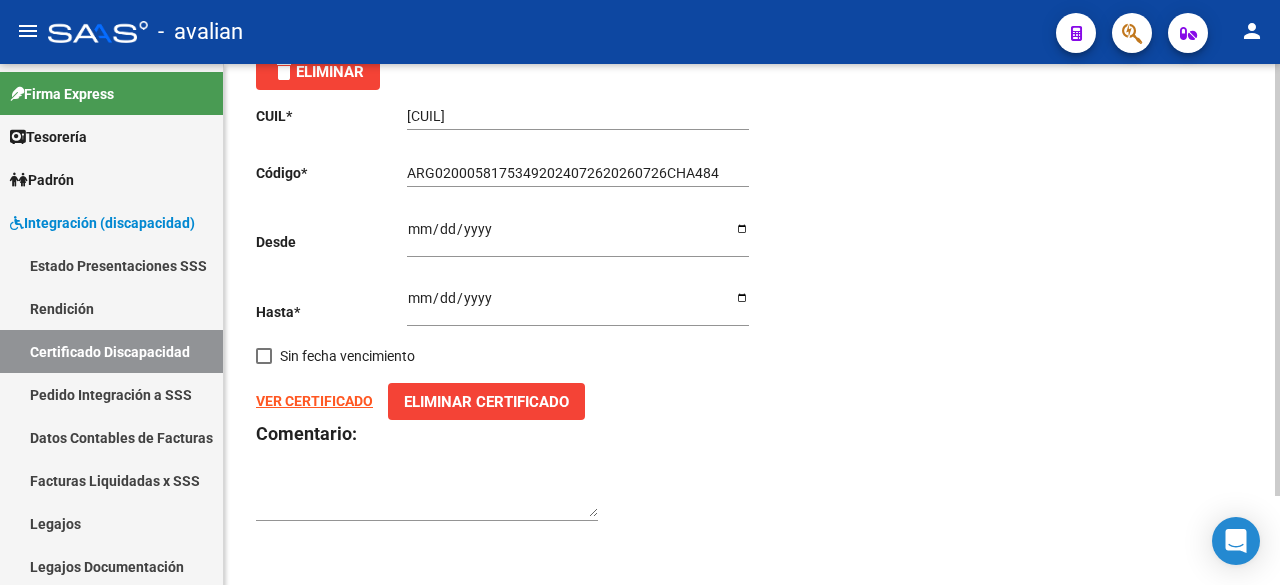 scroll, scrollTop: 0, scrollLeft: 0, axis: both 